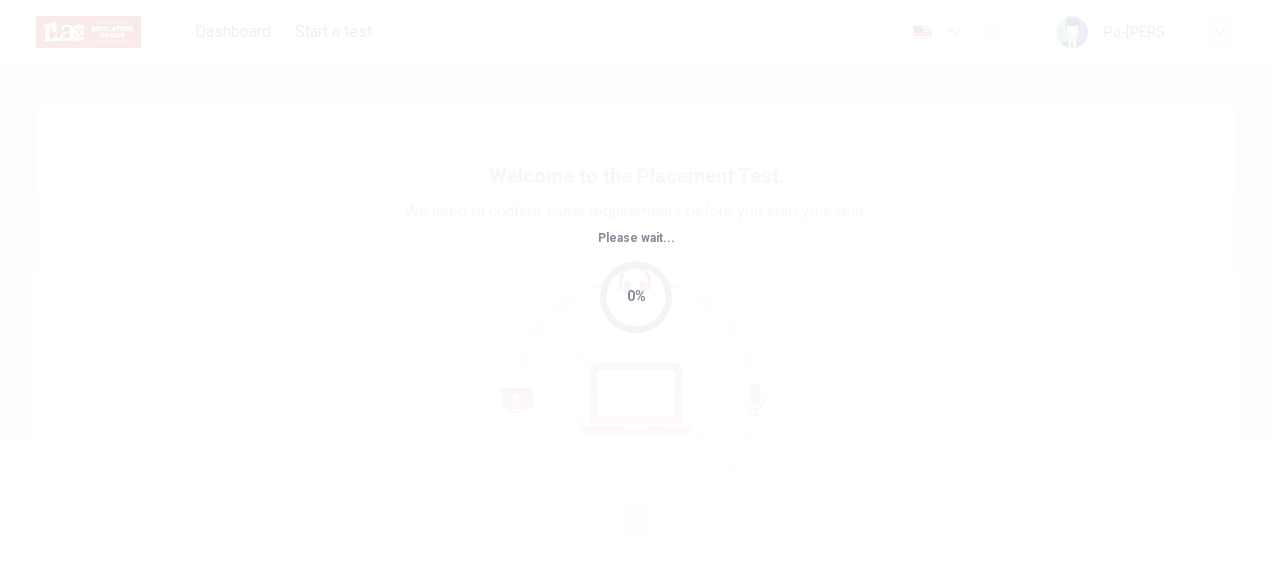 scroll, scrollTop: 0, scrollLeft: 0, axis: both 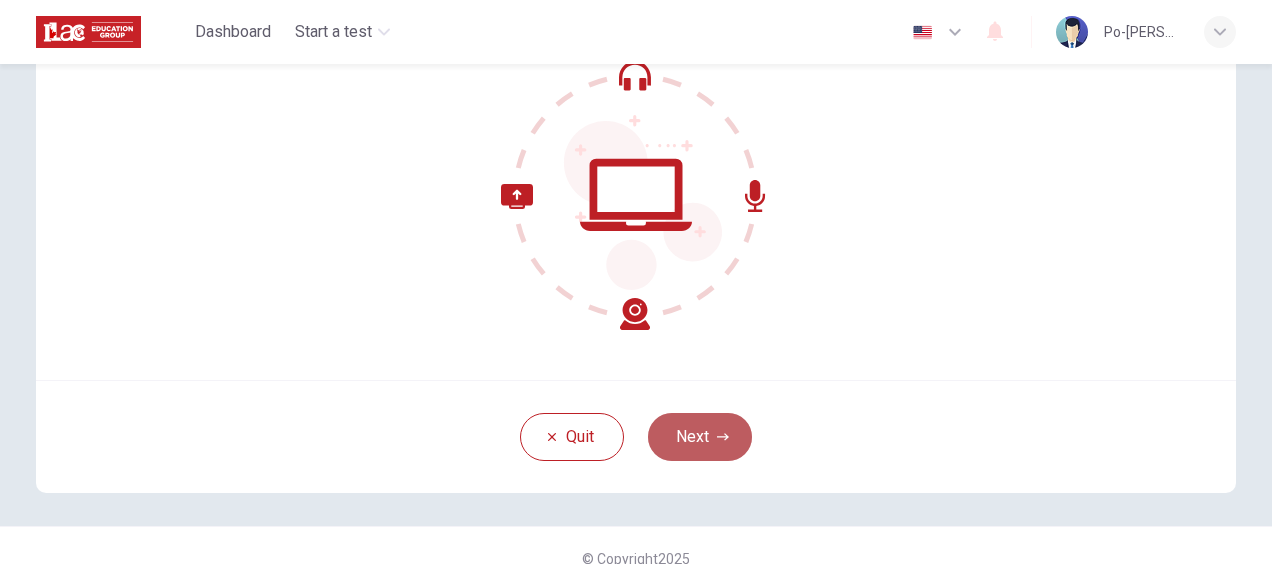 click on "Next" at bounding box center [700, 437] 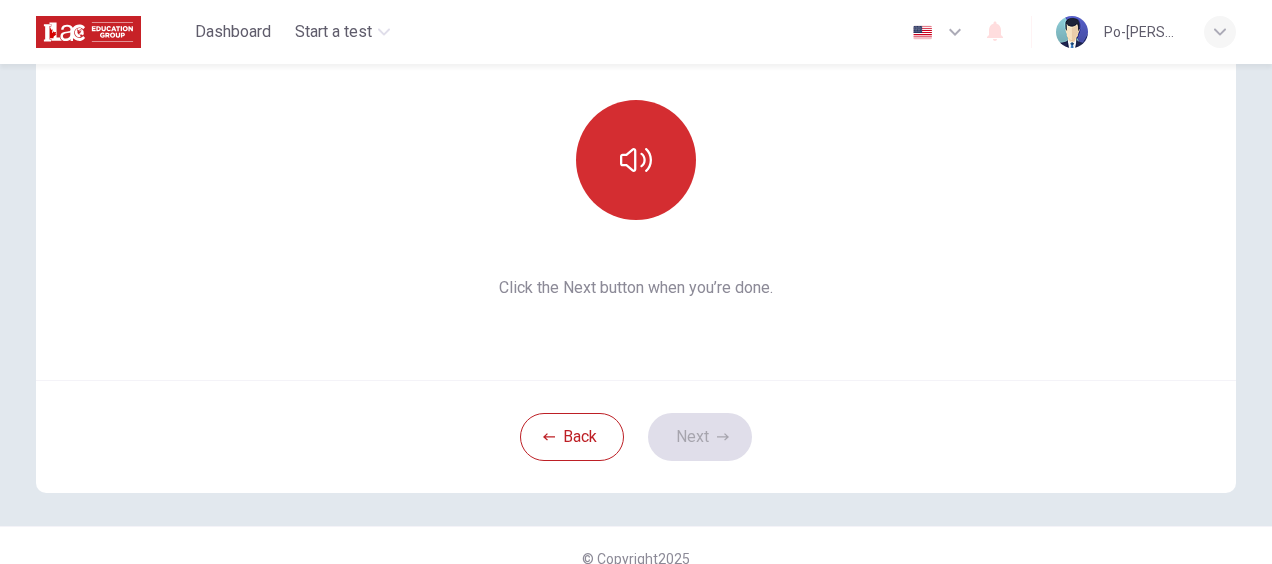 click at bounding box center [636, 160] 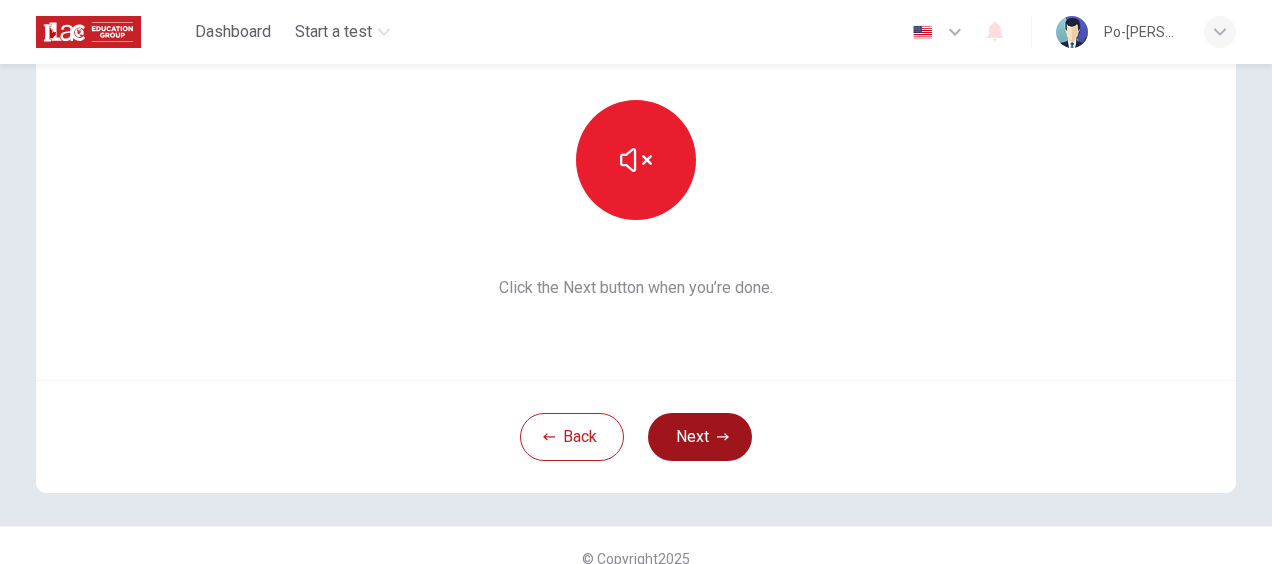 click on "Next" at bounding box center [700, 437] 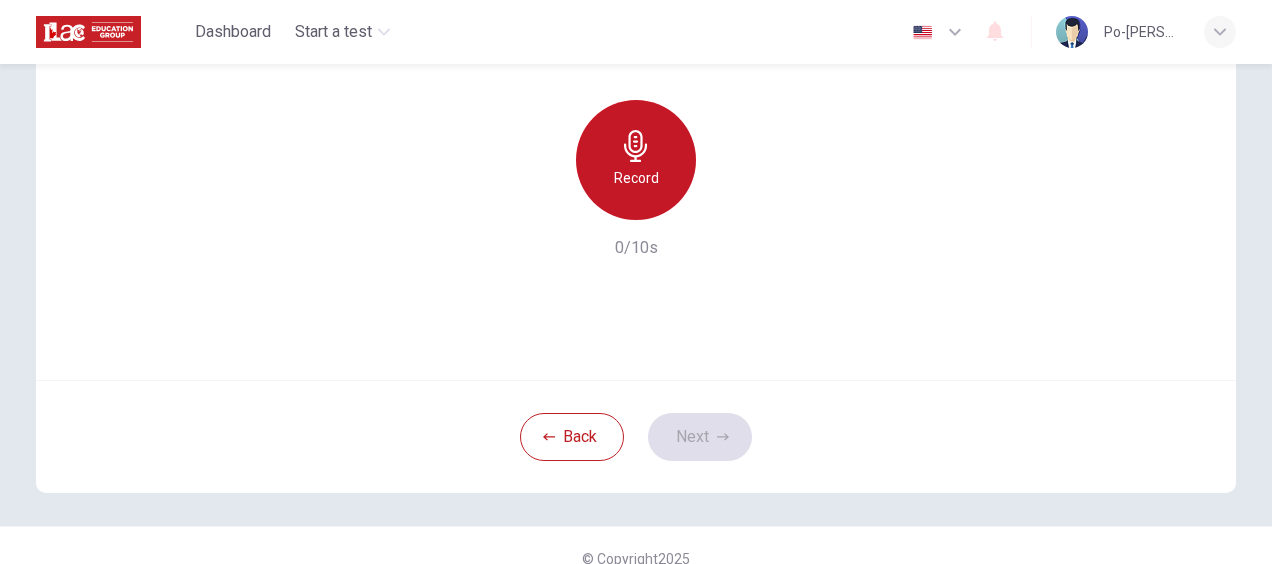 click on "Record" at bounding box center [636, 178] 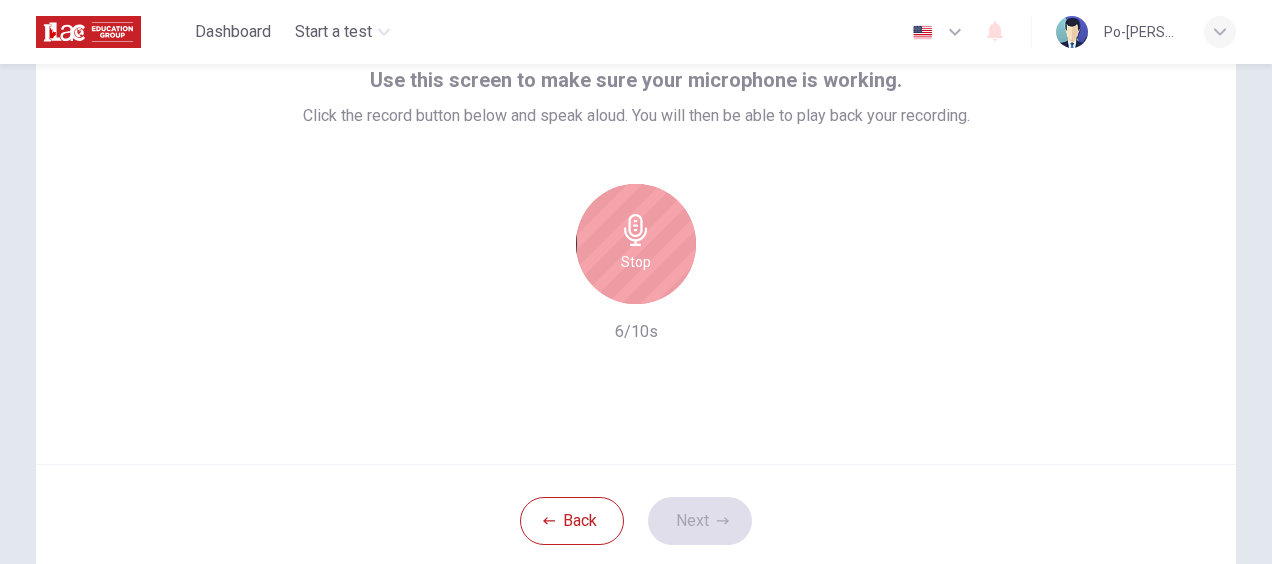 scroll, scrollTop: 116, scrollLeft: 0, axis: vertical 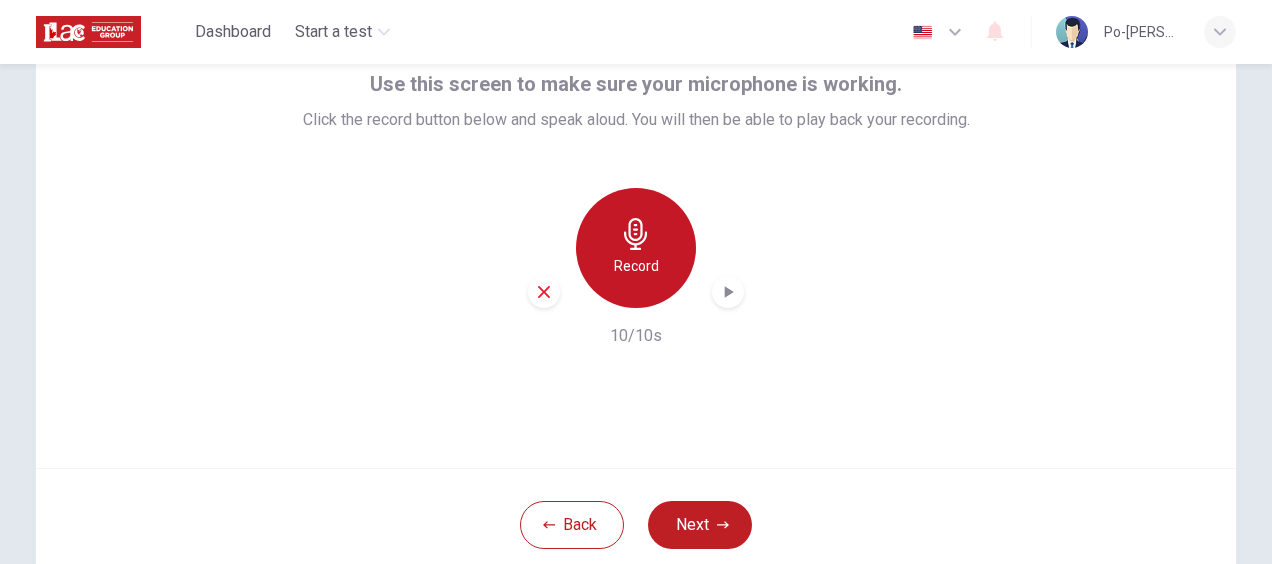 click on "Record" at bounding box center (636, 266) 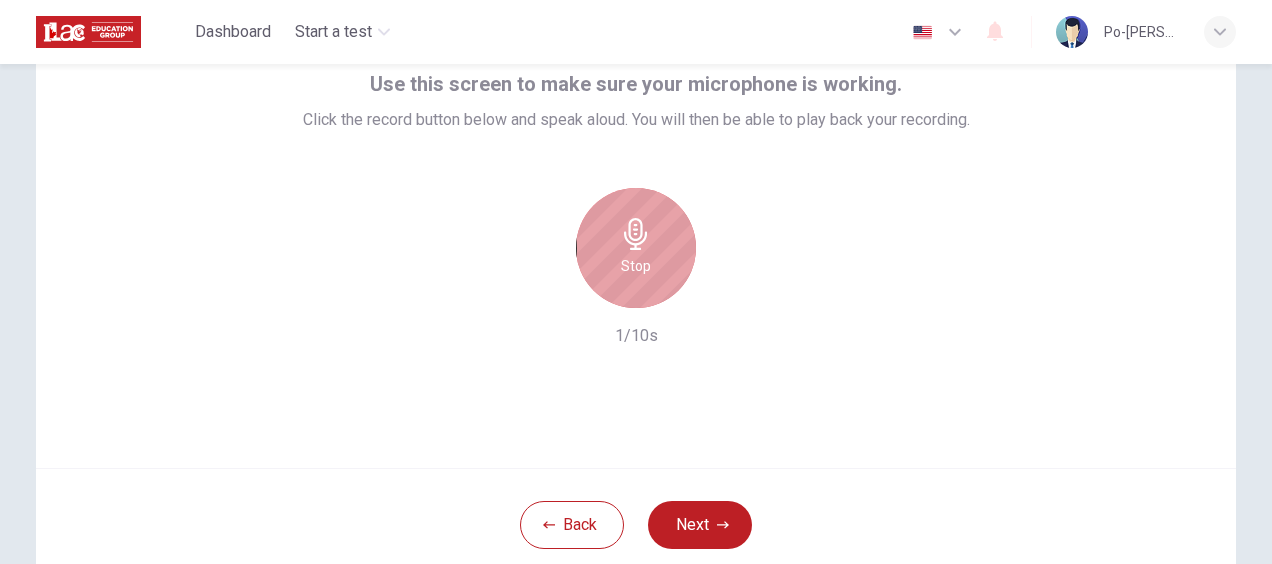 click on "Stop" at bounding box center [636, 248] 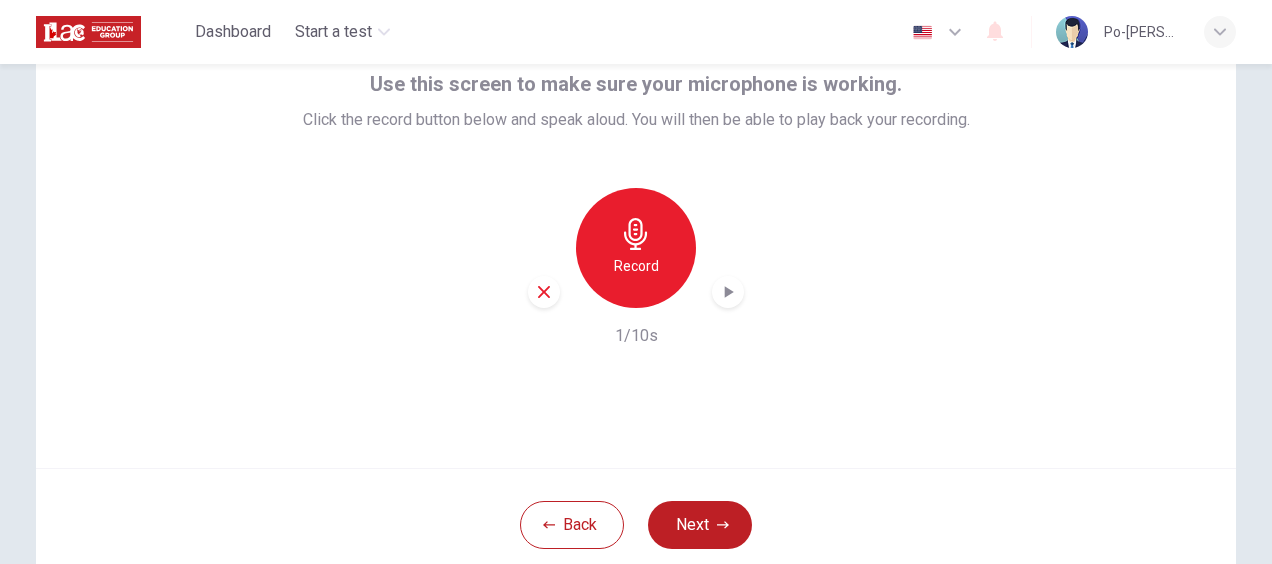 click on "Record 1/10s" at bounding box center (636, 268) 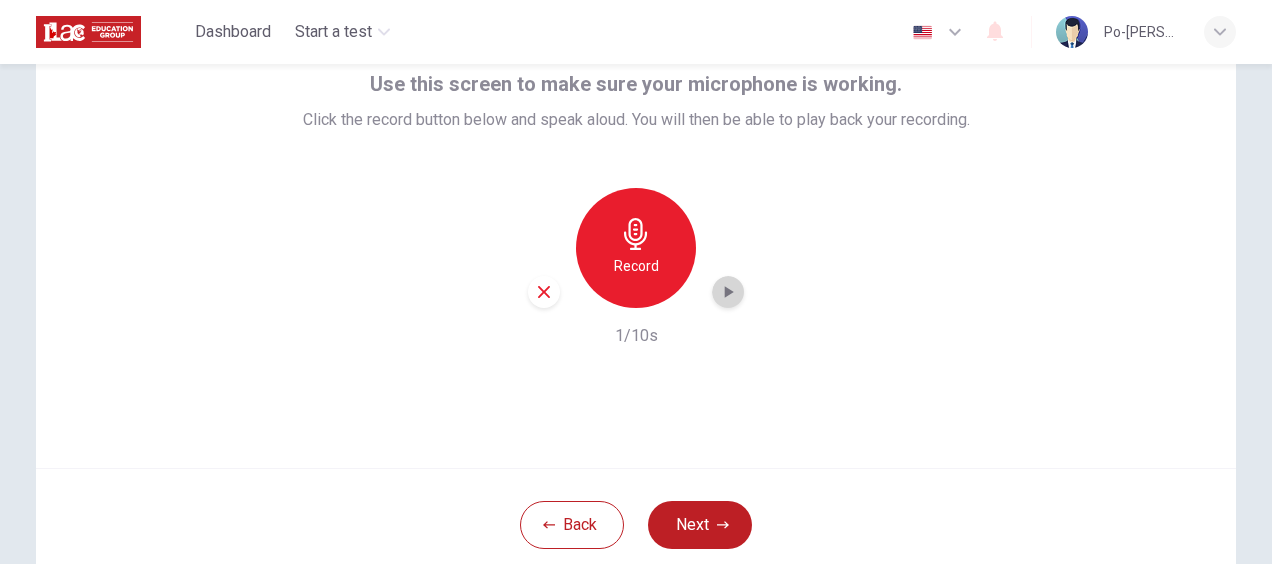 click 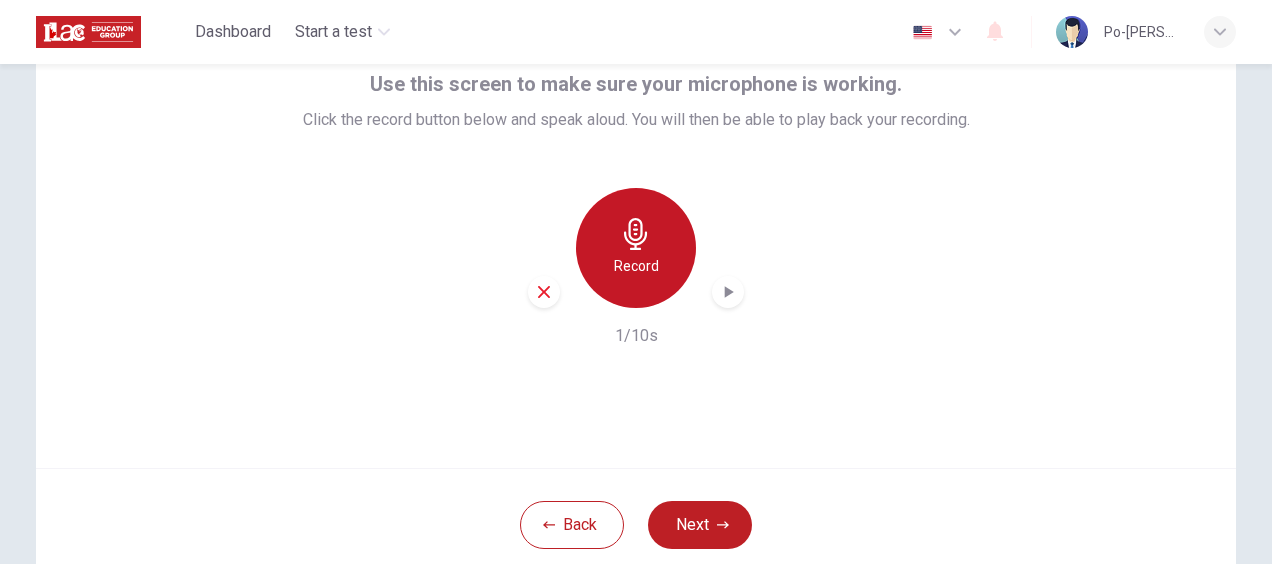 click on "Record" at bounding box center [636, 248] 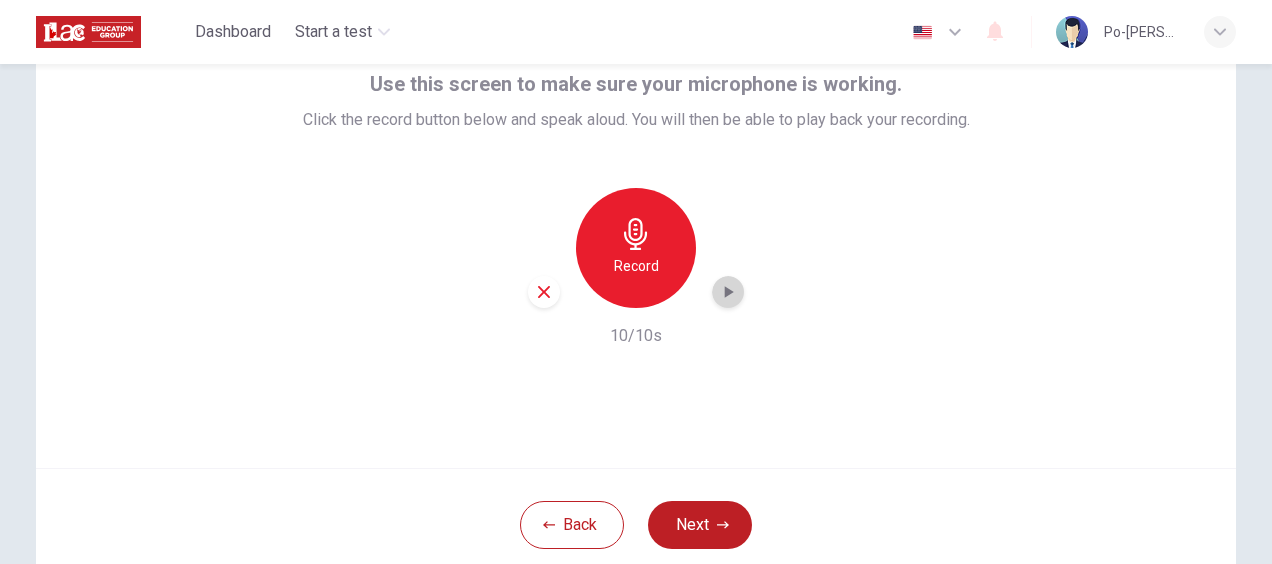 click at bounding box center (728, 292) 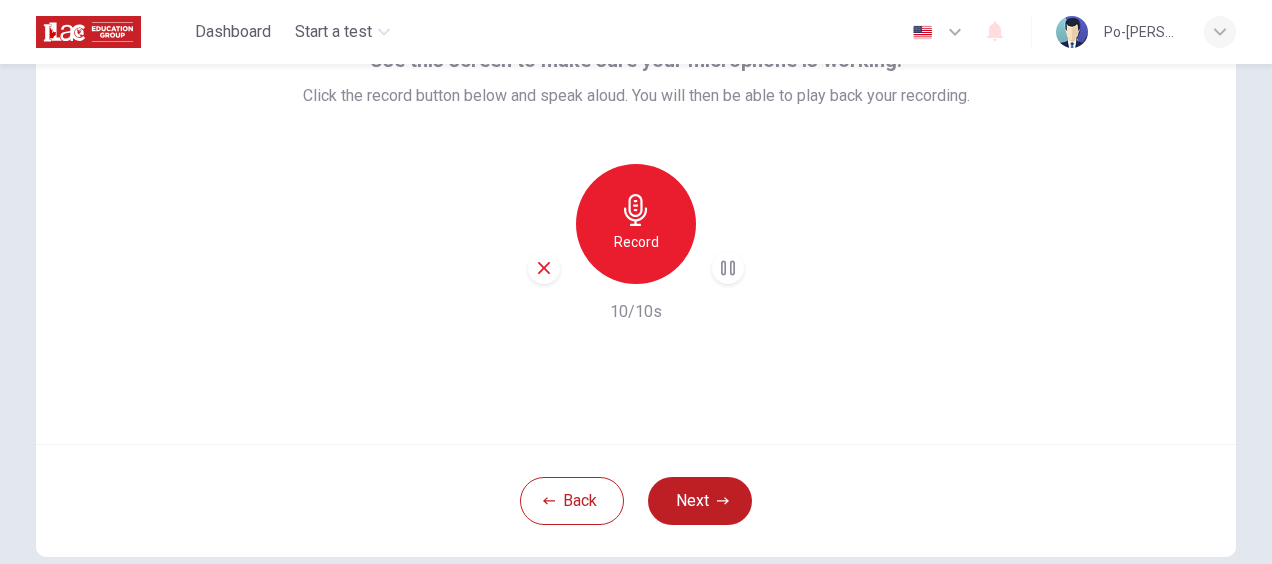 scroll, scrollTop: 141, scrollLeft: 0, axis: vertical 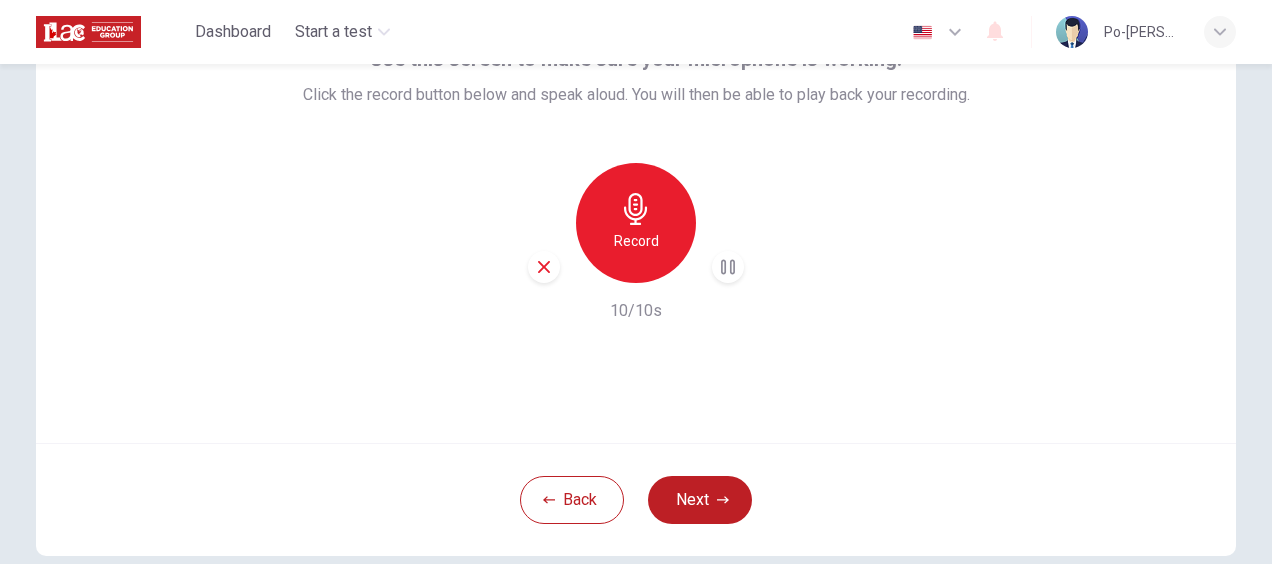 click on "Record" at bounding box center (636, 241) 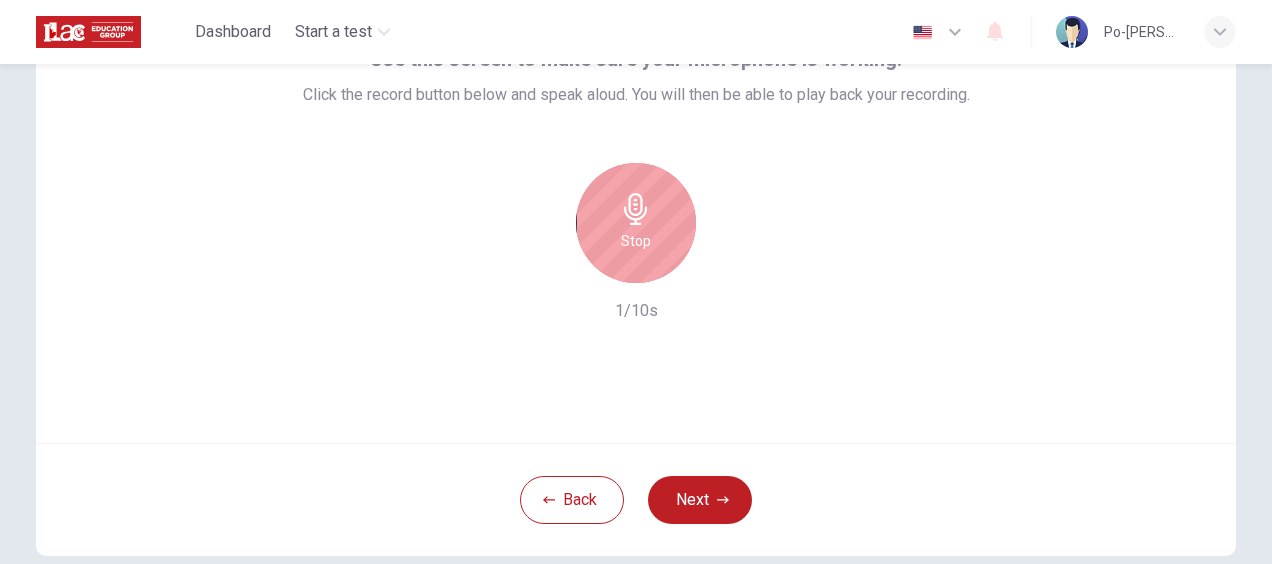 click on "Stop" at bounding box center [636, 223] 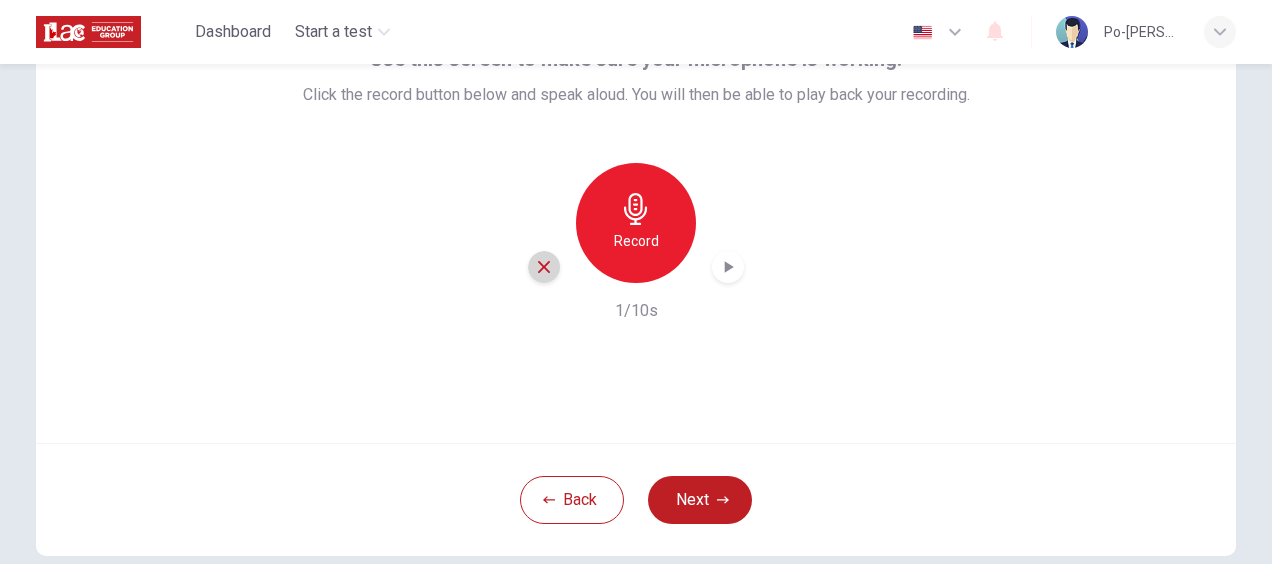 click 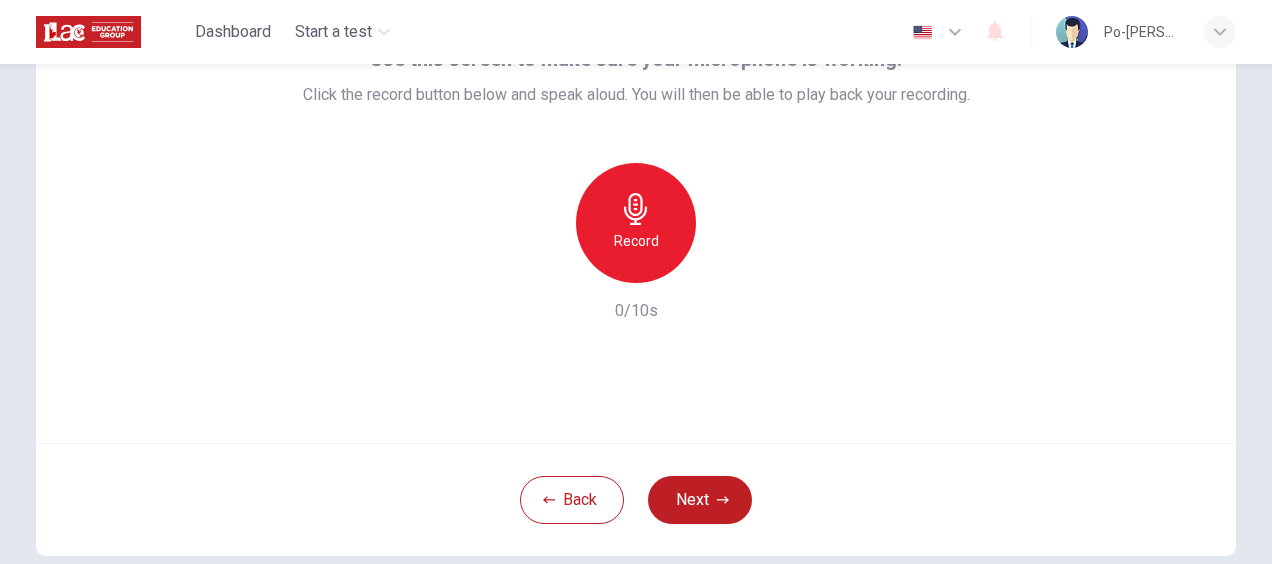 click on "Record" at bounding box center [636, 241] 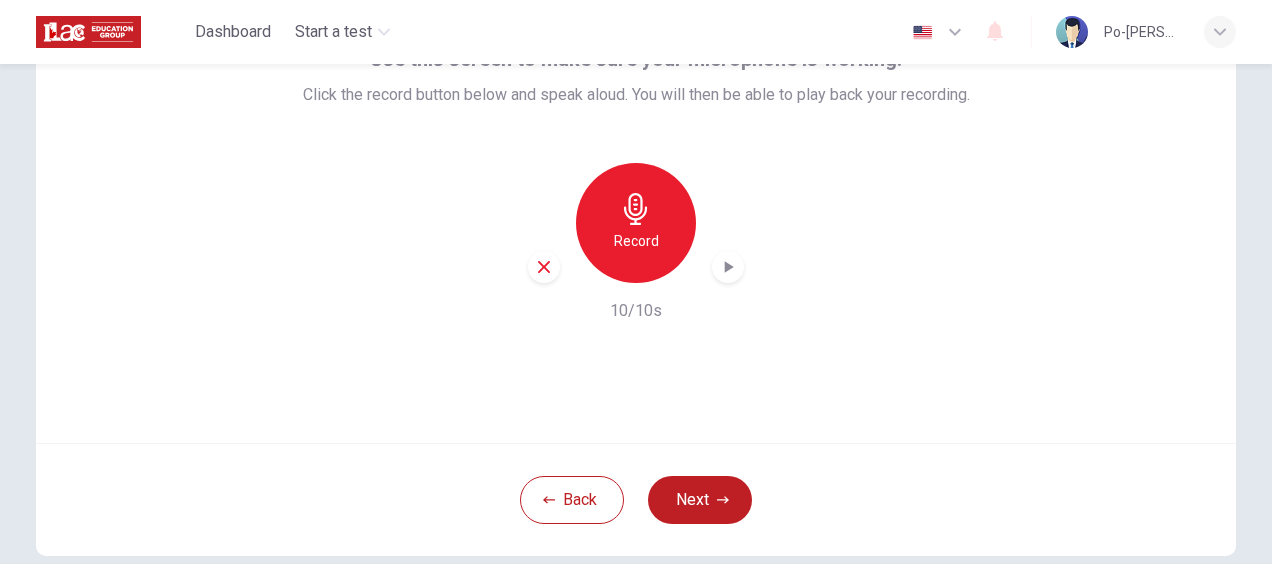 click 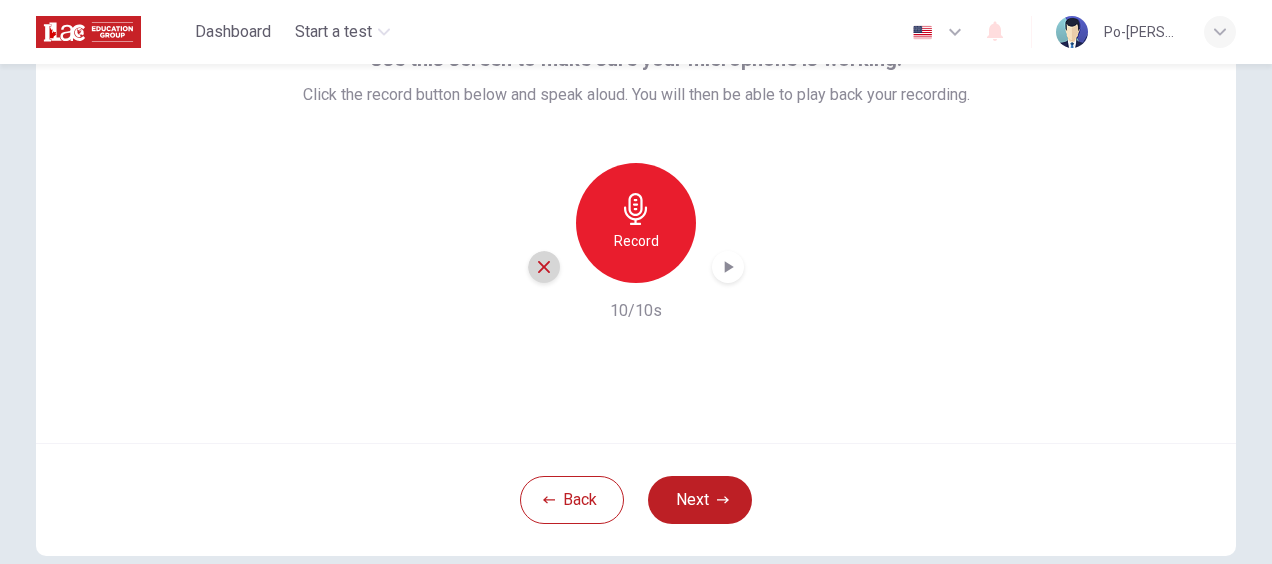 click 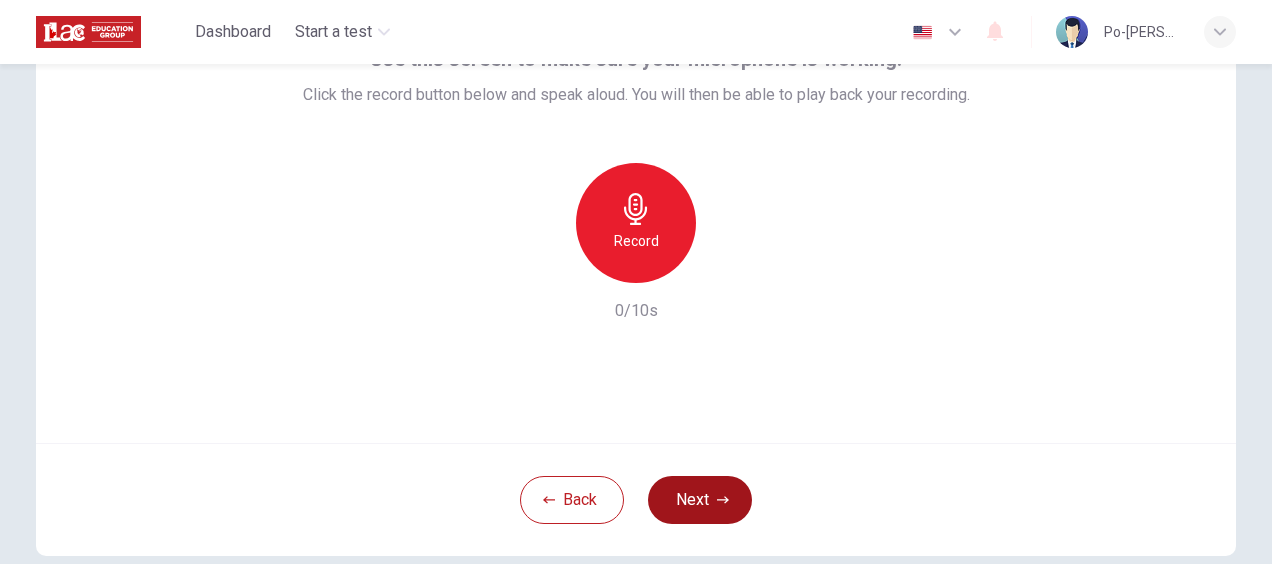 click on "Next" at bounding box center (700, 500) 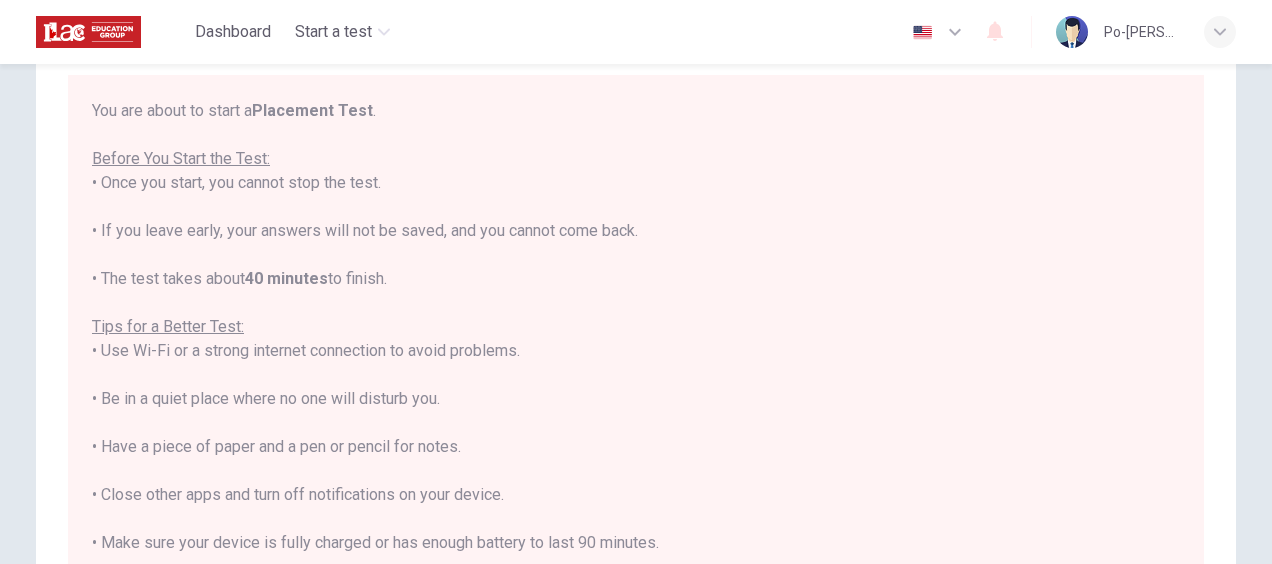 scroll, scrollTop: 22, scrollLeft: 0, axis: vertical 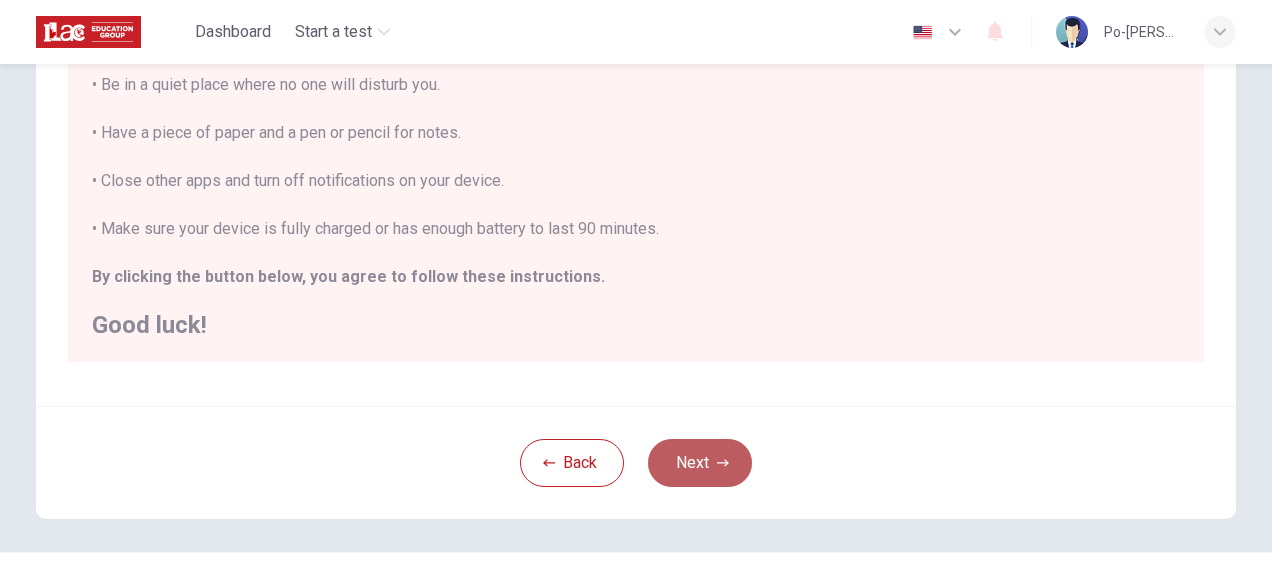 click on "Next" at bounding box center [700, 463] 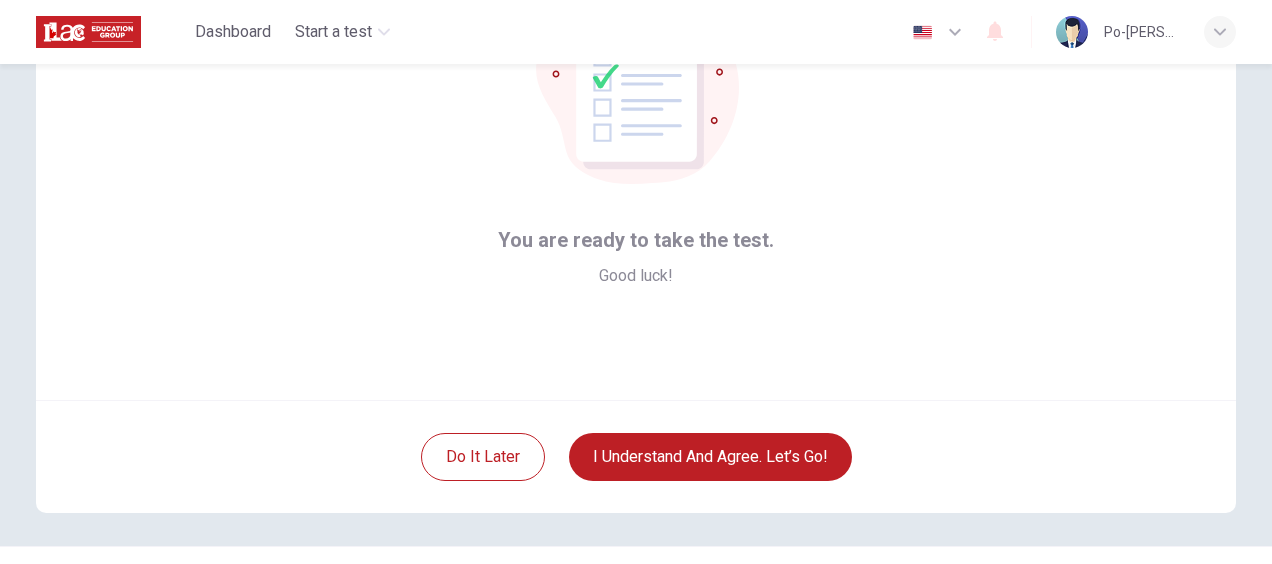 scroll, scrollTop: 184, scrollLeft: 0, axis: vertical 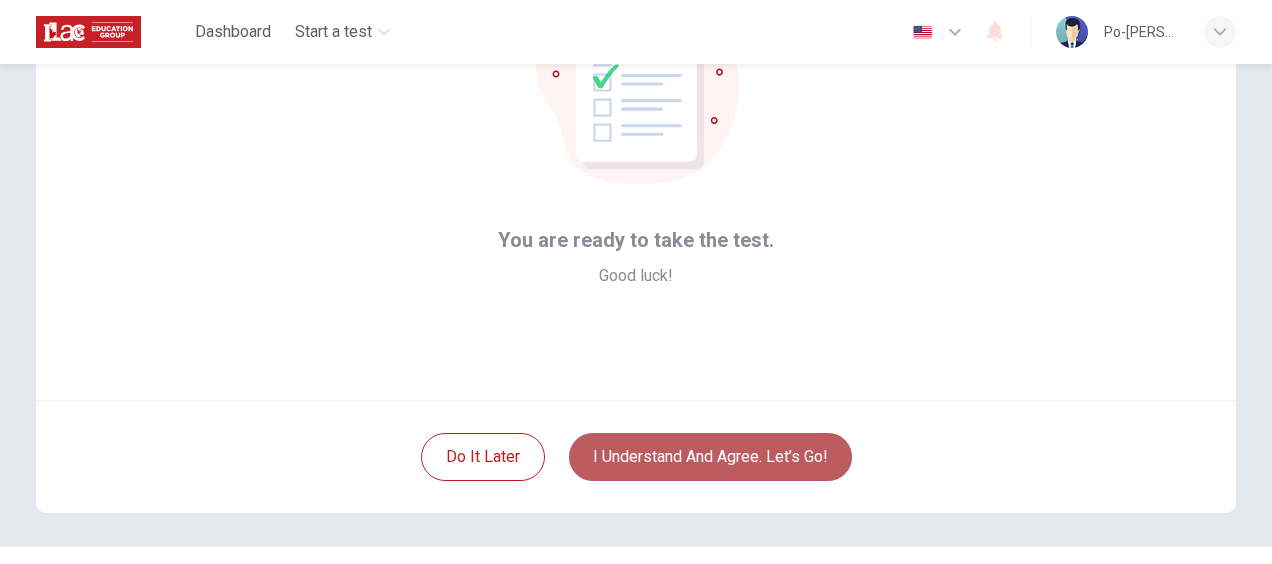click on "I understand and agree. Let’s go!" at bounding box center (710, 457) 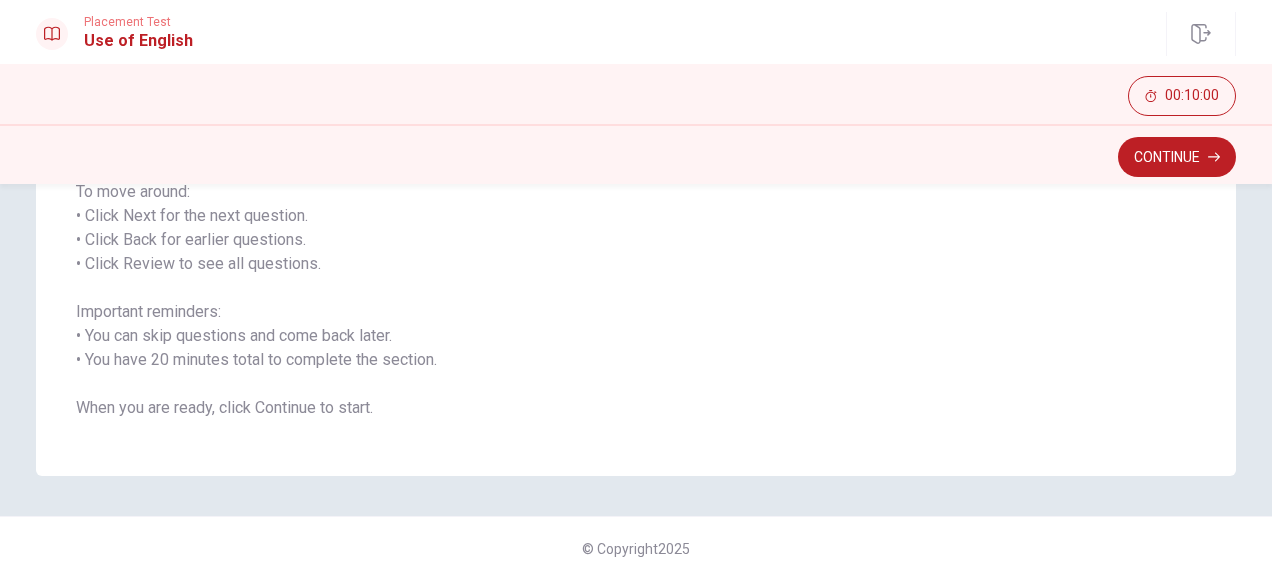 scroll, scrollTop: 332, scrollLeft: 0, axis: vertical 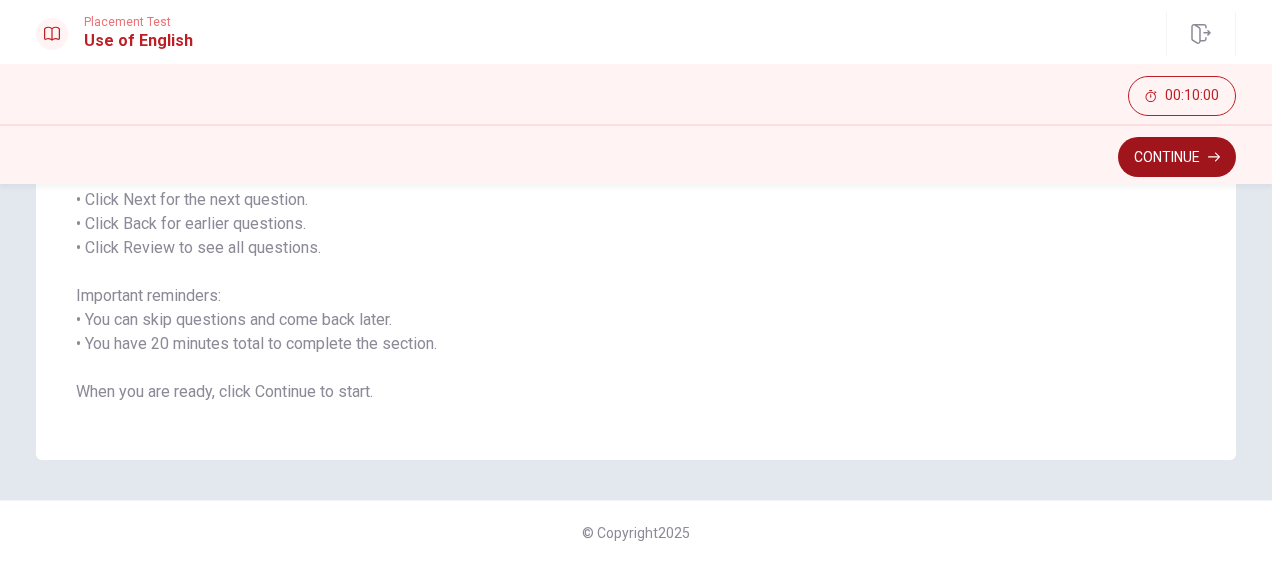 click on "Continue" at bounding box center (1177, 157) 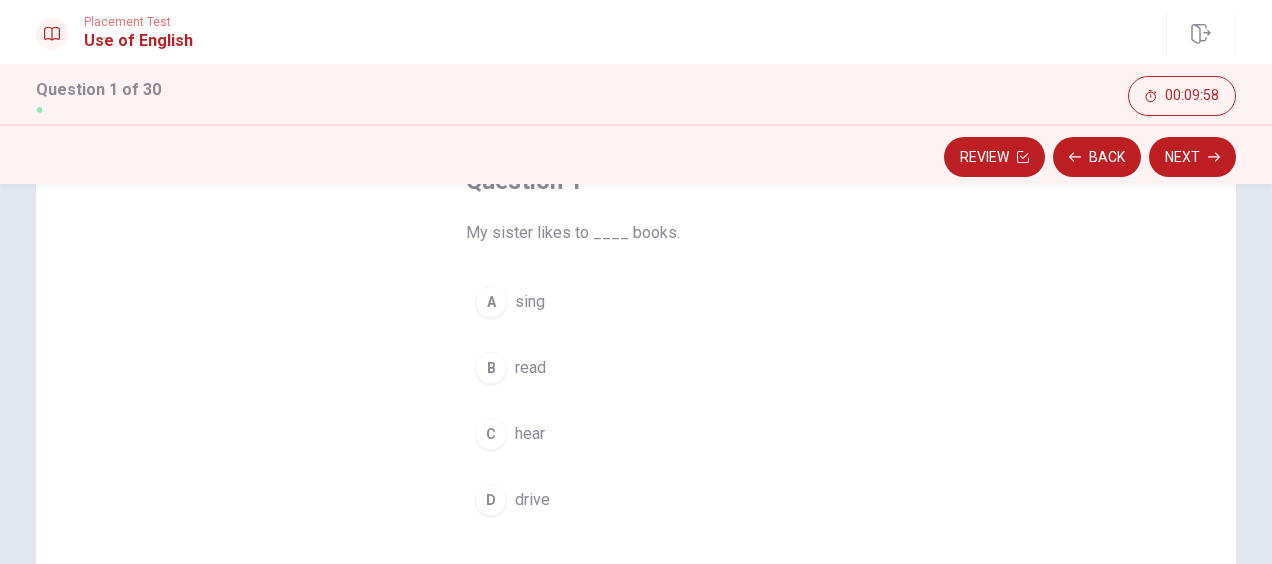 scroll, scrollTop: 146, scrollLeft: 0, axis: vertical 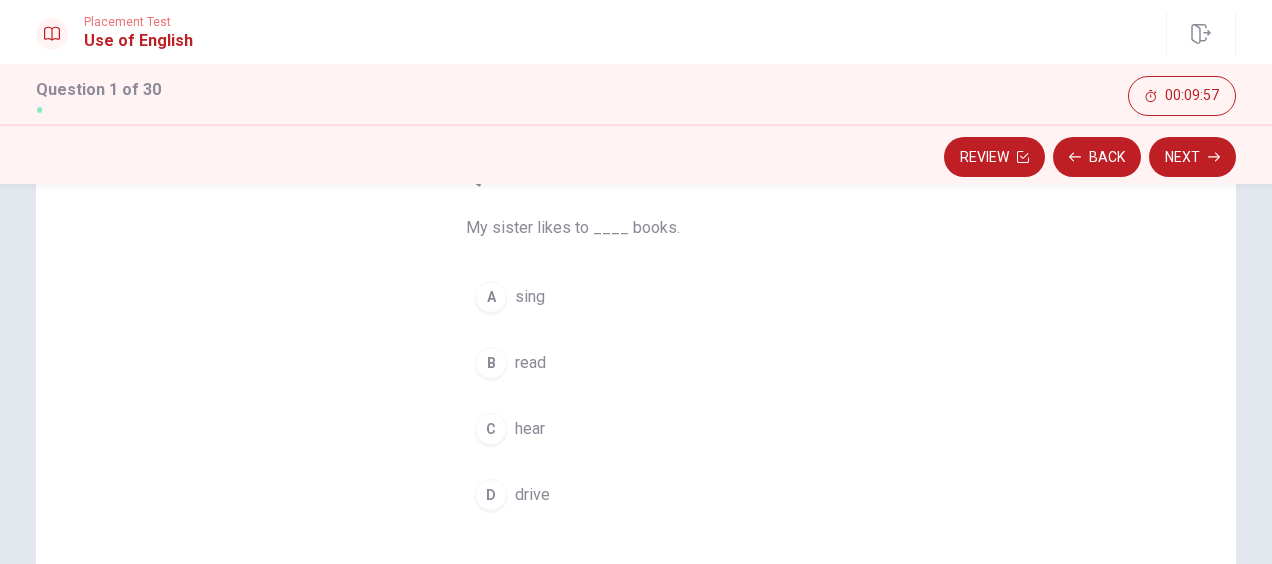 click on "B" at bounding box center (491, 363) 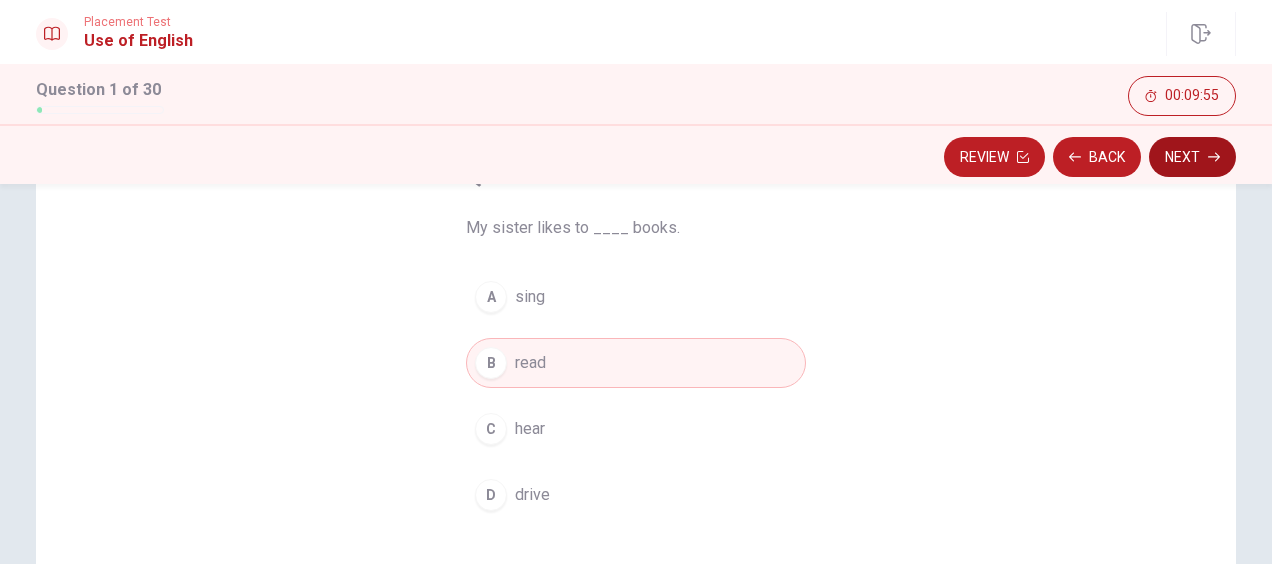 click on "Next" at bounding box center [1192, 157] 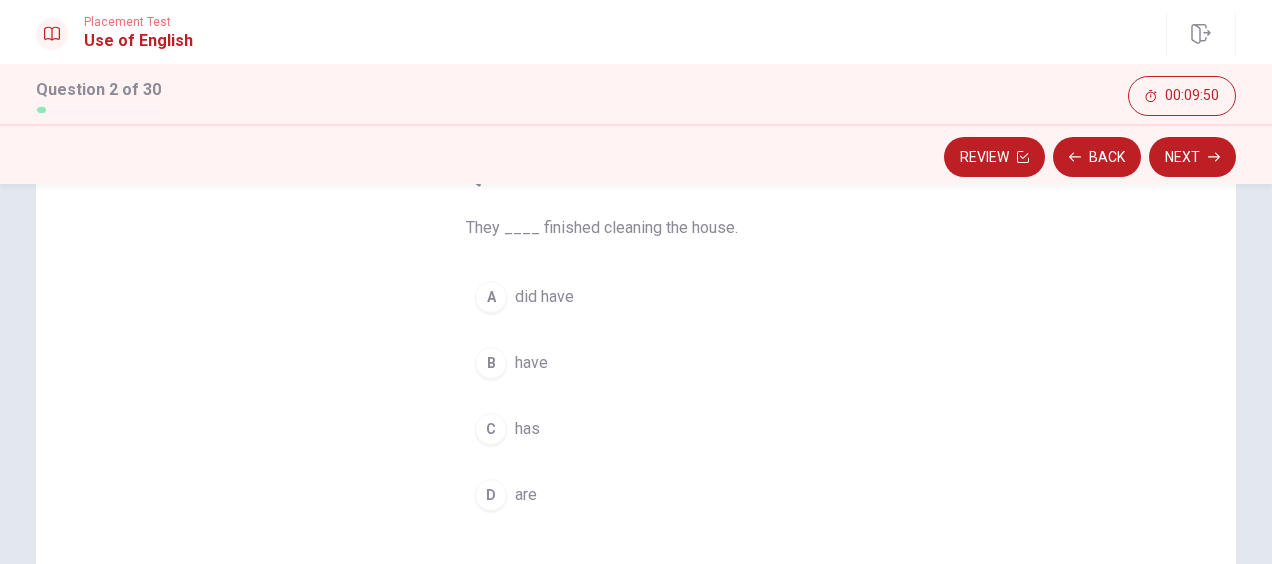 click on "B" at bounding box center [491, 363] 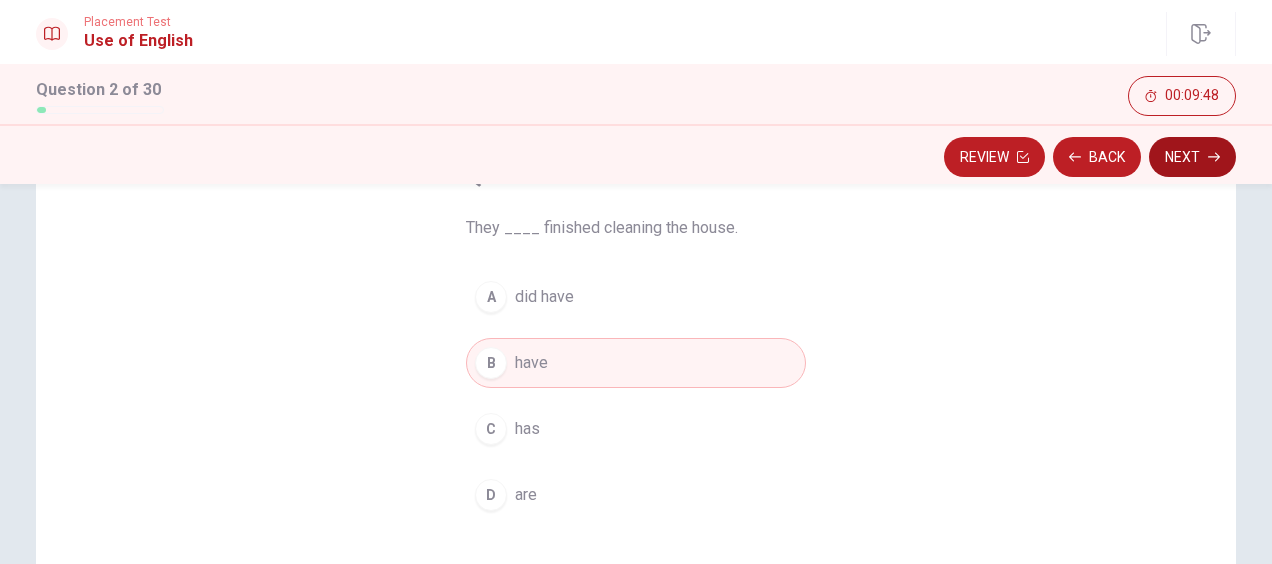 click on "Next" at bounding box center [1192, 157] 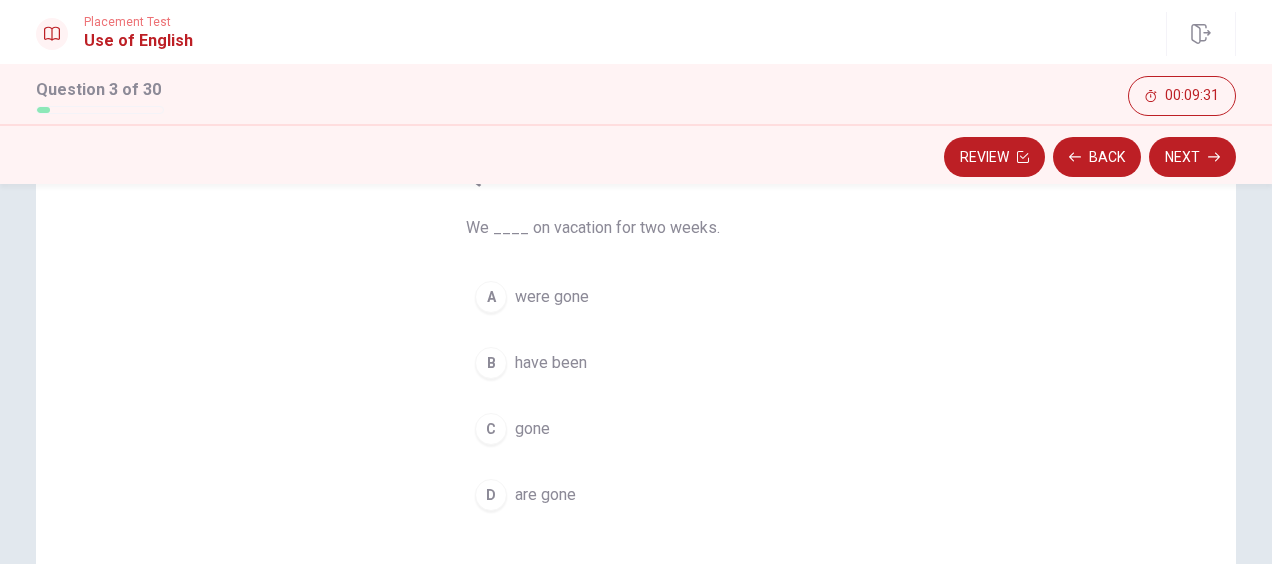 click on "B have been" at bounding box center [636, 363] 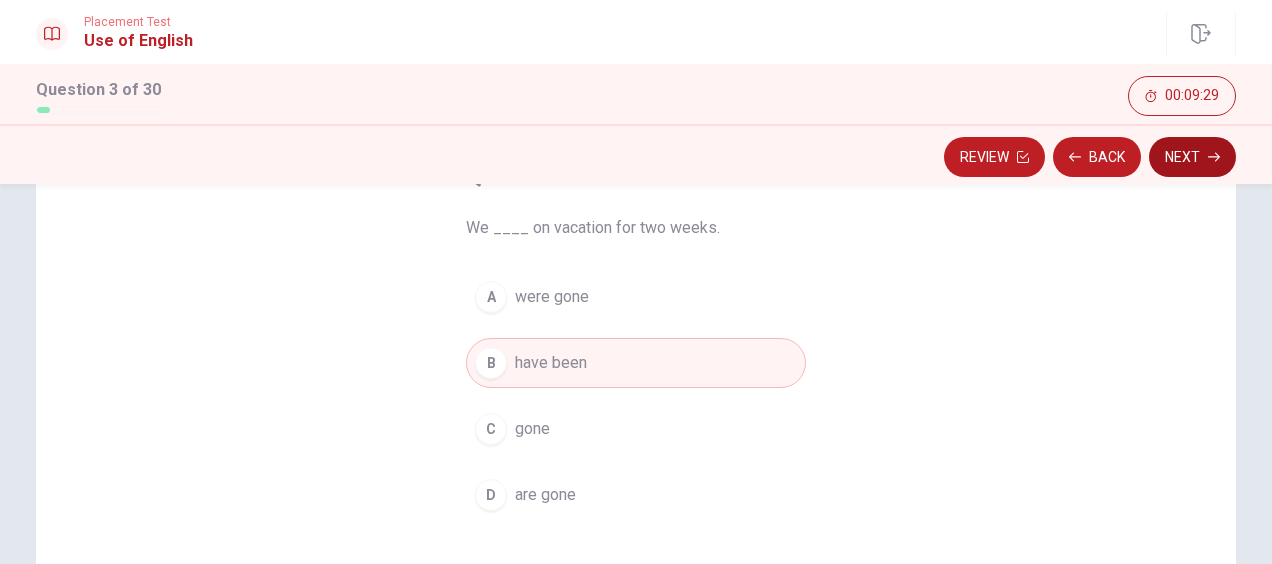 click on "Next" at bounding box center (1192, 157) 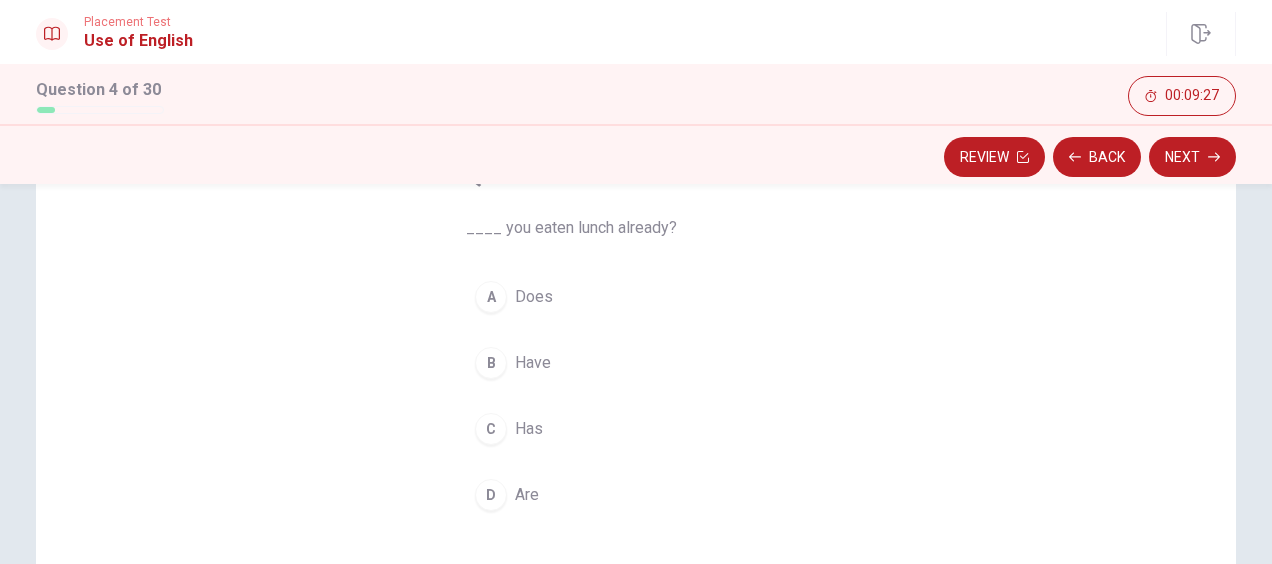 click on "B Have" at bounding box center (636, 363) 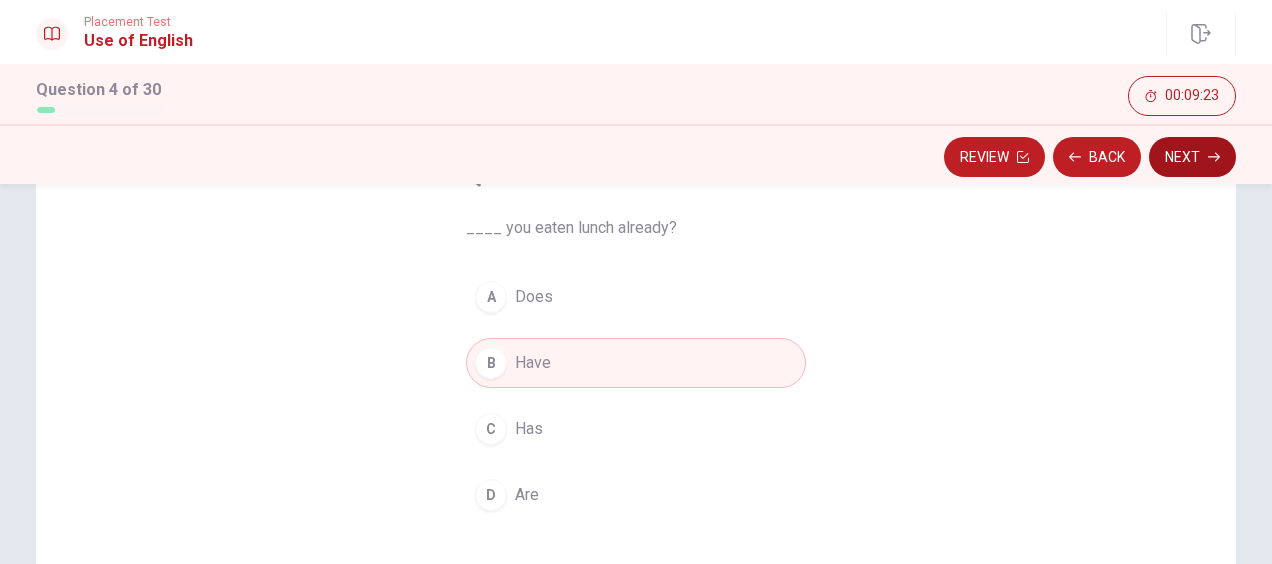 click on "Next" at bounding box center [1192, 157] 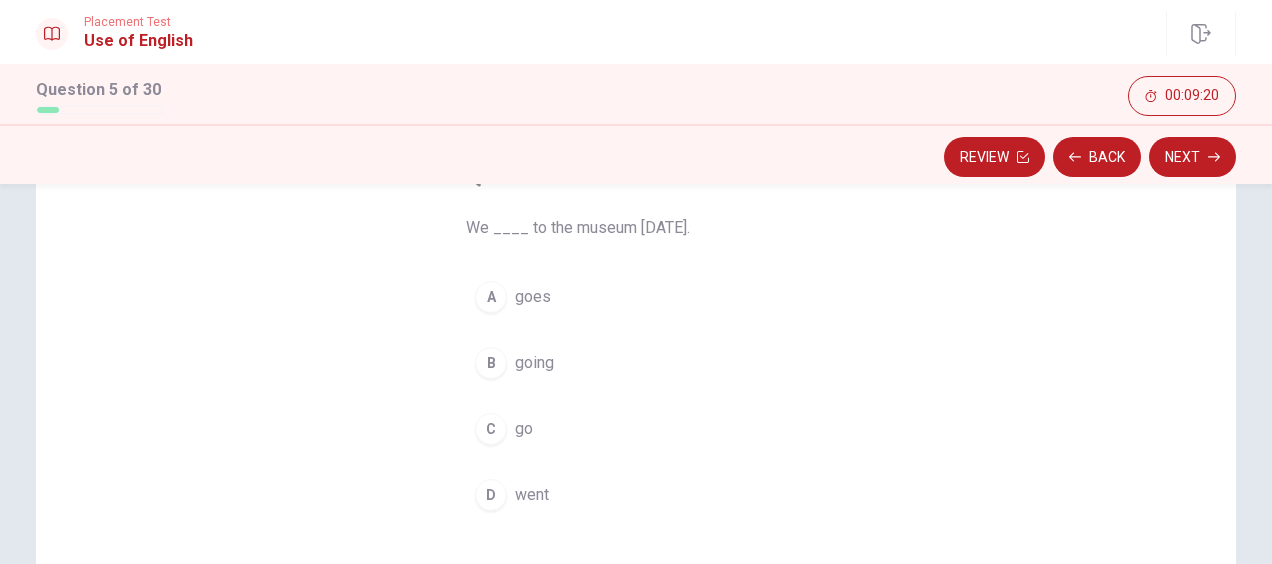 click on "D went" at bounding box center (636, 495) 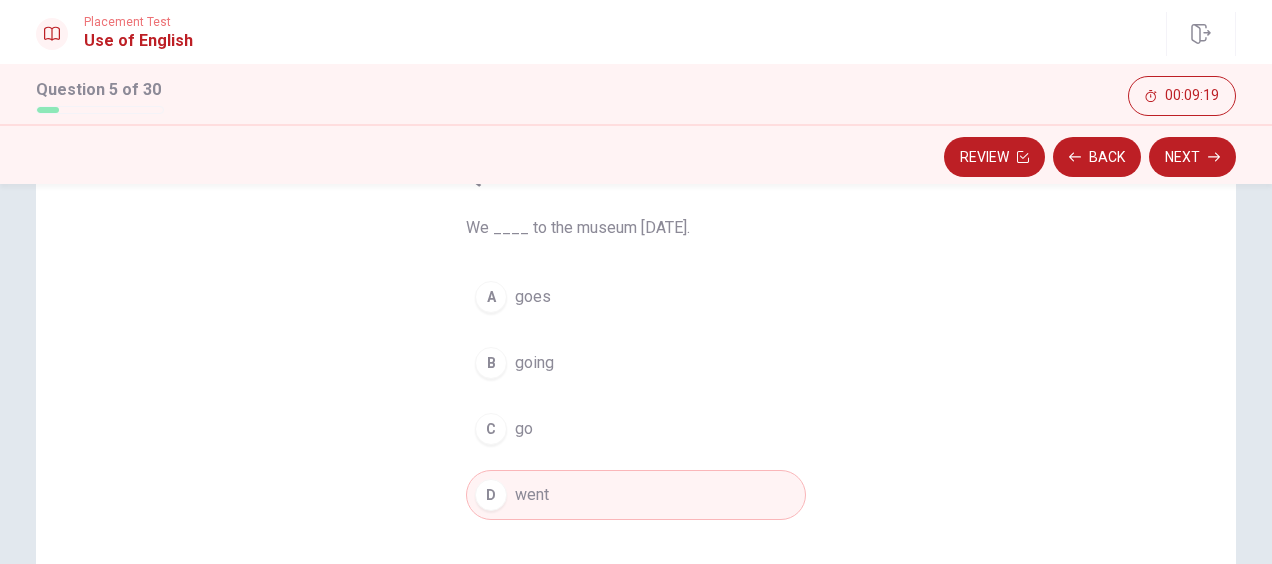 click on "Next" at bounding box center [1192, 157] 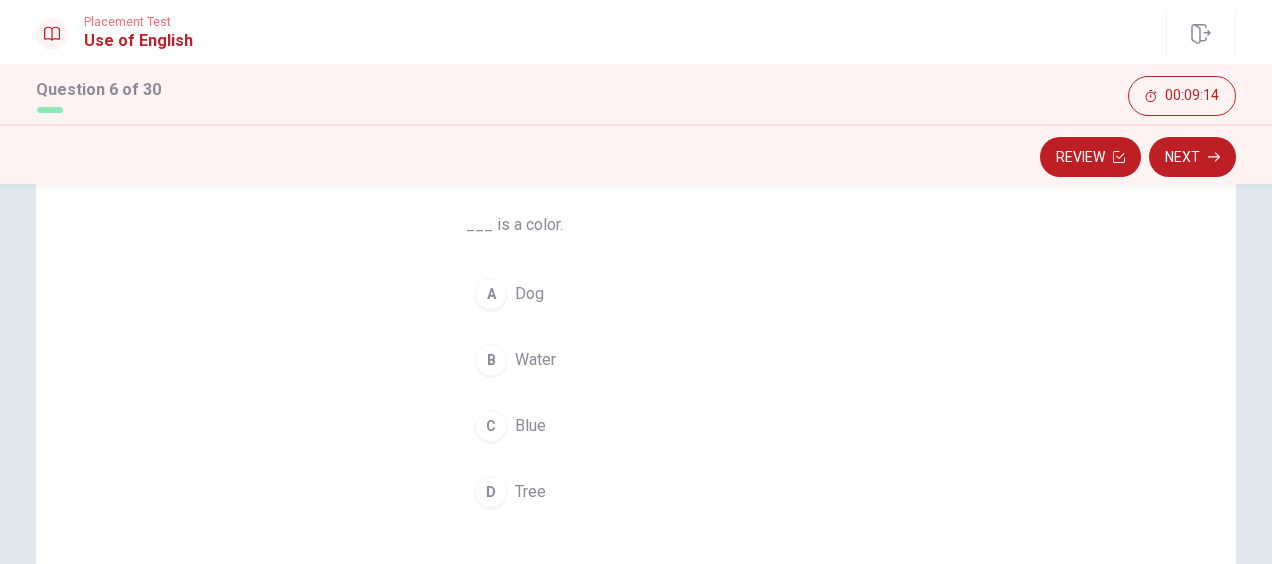 scroll, scrollTop: 148, scrollLeft: 0, axis: vertical 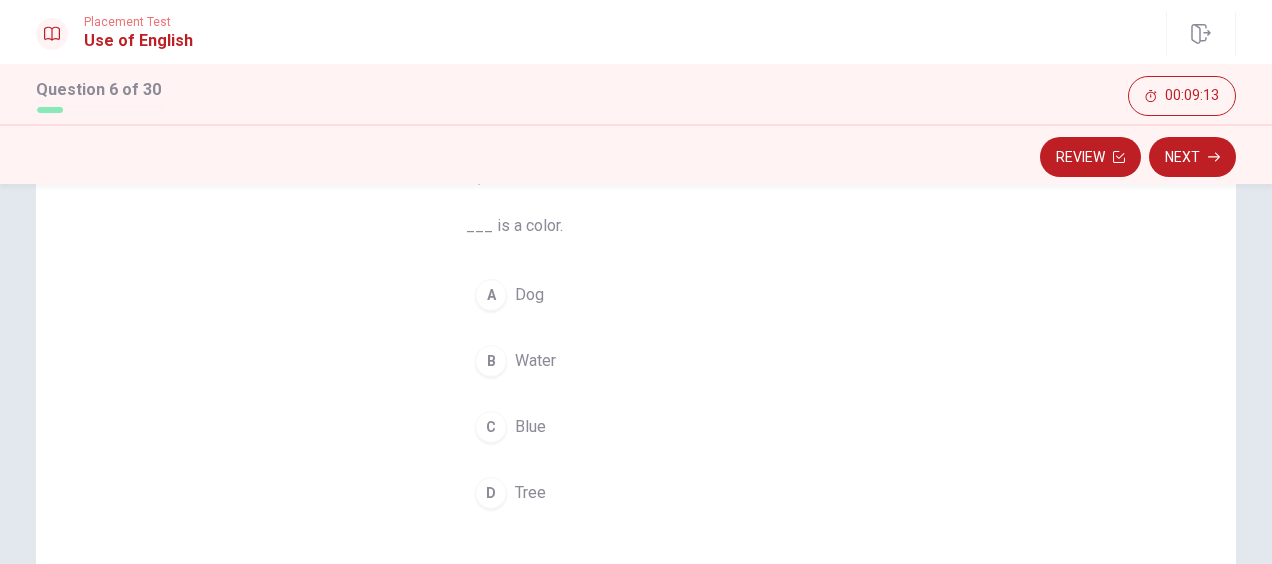 click on "Blue" at bounding box center [530, 427] 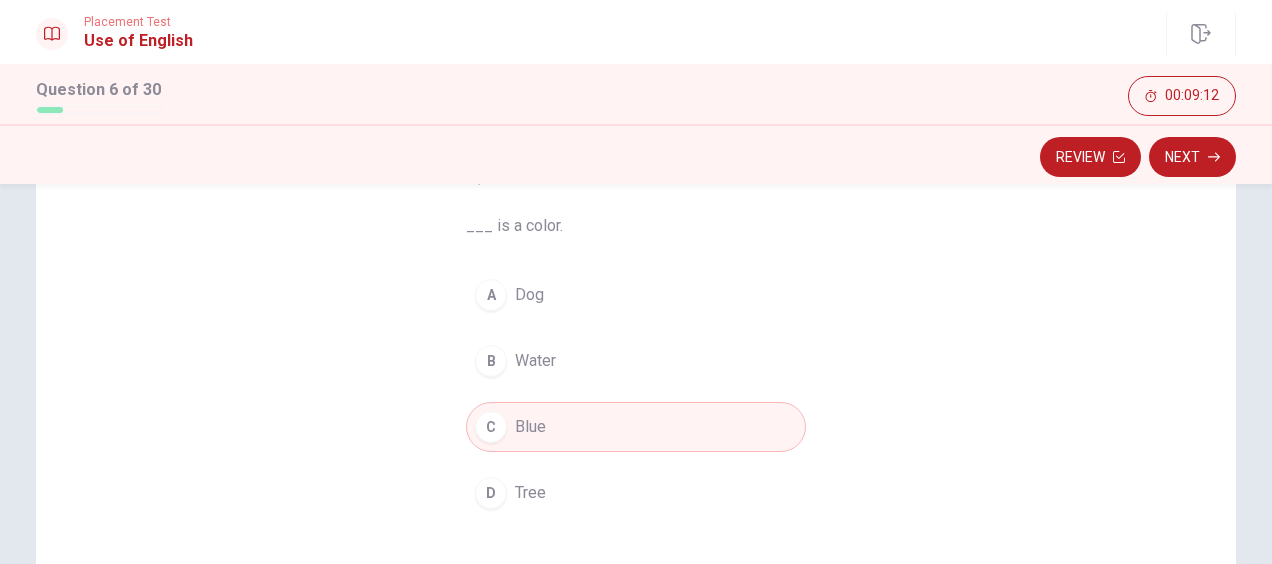 click on "Next" at bounding box center [1192, 157] 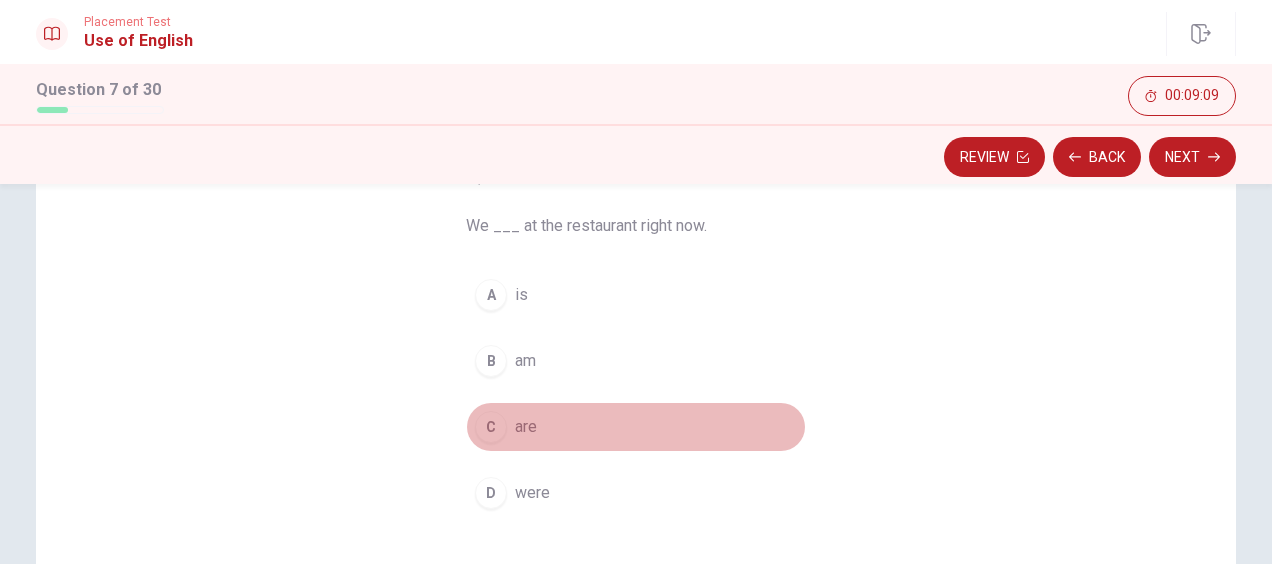 click on "C are" at bounding box center [636, 427] 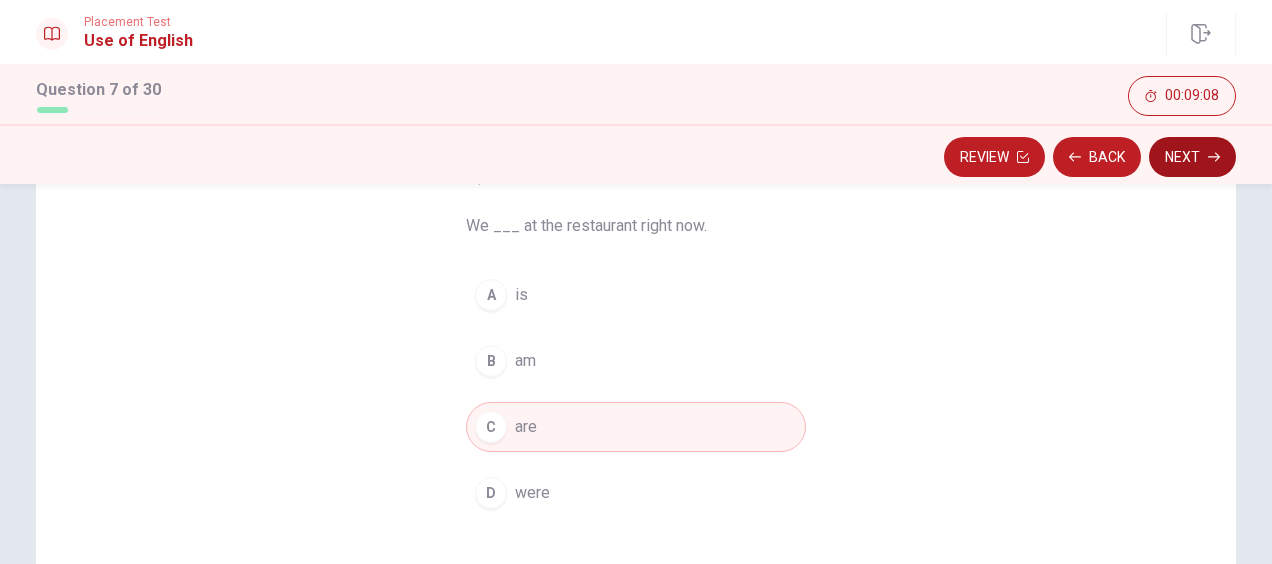 click on "Next" at bounding box center (1192, 157) 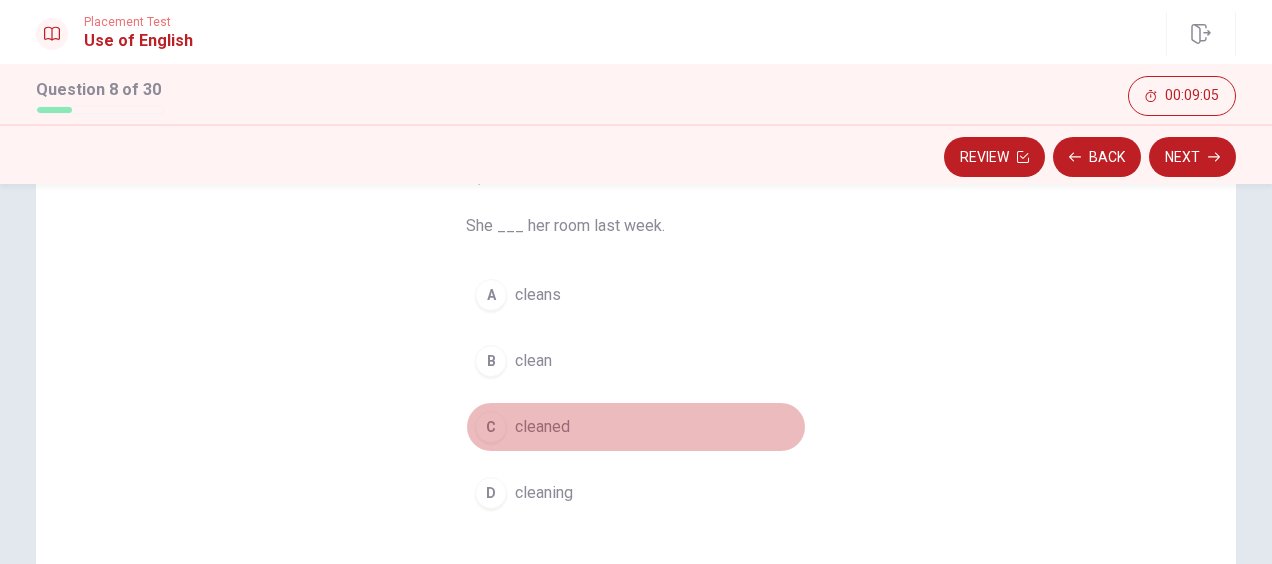 click on "C cleaned" at bounding box center [636, 427] 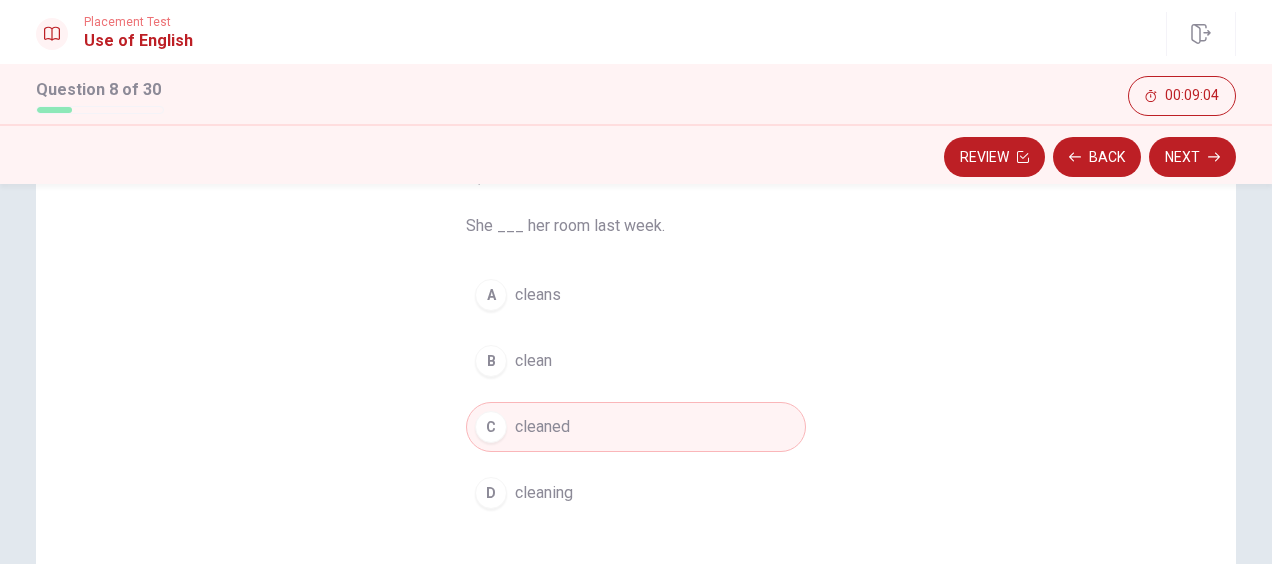 click on "Next" at bounding box center [1192, 157] 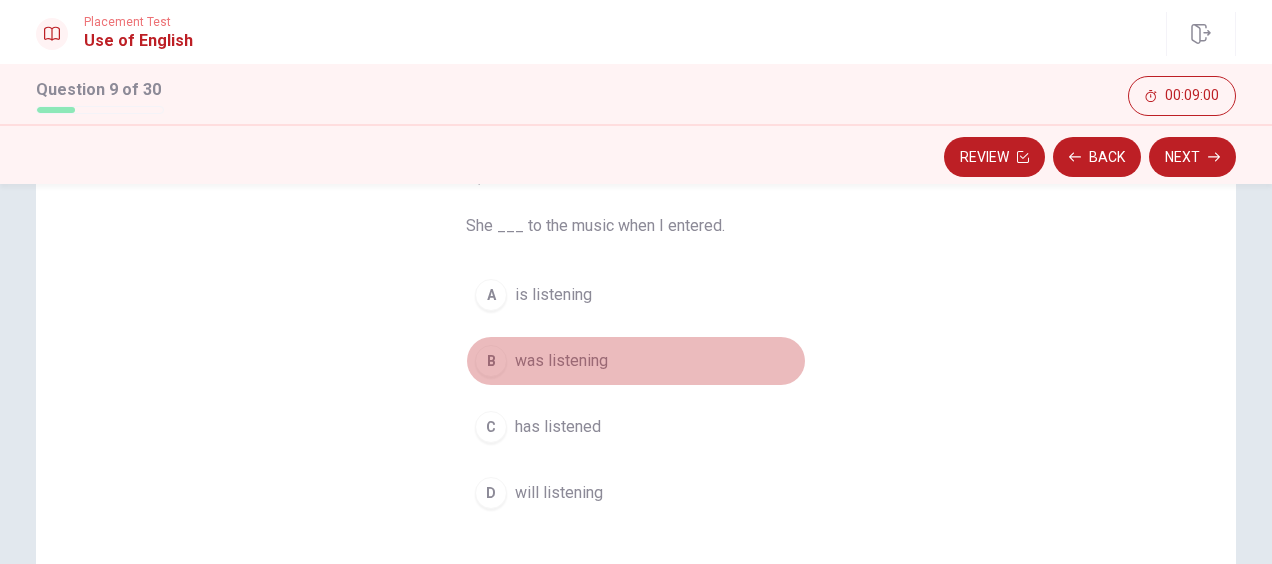 click on "B was listening" at bounding box center [636, 361] 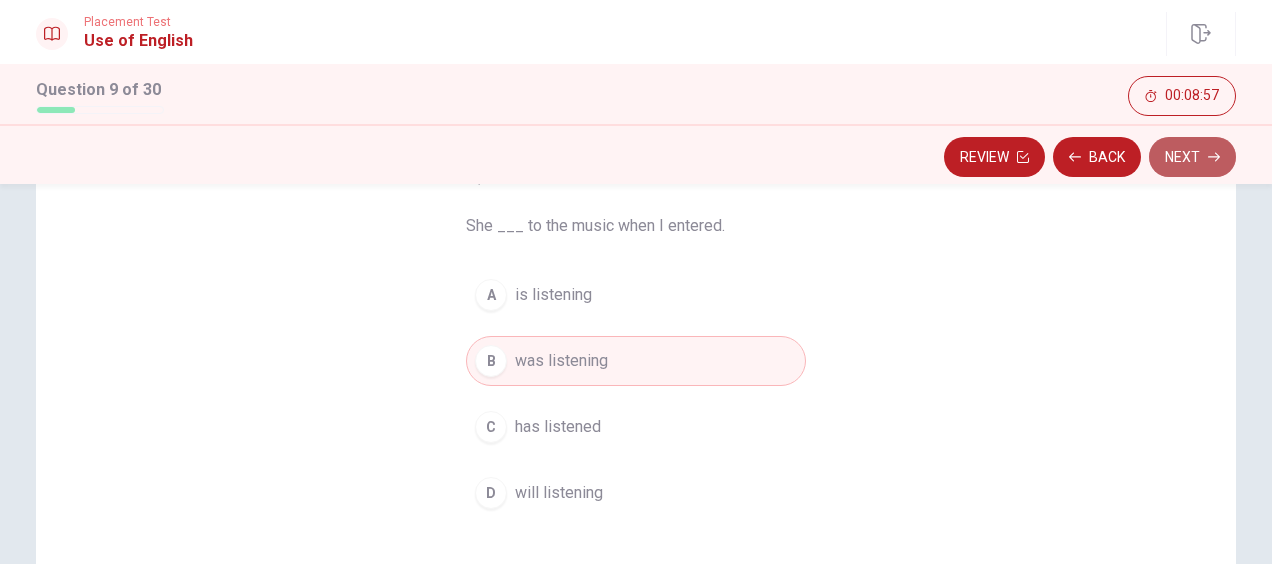 click on "Next" at bounding box center [1192, 157] 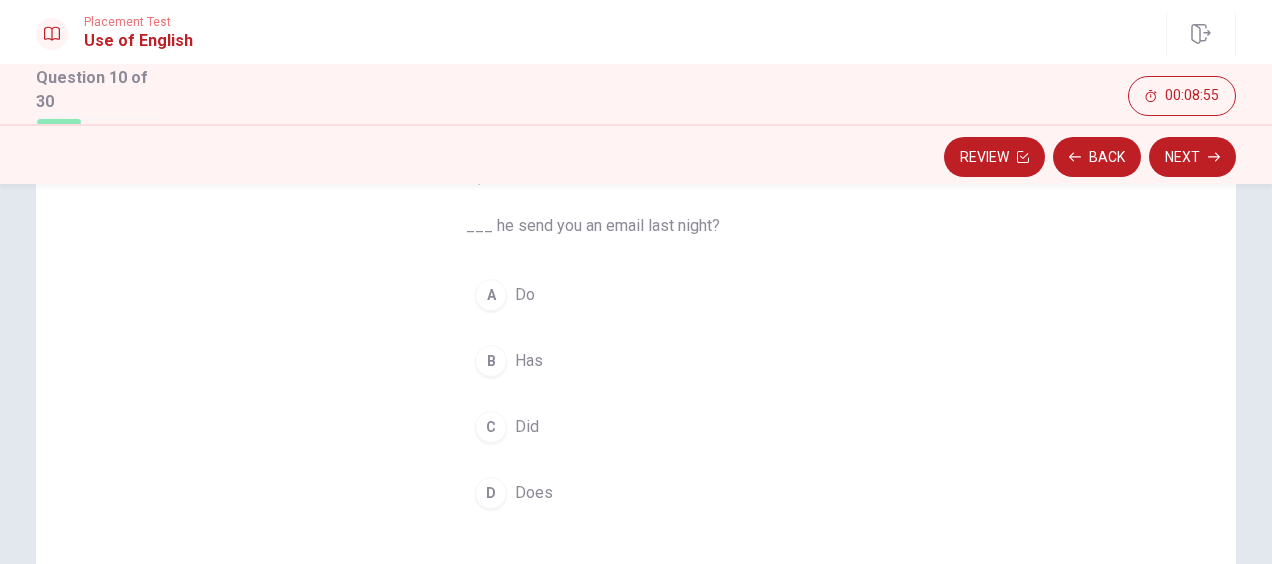 click on "C Did" at bounding box center (636, 427) 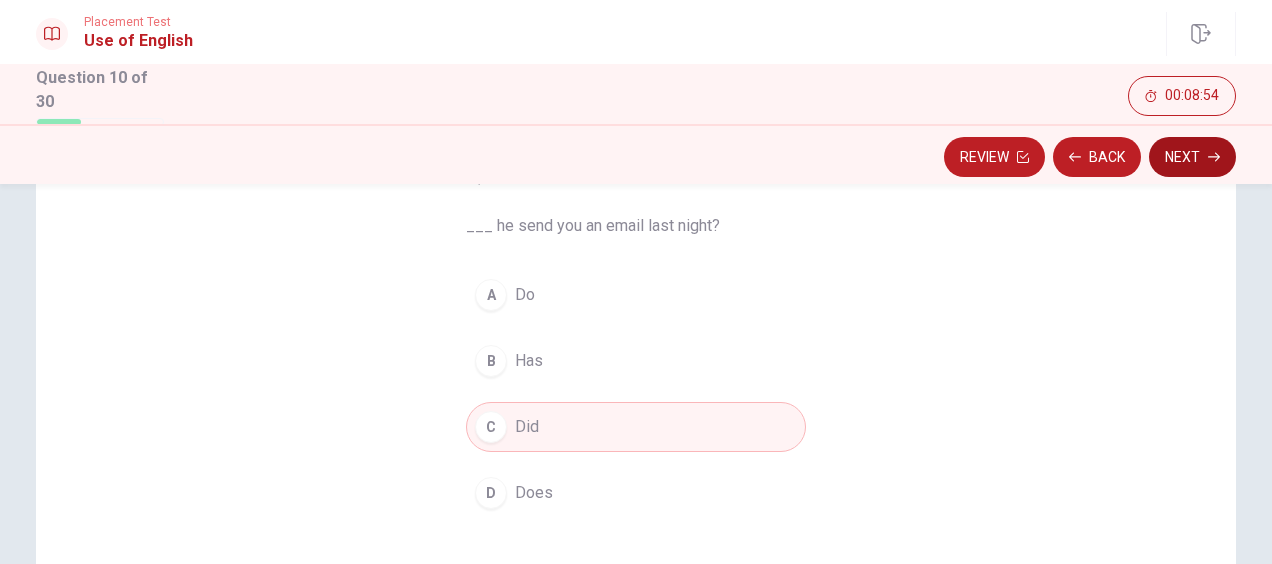 click on "Next" at bounding box center (1192, 157) 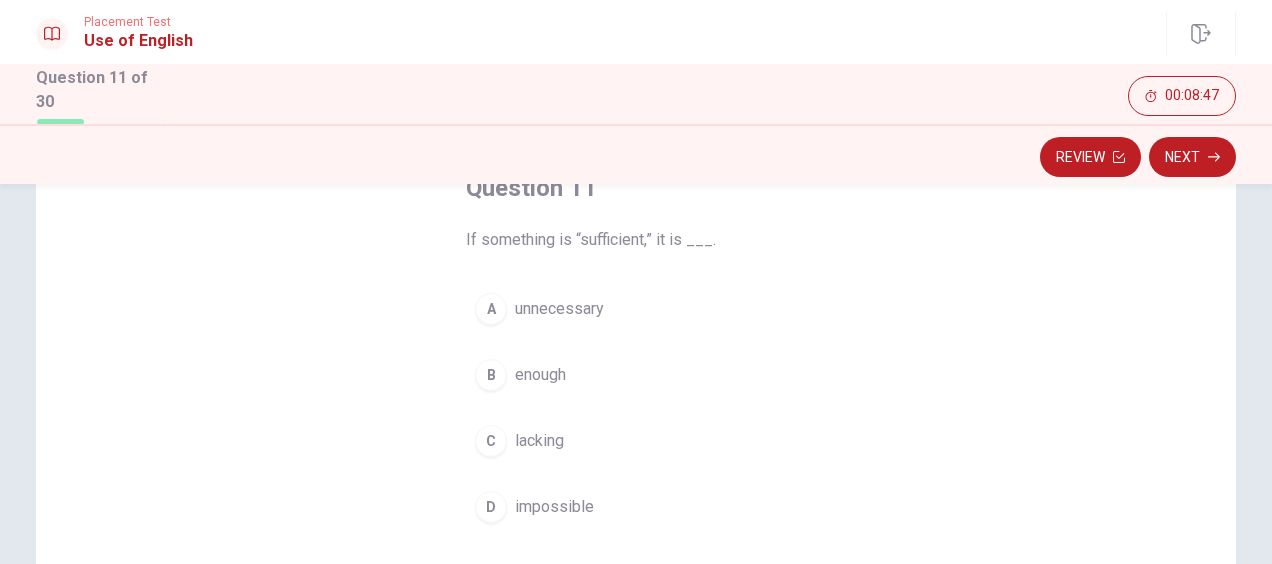 scroll, scrollTop: 135, scrollLeft: 0, axis: vertical 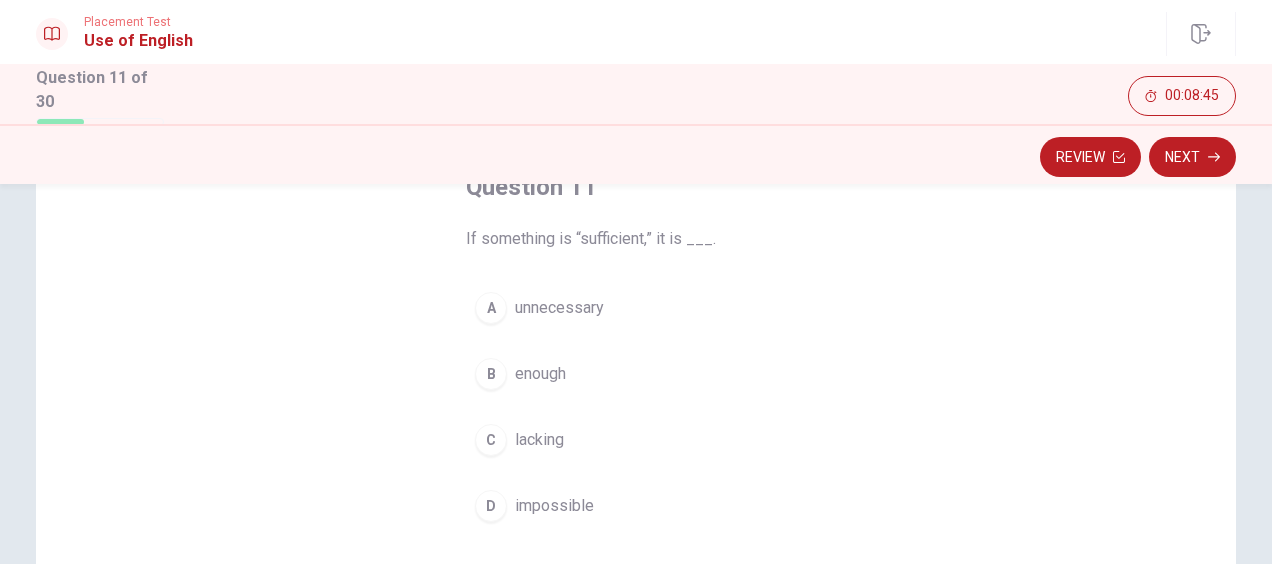 click on "B enough" at bounding box center [636, 374] 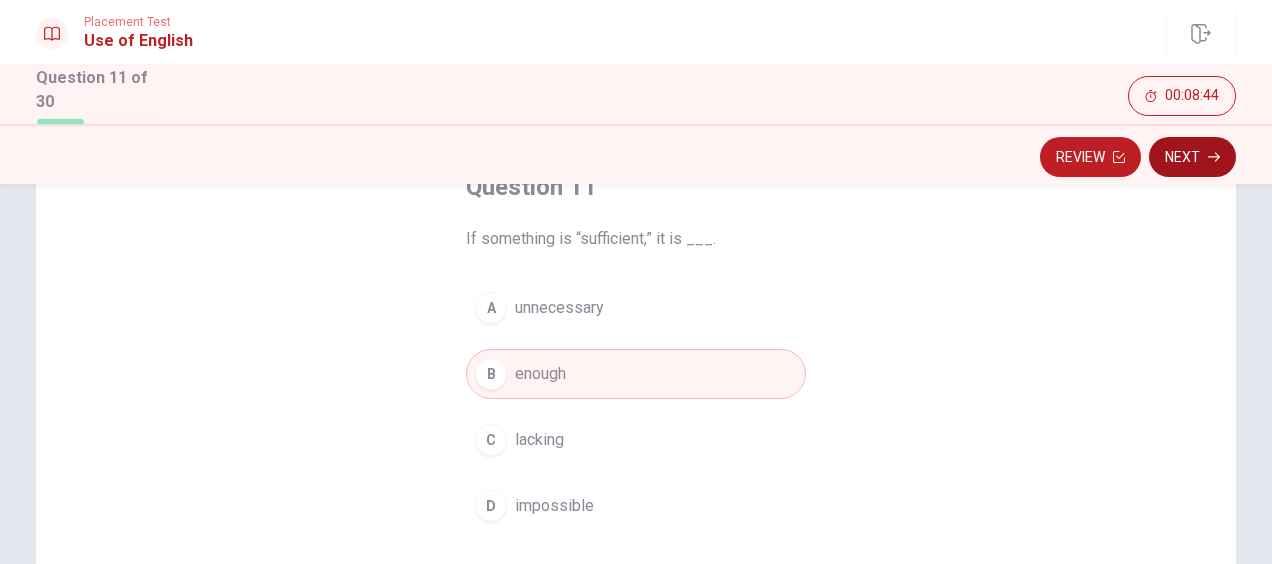 click on "Next" at bounding box center (1192, 157) 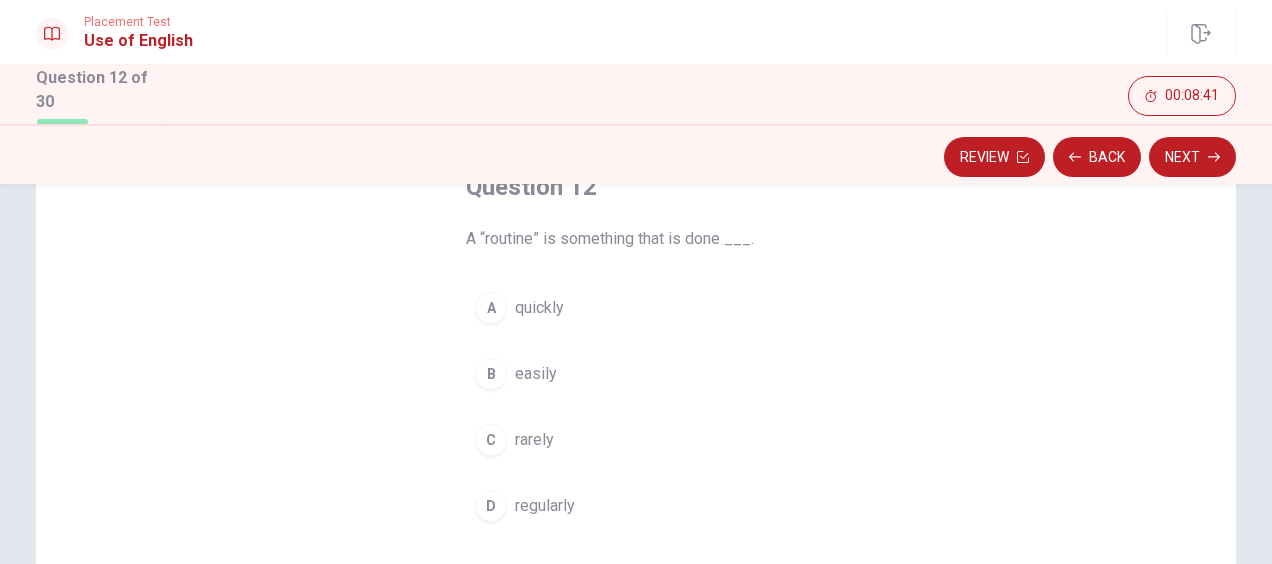 click on "D regularly" at bounding box center (636, 506) 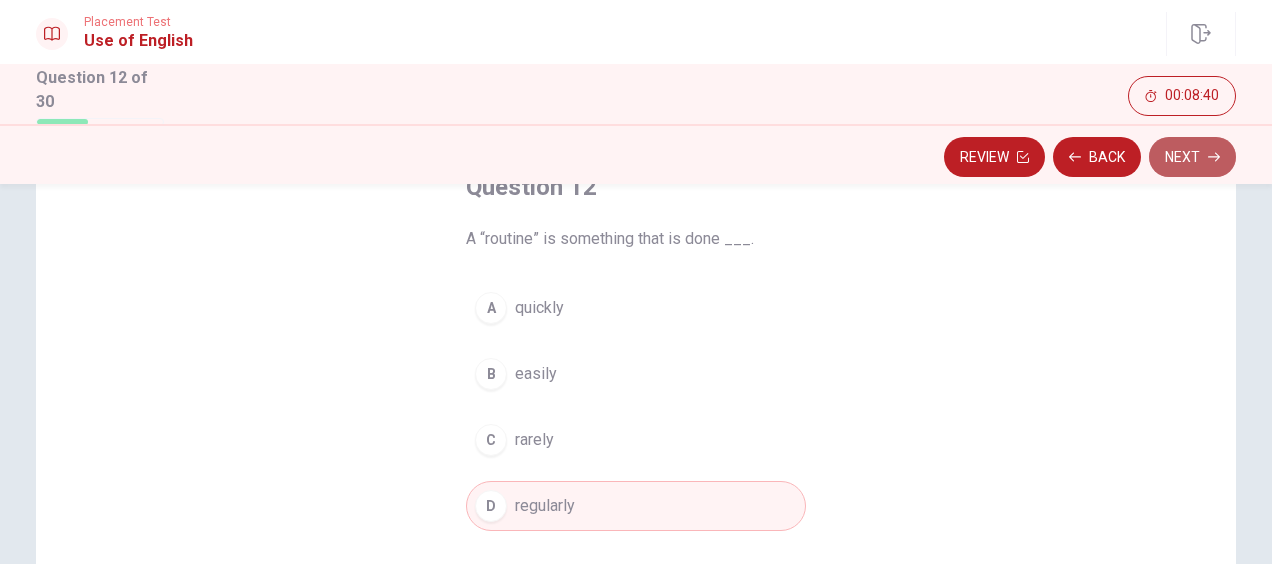 click on "Next" at bounding box center [1192, 157] 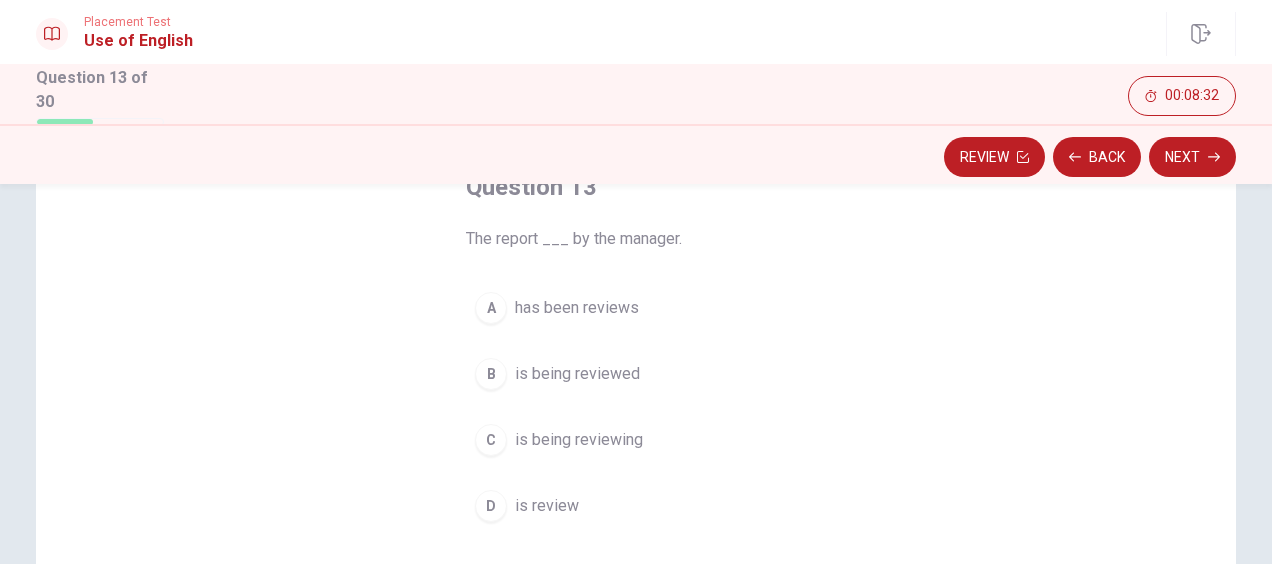 click on "B is being reviewed" at bounding box center (636, 374) 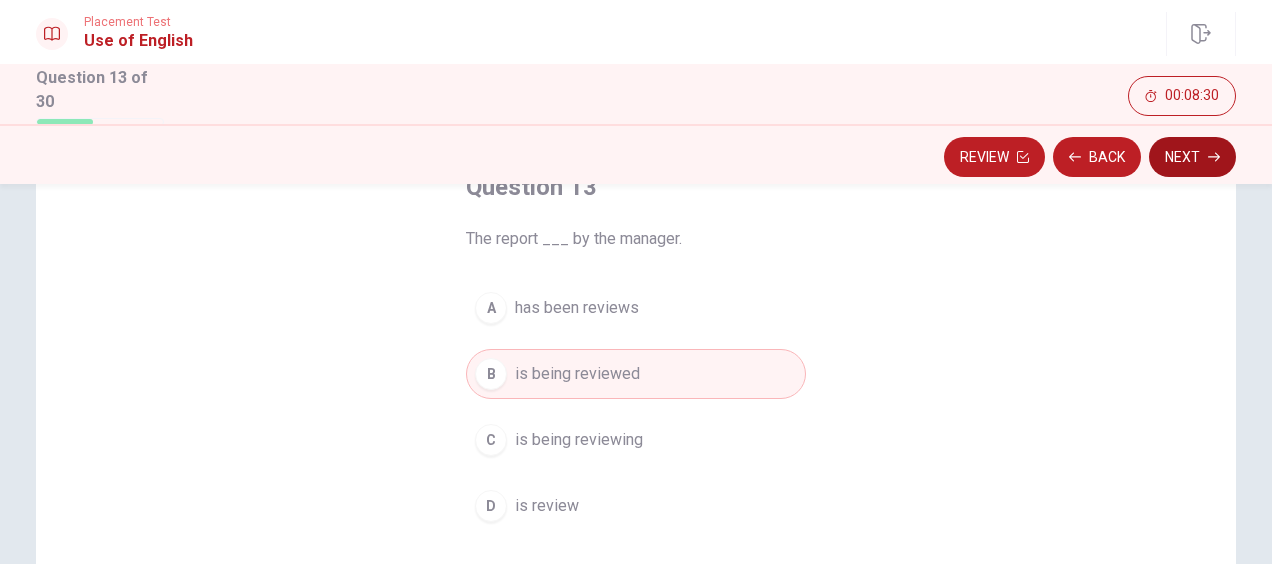 click on "Next" at bounding box center [1192, 157] 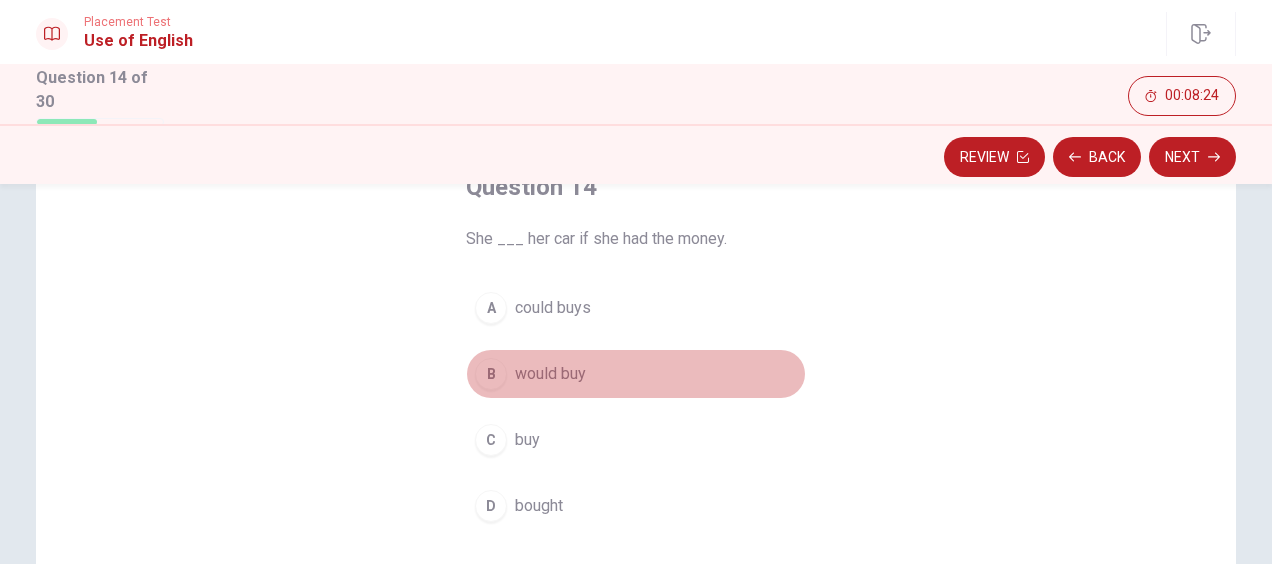 click on "B would buy" at bounding box center (636, 374) 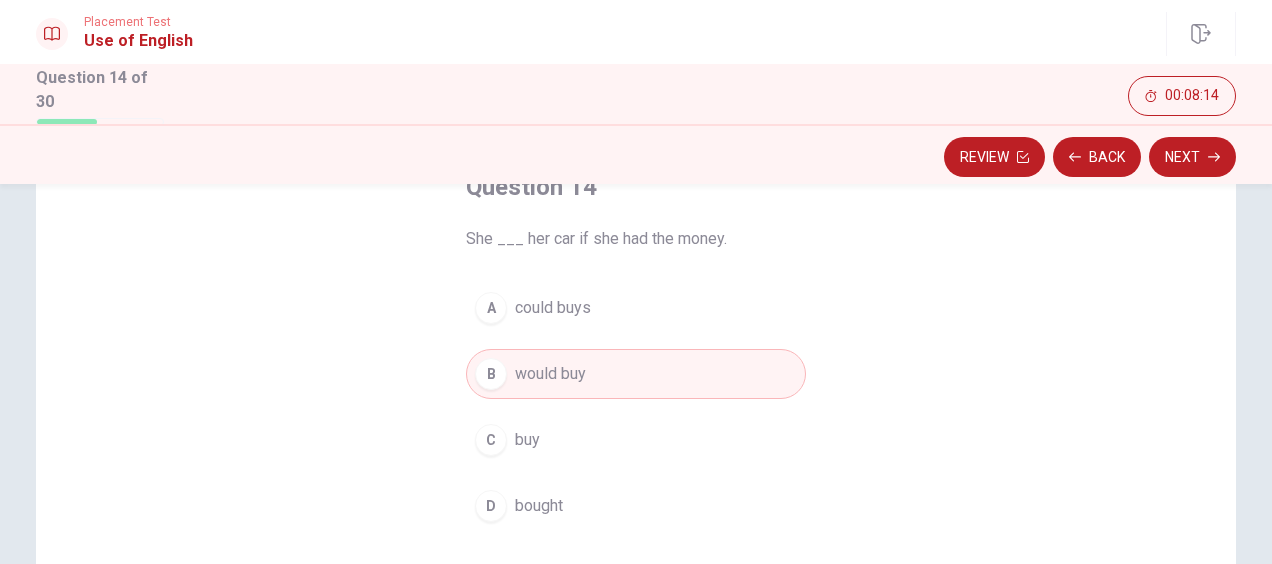 click on "Next" at bounding box center (1192, 157) 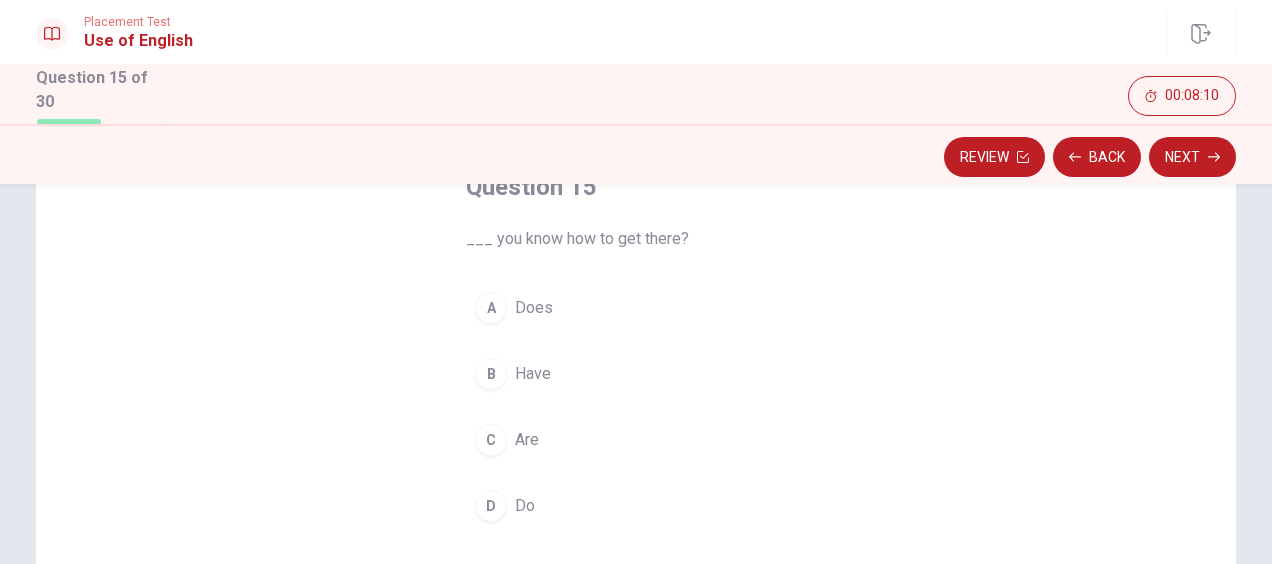 drag, startPoint x: 872, startPoint y: 256, endPoint x: 609, endPoint y: 358, distance: 282.08685 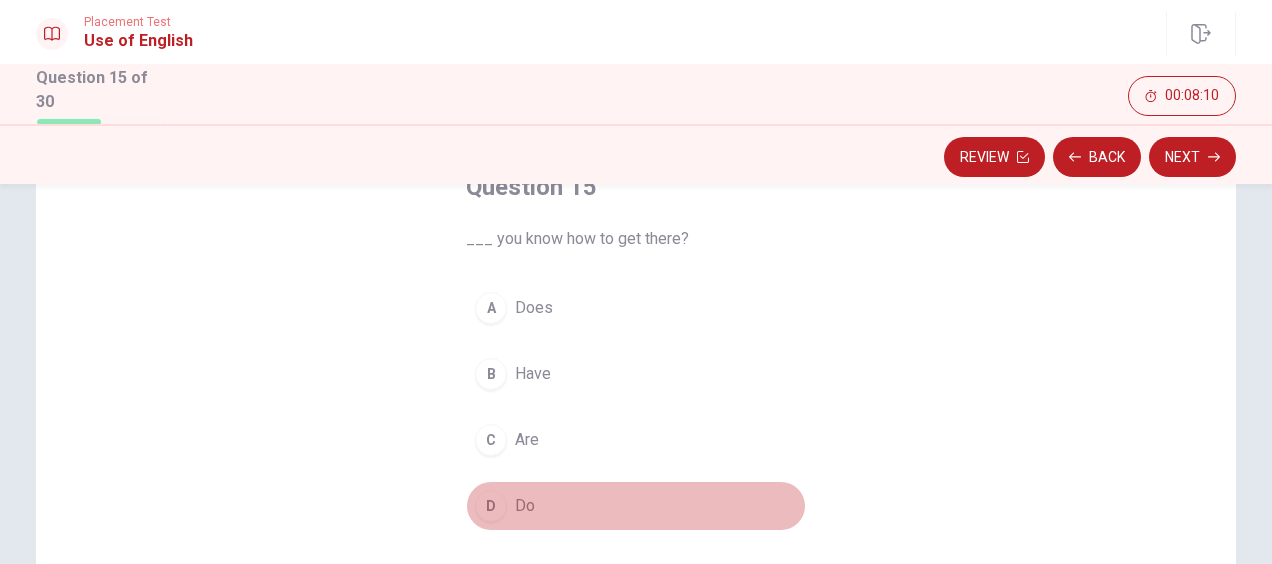 click on "D Do" at bounding box center (636, 506) 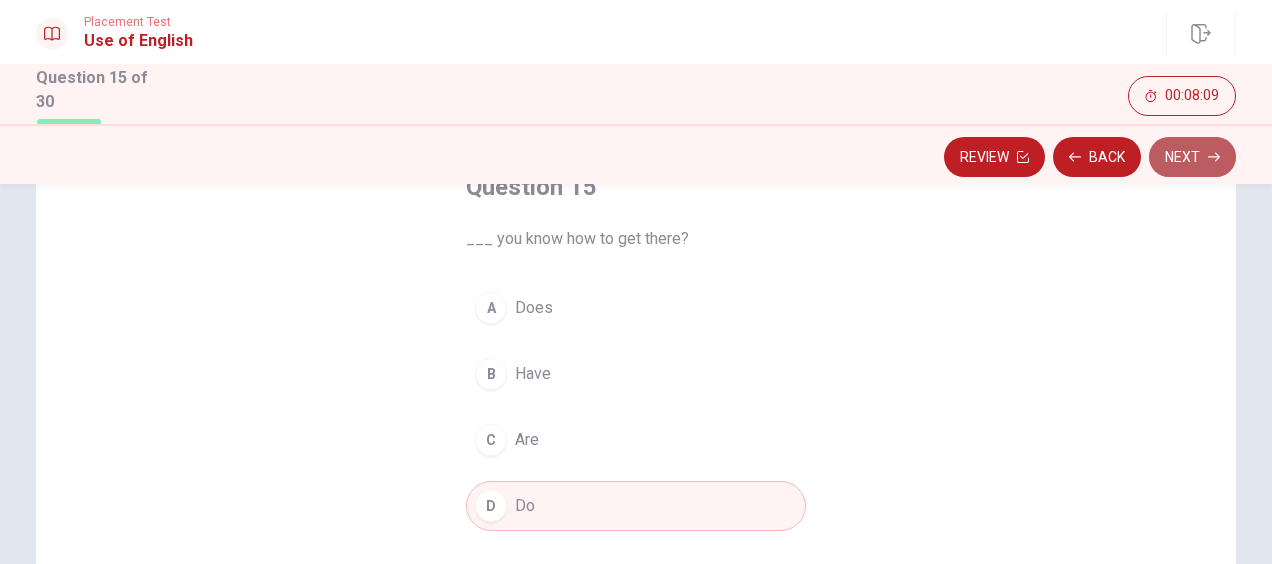 click on "Next" at bounding box center (1192, 157) 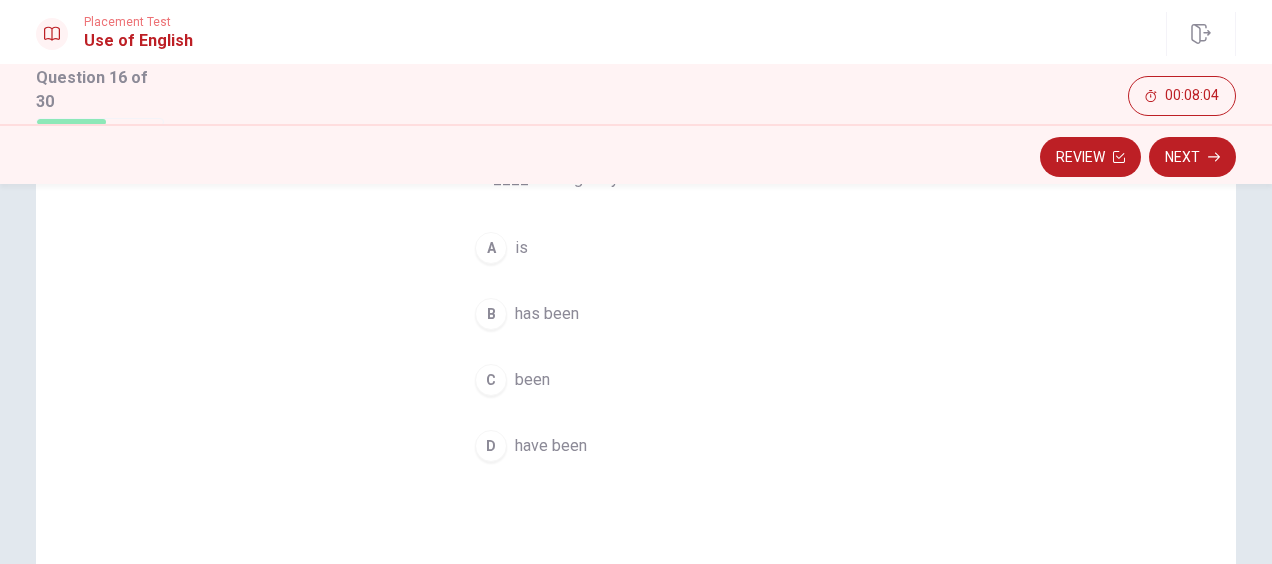 scroll, scrollTop: 159, scrollLeft: 0, axis: vertical 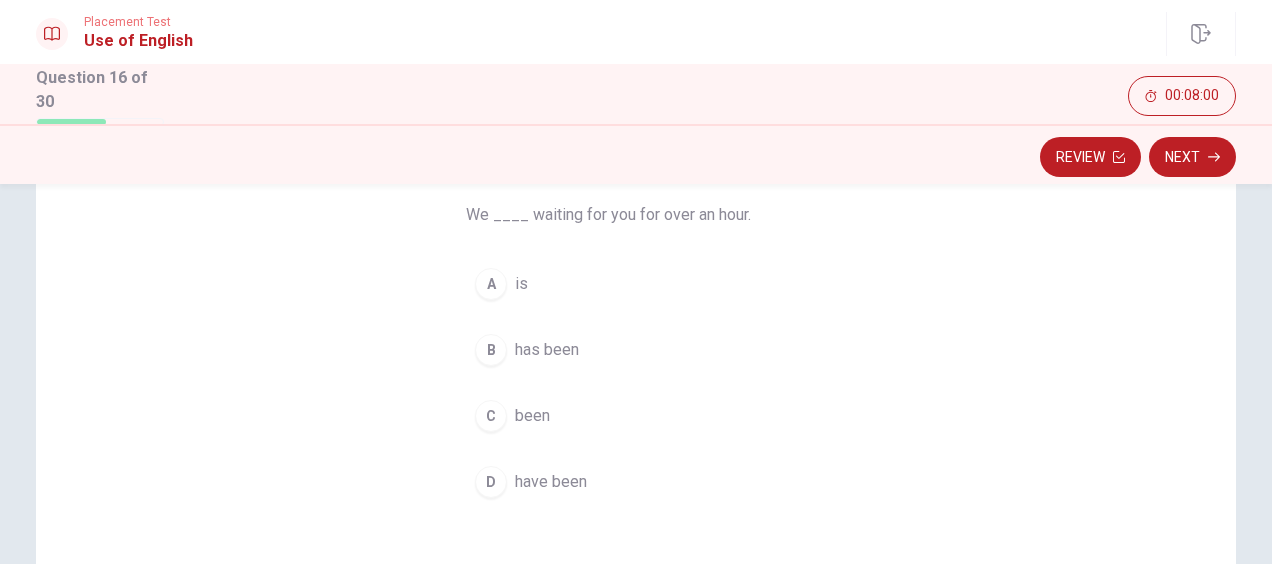 click on "D have been" at bounding box center [636, 482] 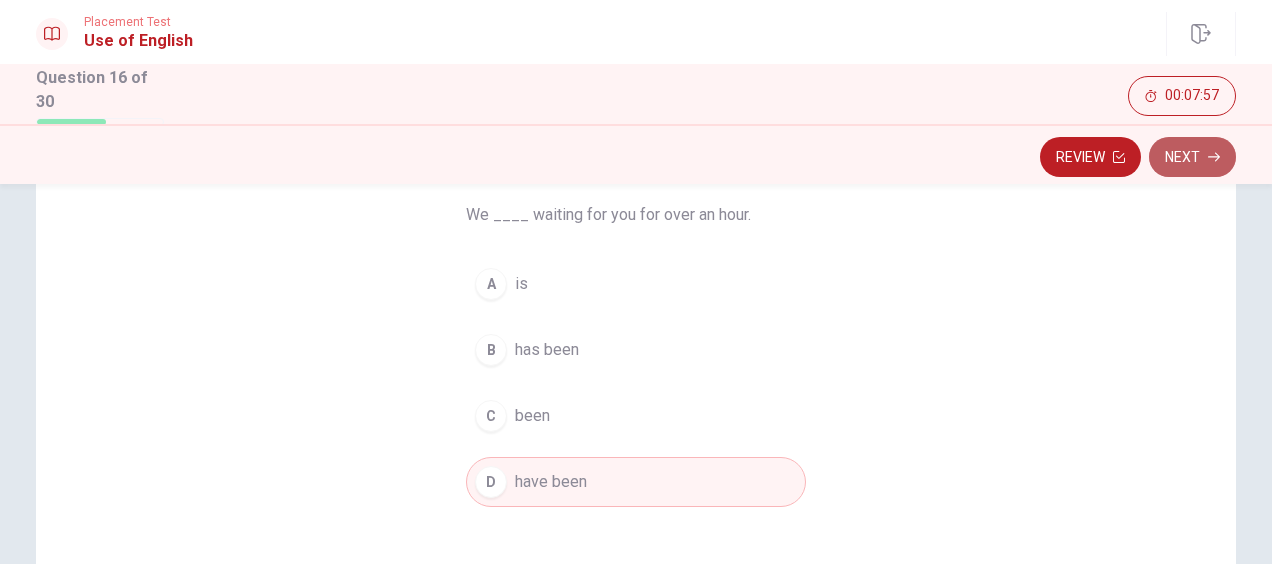 click on "Next" at bounding box center (1192, 157) 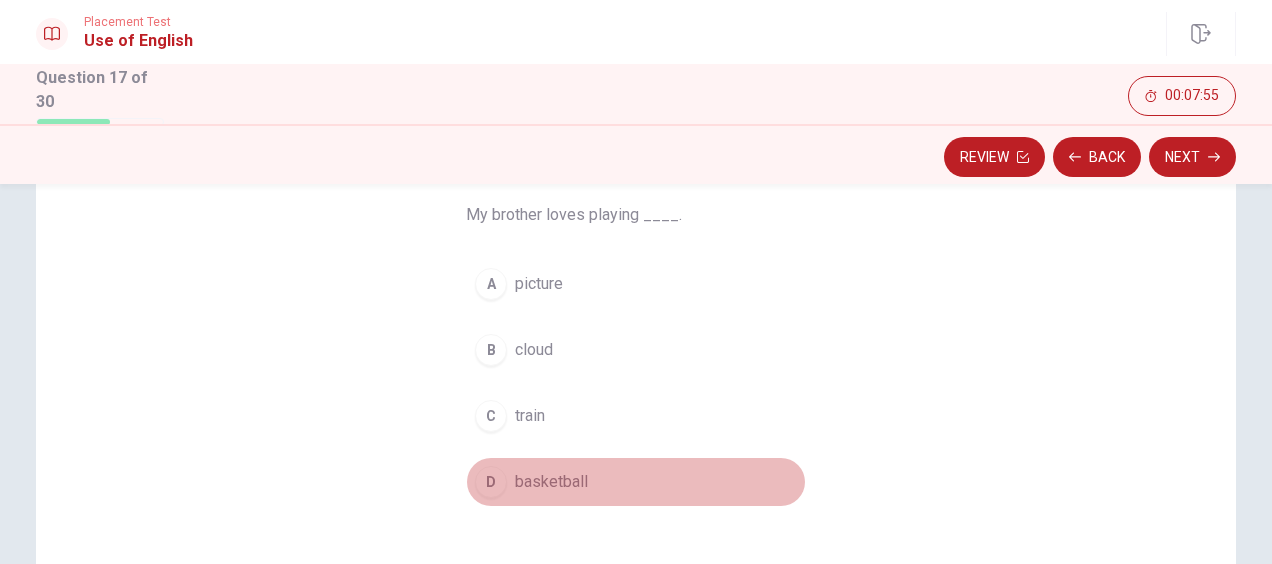 click on "D basketball" at bounding box center (636, 482) 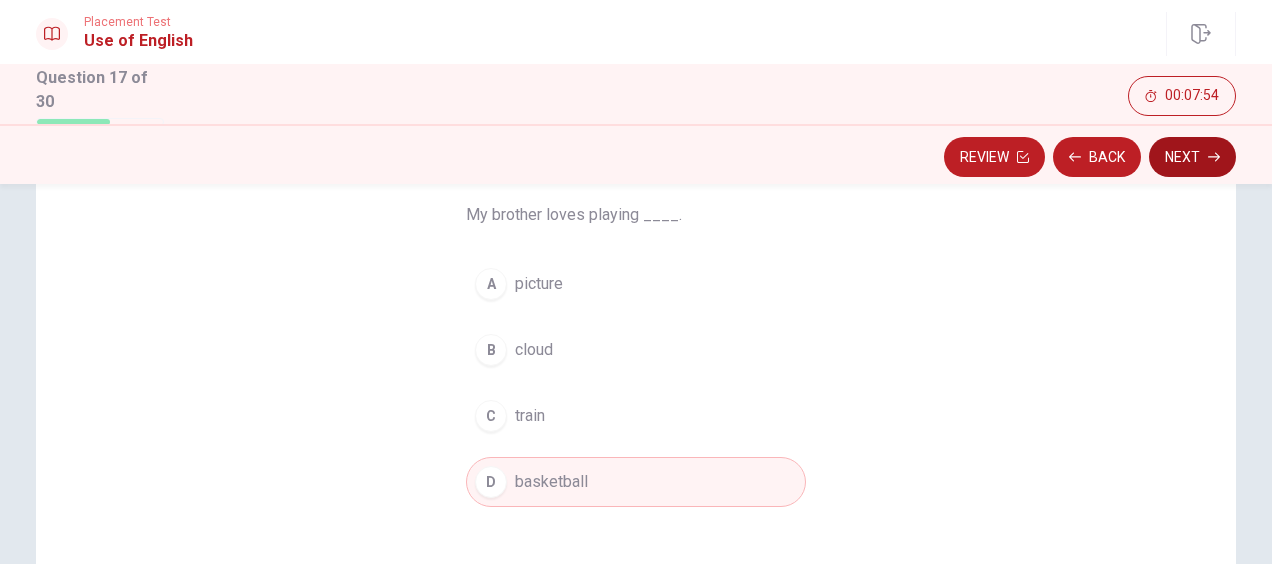 click on "Next" at bounding box center (1192, 157) 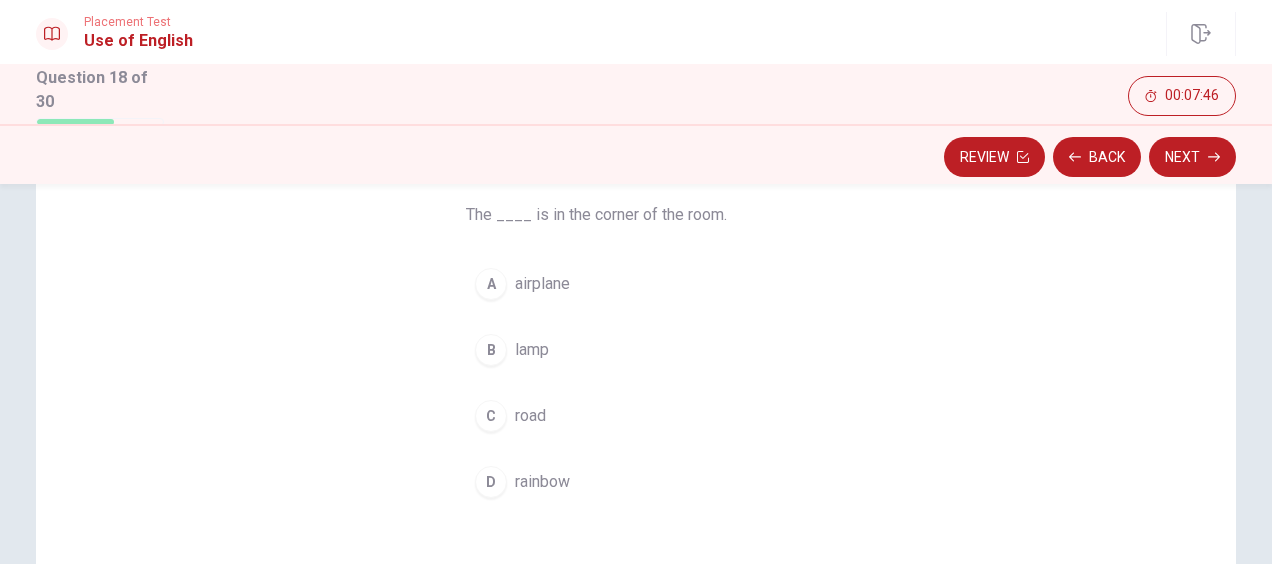 click on "B lamp" at bounding box center (636, 350) 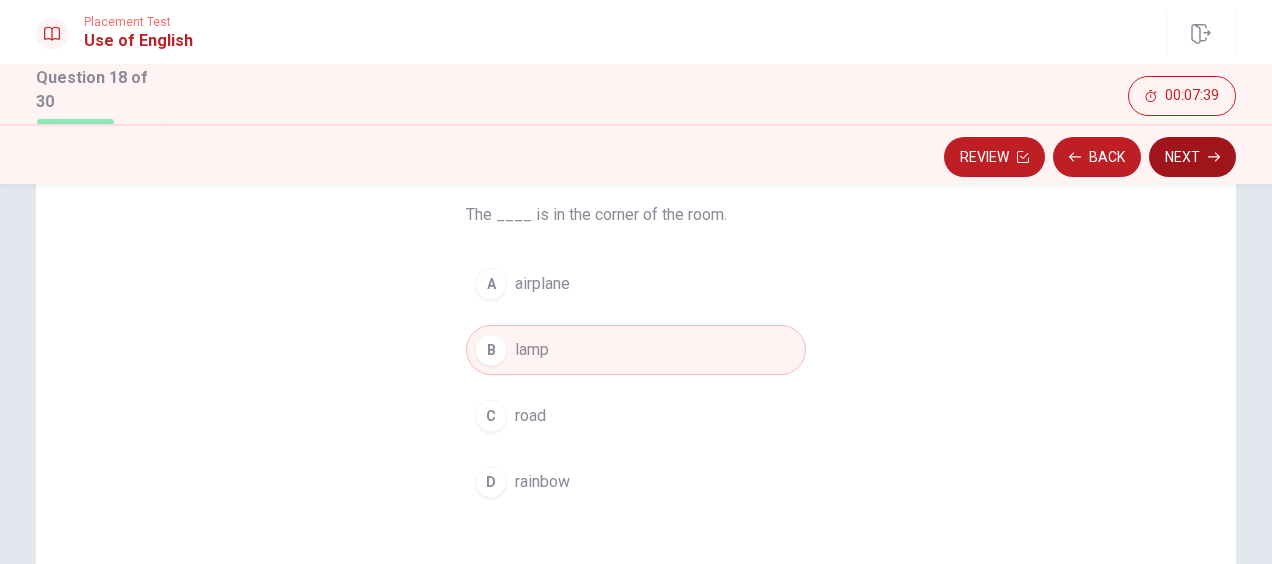 click on "Next" at bounding box center (1192, 157) 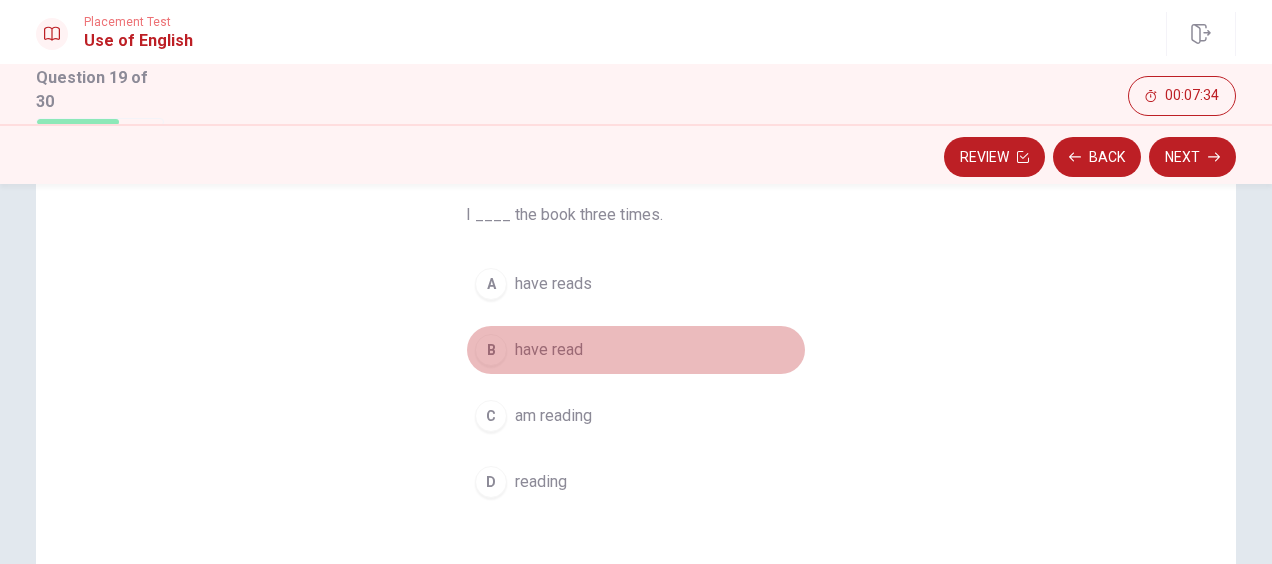 click on "B have read" at bounding box center (636, 350) 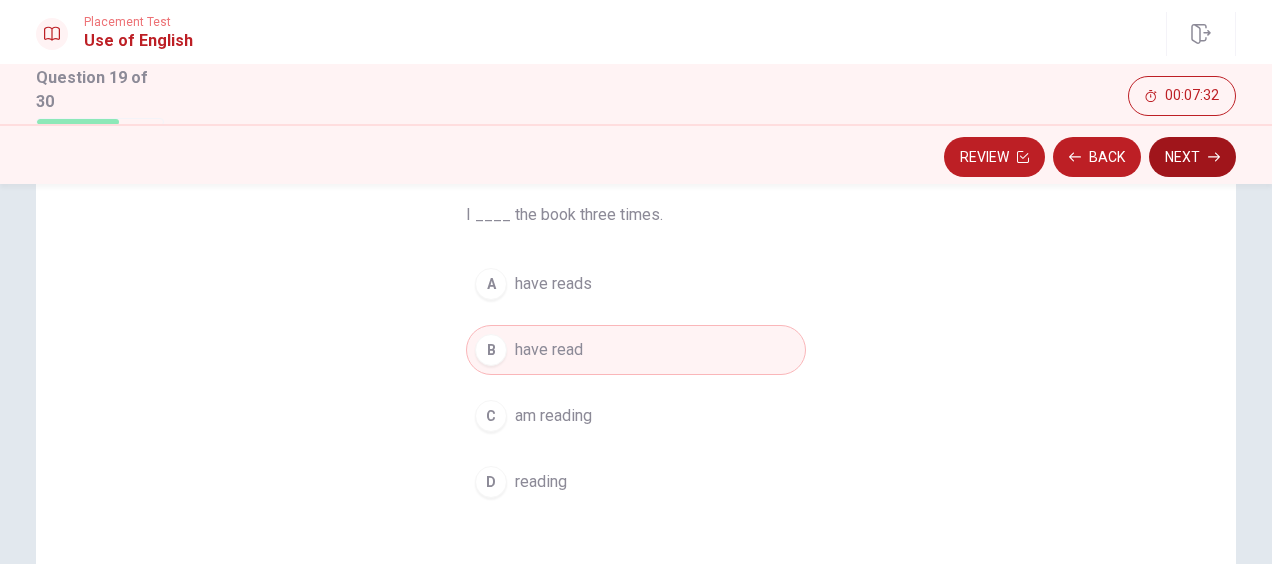 click on "Next" at bounding box center [1192, 157] 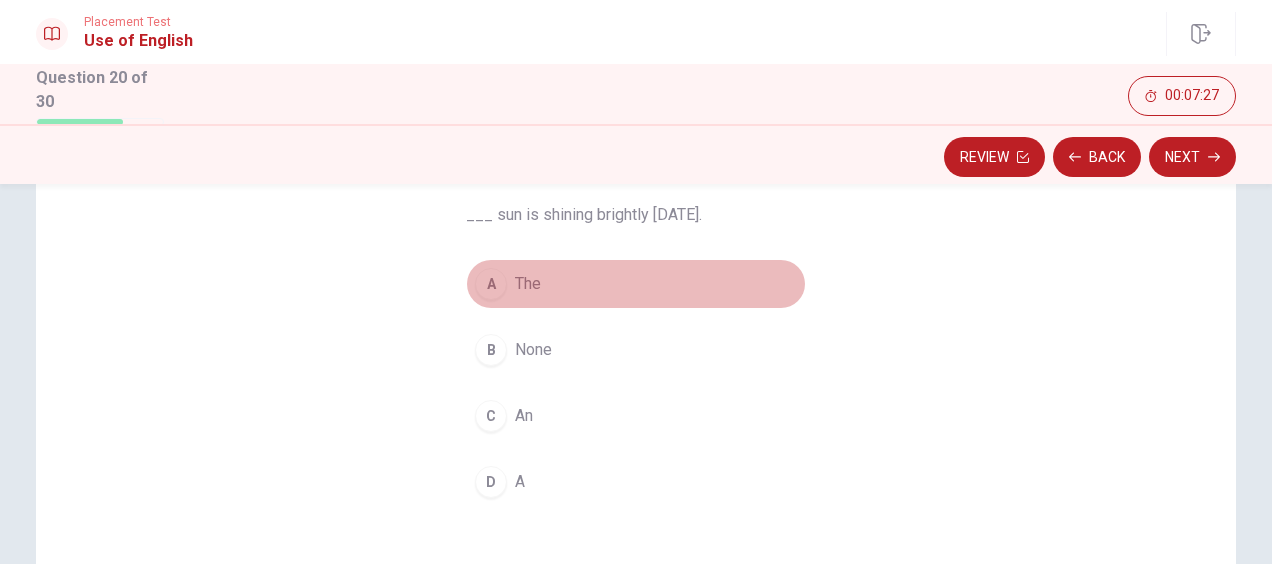 click on "A The" at bounding box center [636, 284] 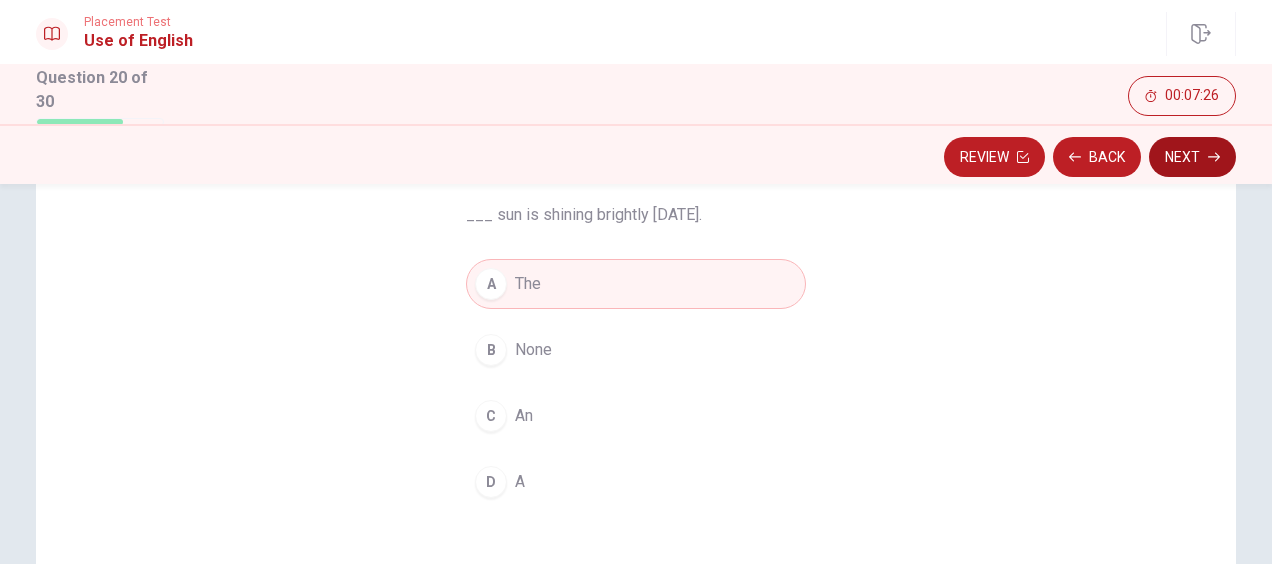 click on "Next" at bounding box center [1192, 157] 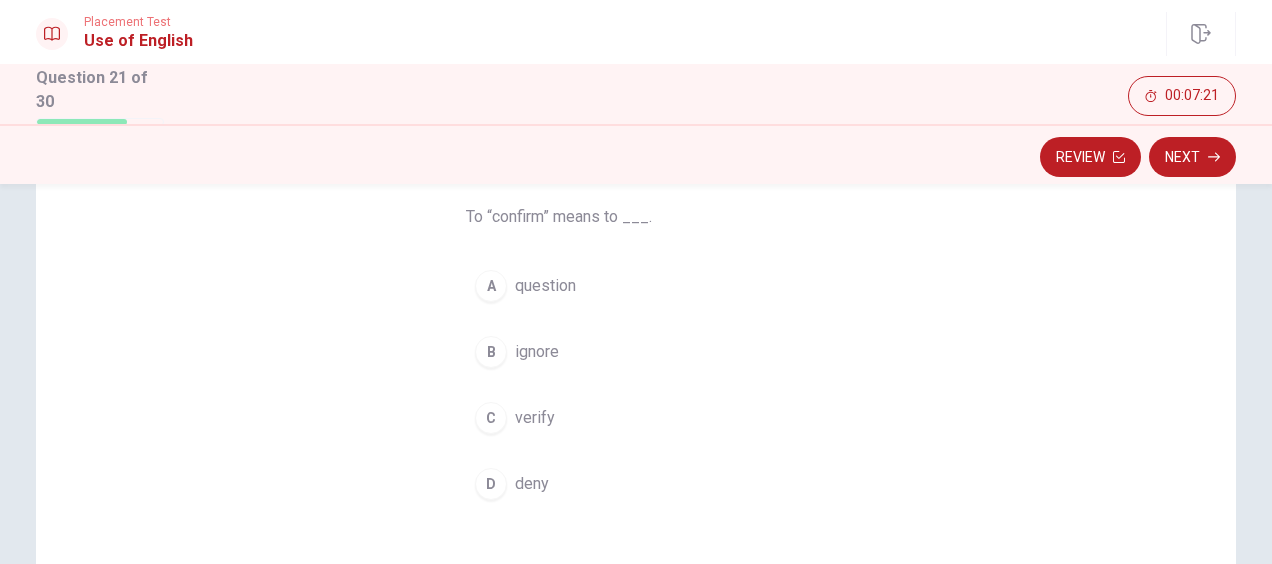scroll, scrollTop: 156, scrollLeft: 0, axis: vertical 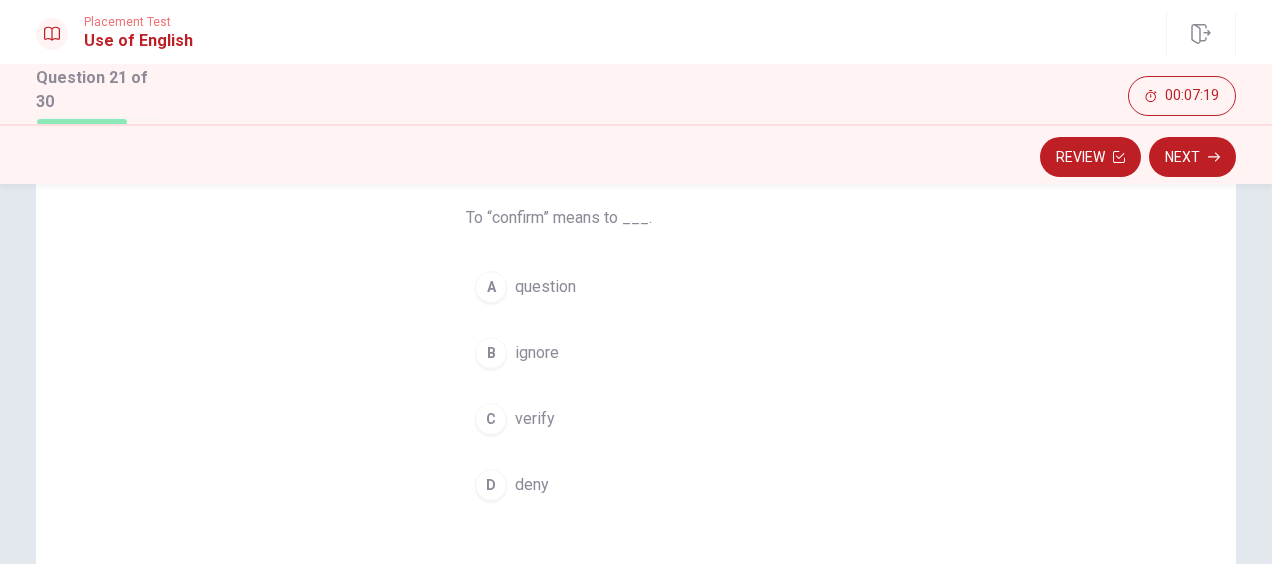 click on "C verify" at bounding box center (636, 419) 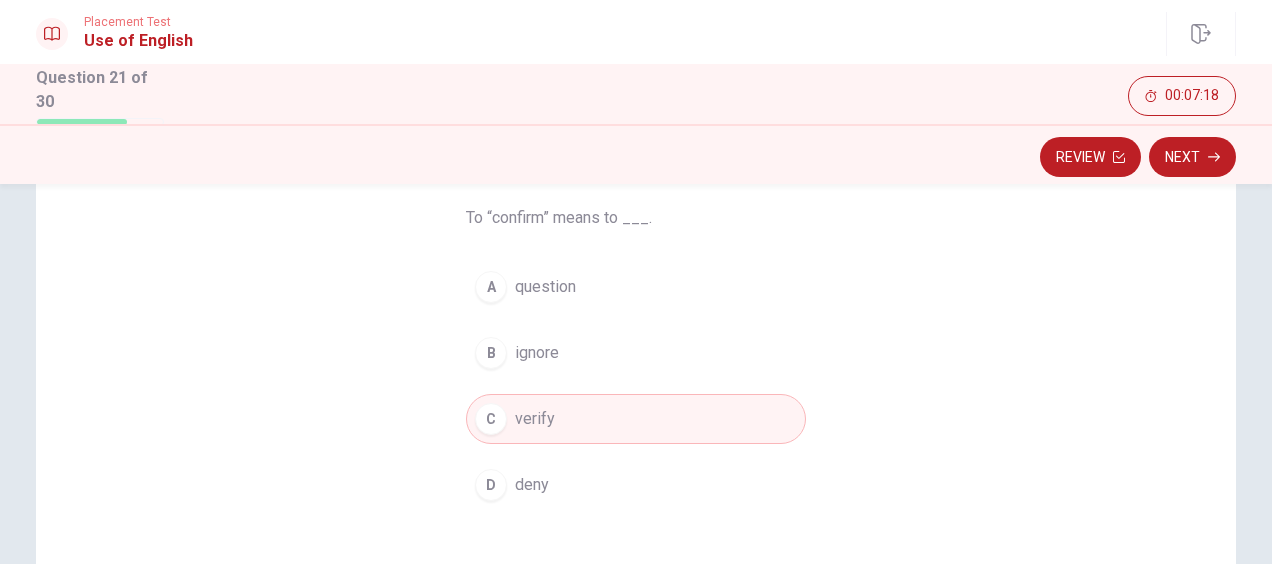 click on "Next" at bounding box center [1192, 157] 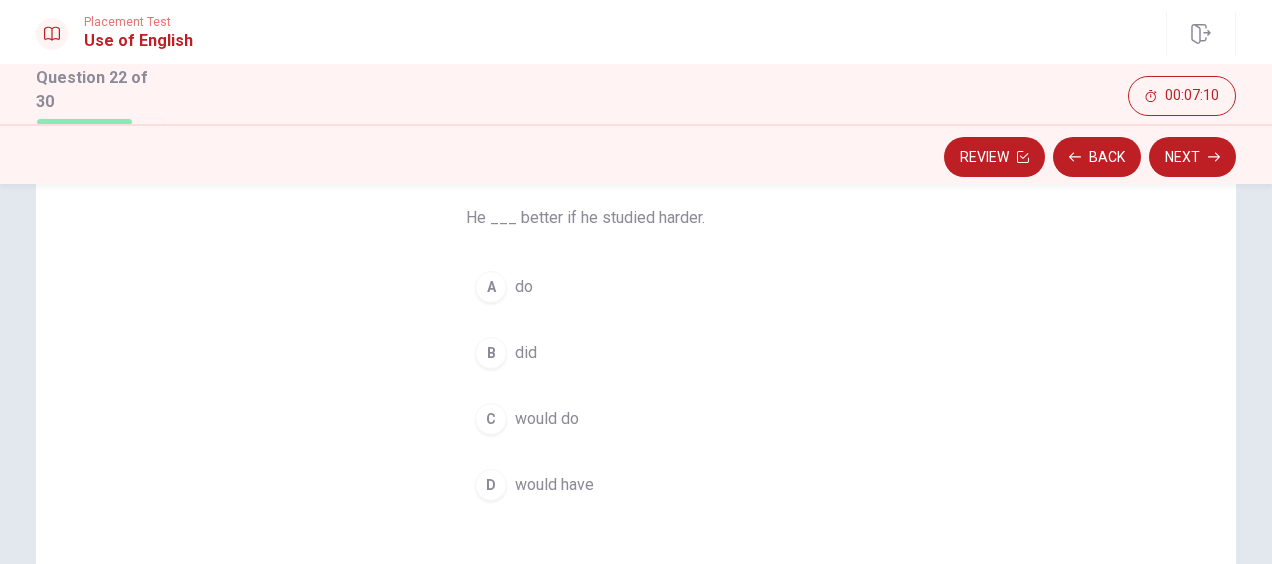 click on "B did" at bounding box center [636, 353] 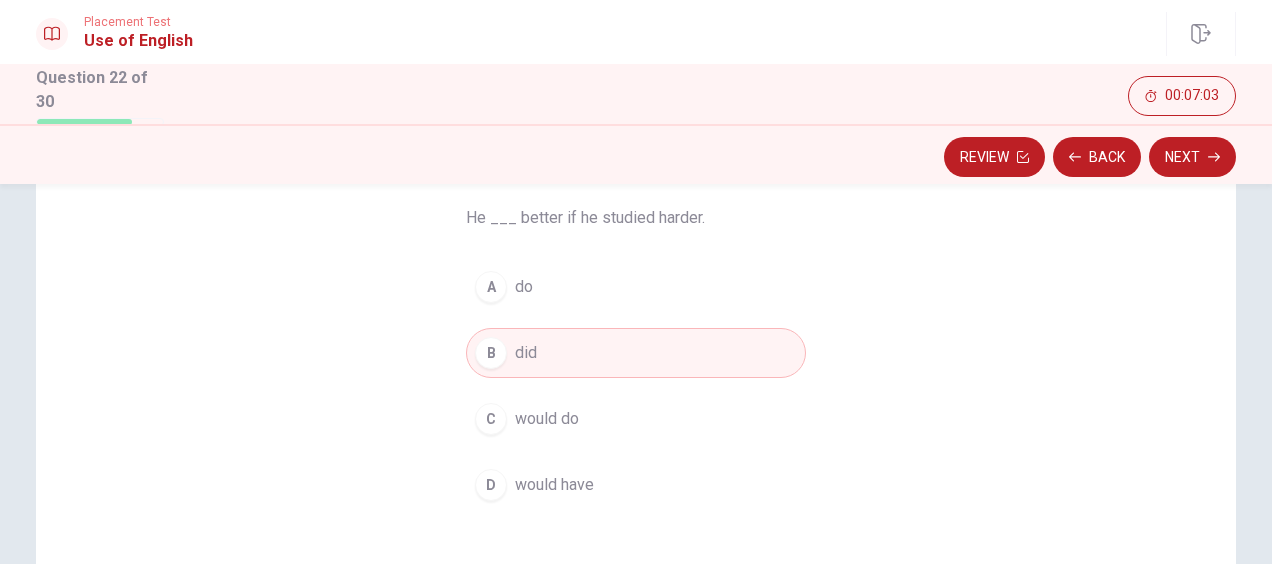 click on "C would do" at bounding box center [636, 419] 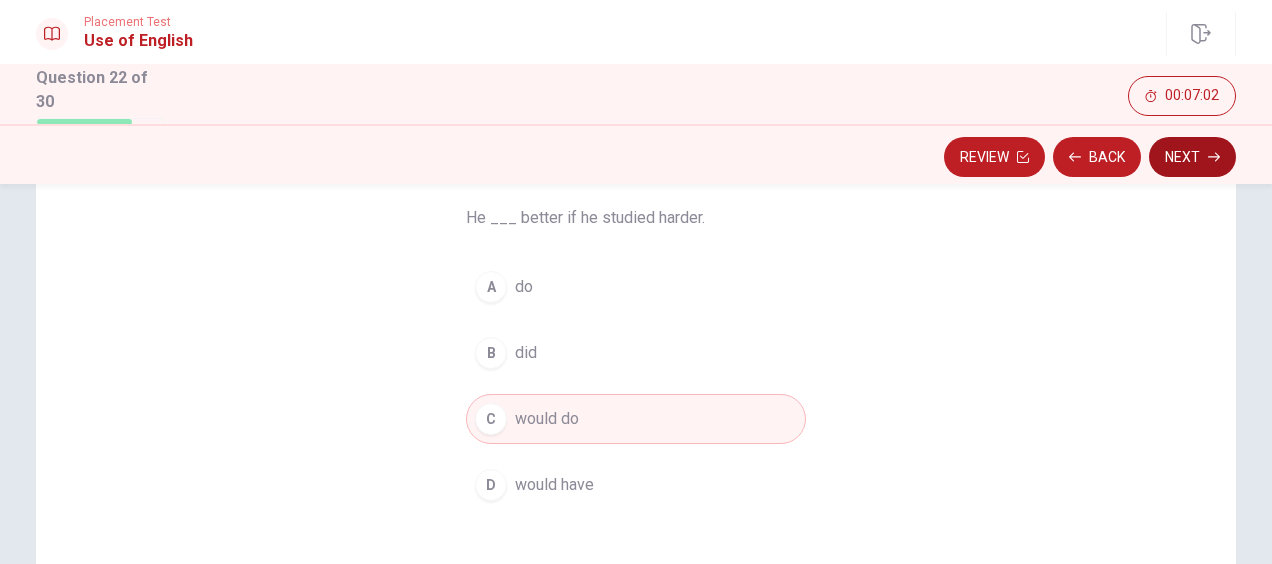 click on "Next" at bounding box center (1192, 157) 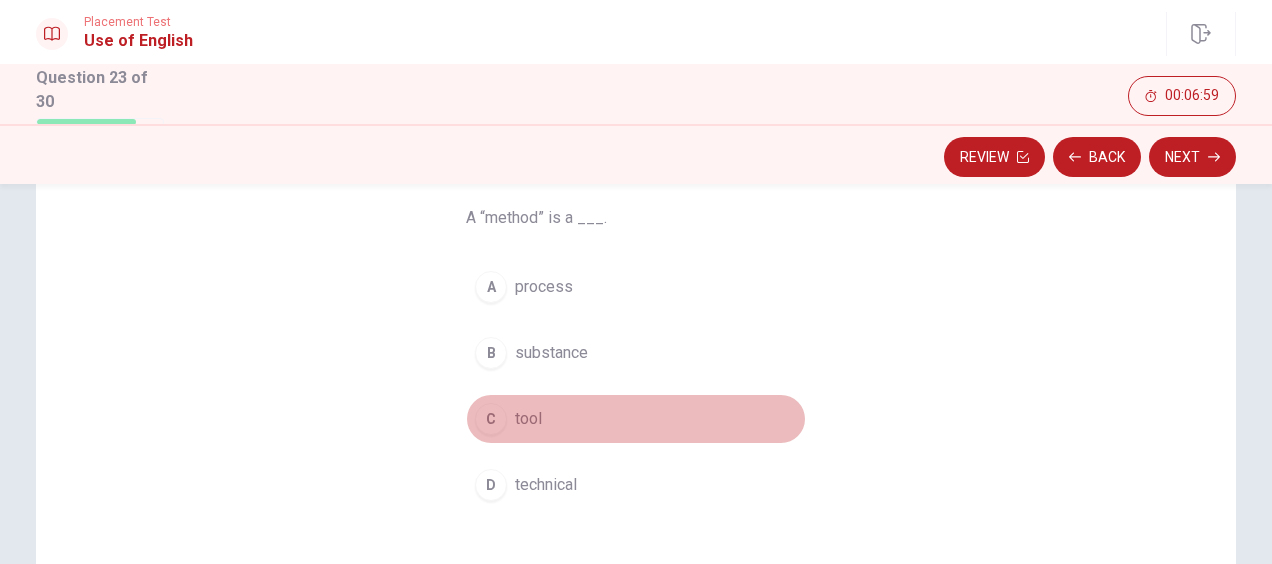 click on "C tool" at bounding box center [636, 419] 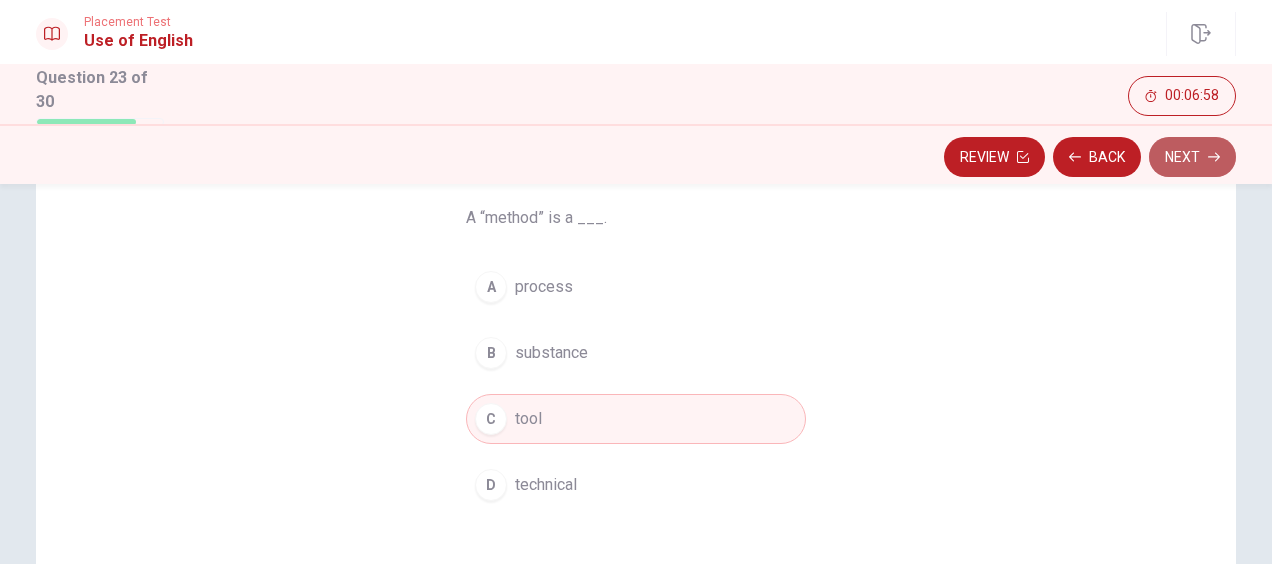 click on "Next" at bounding box center (1192, 157) 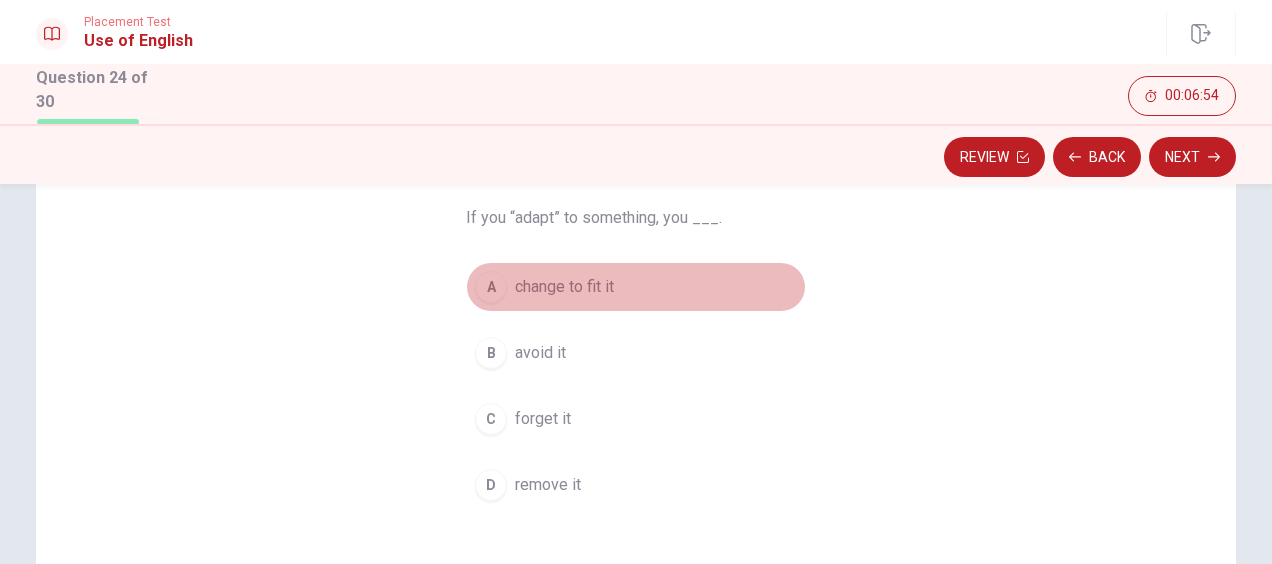 click on "A change to fit it" at bounding box center (636, 287) 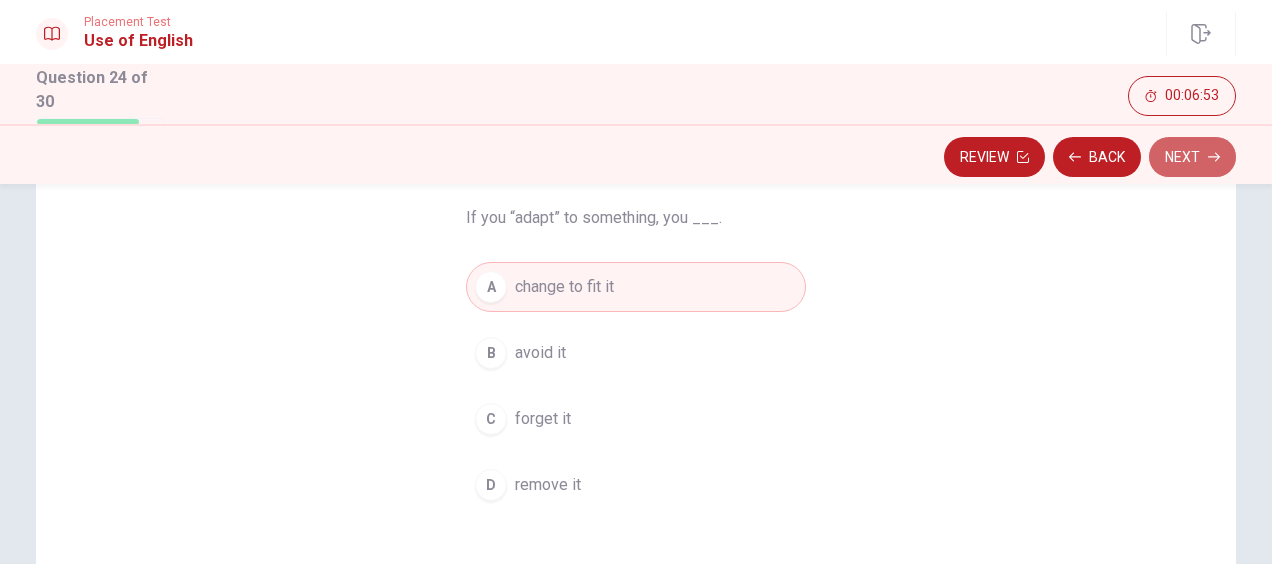 click on "Next" at bounding box center (1192, 157) 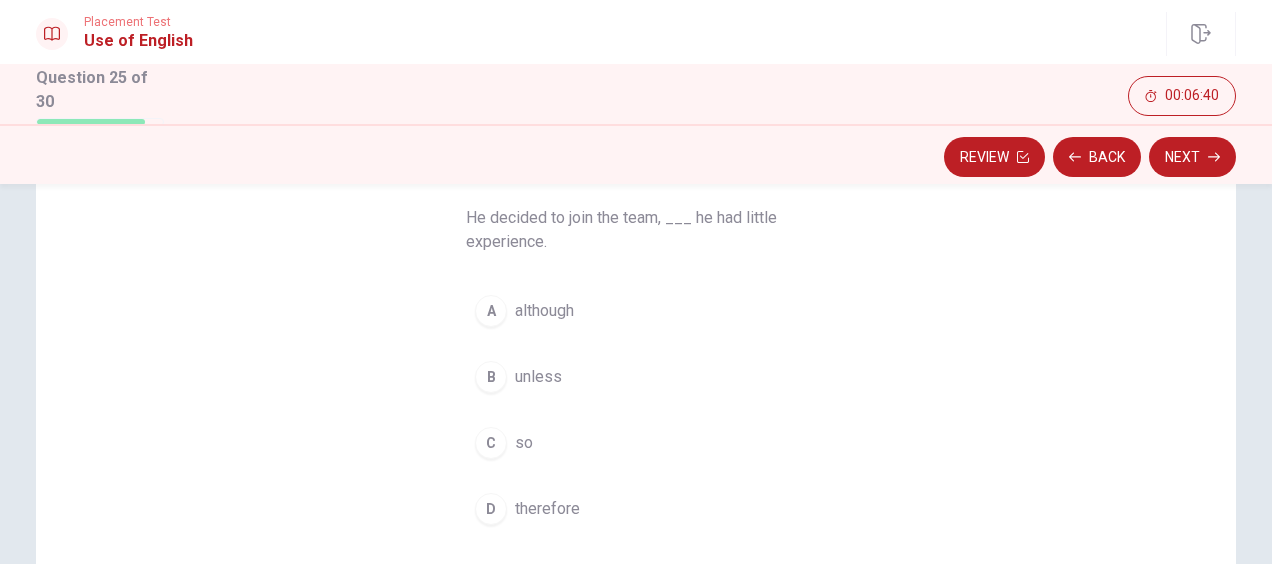 click on "D therefore" at bounding box center (636, 509) 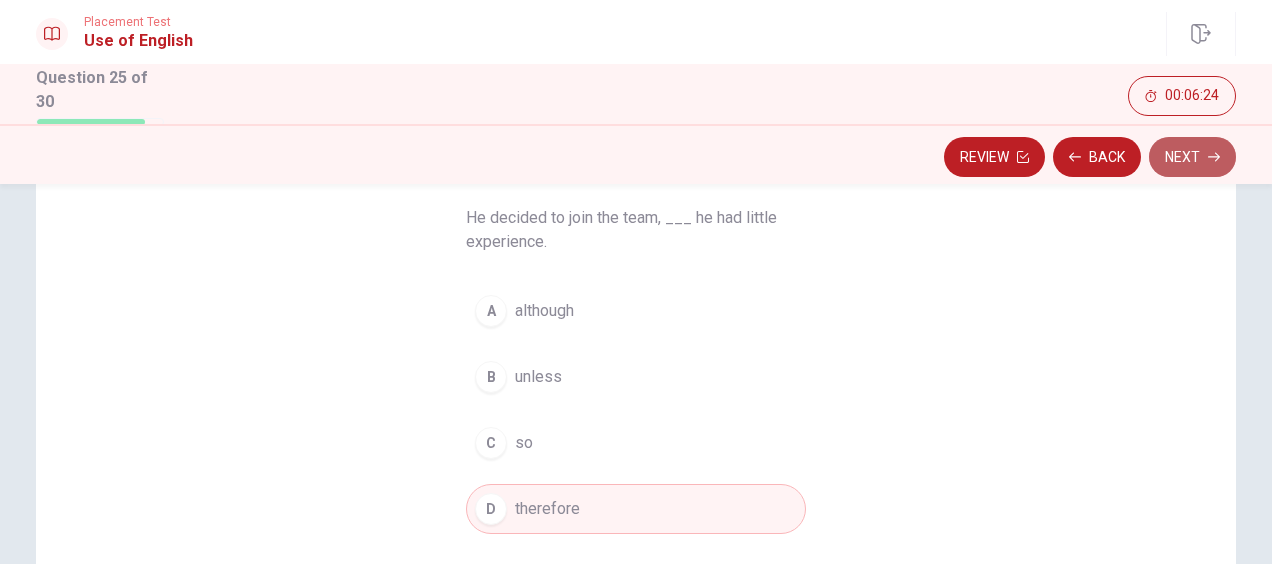 click on "Next" at bounding box center (1192, 157) 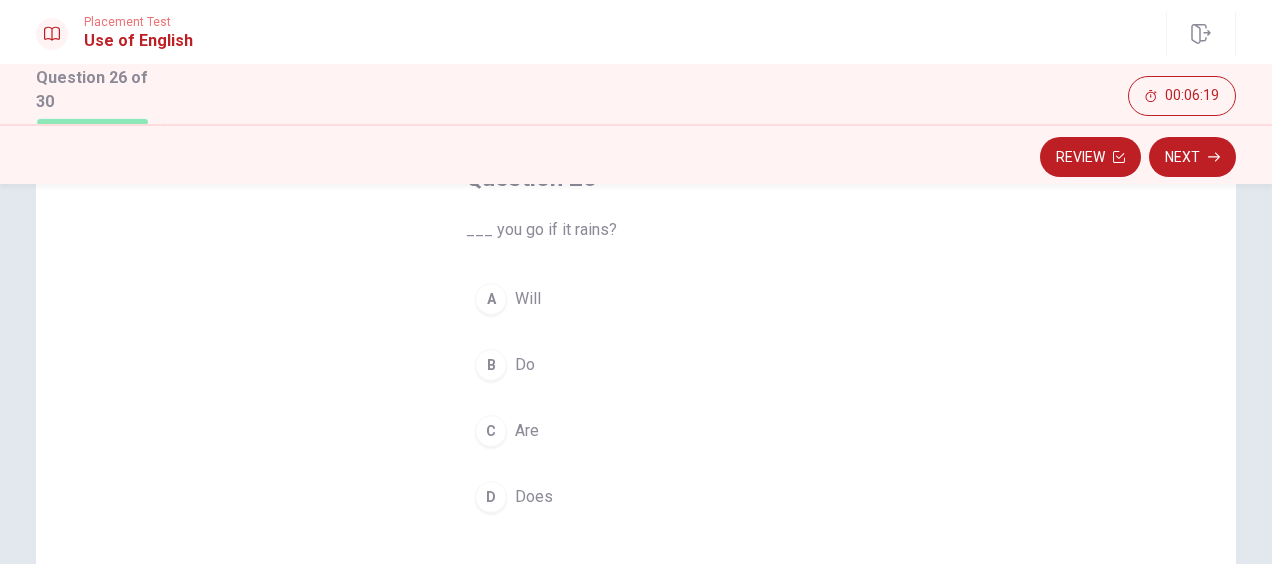 scroll, scrollTop: 143, scrollLeft: 0, axis: vertical 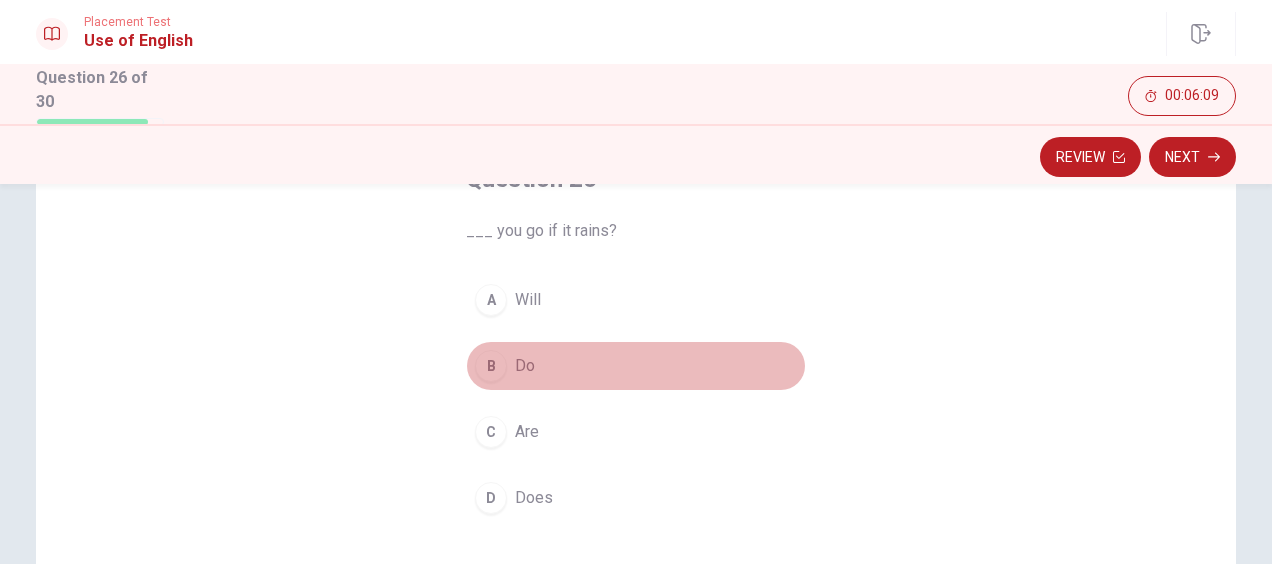 click on "B Do" at bounding box center (636, 366) 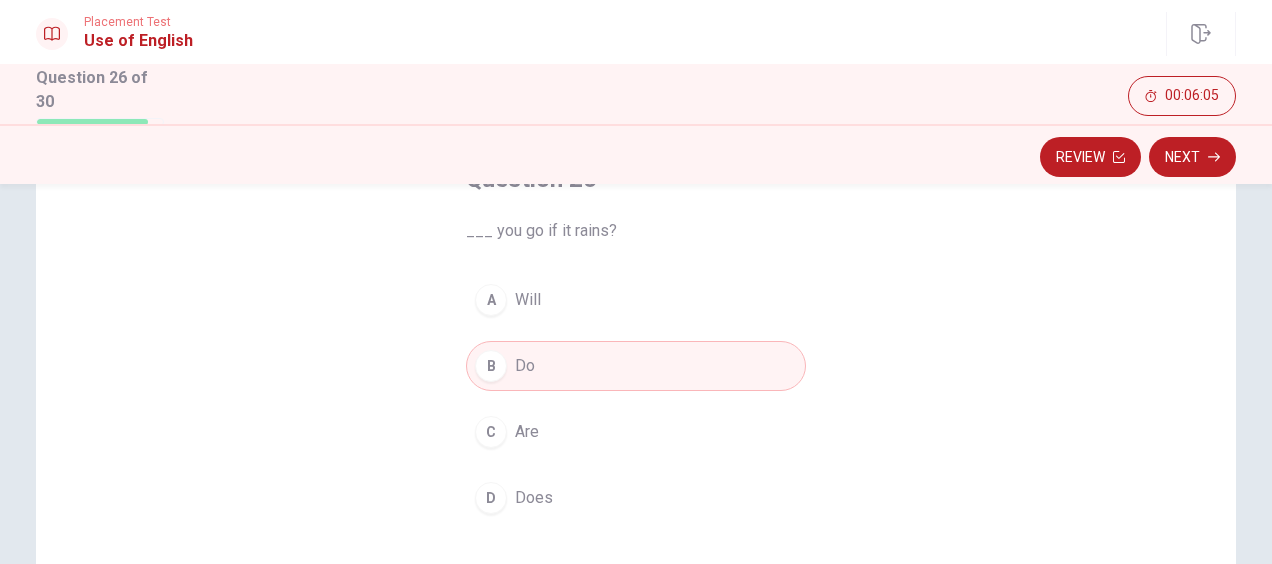 click on "A Will" at bounding box center (636, 300) 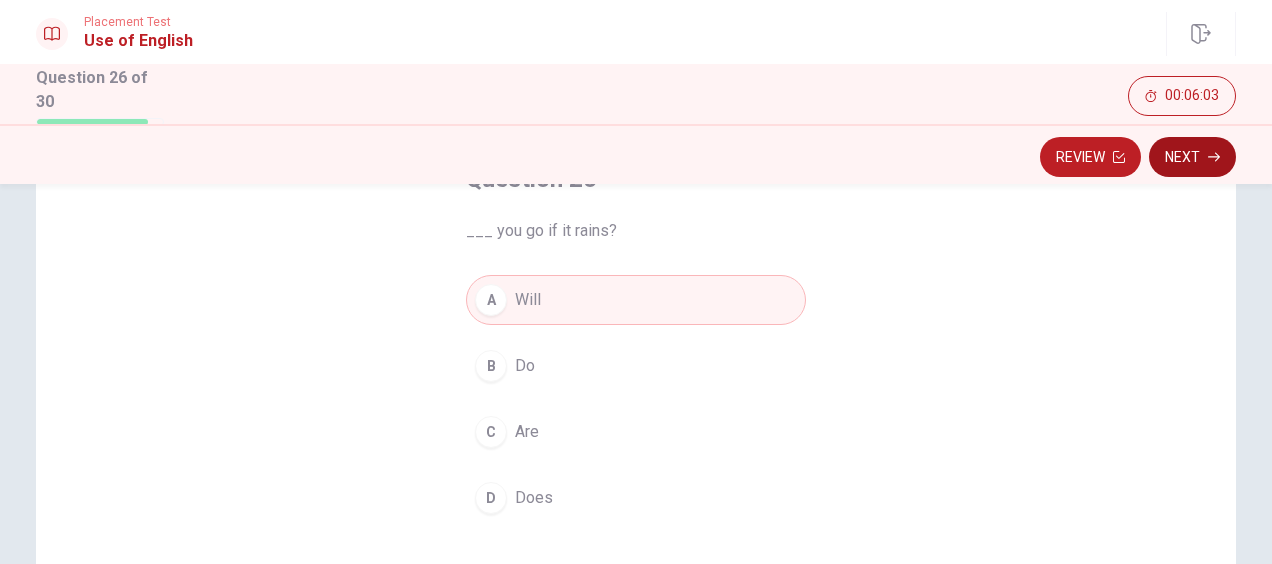 click on "Next" at bounding box center [1192, 157] 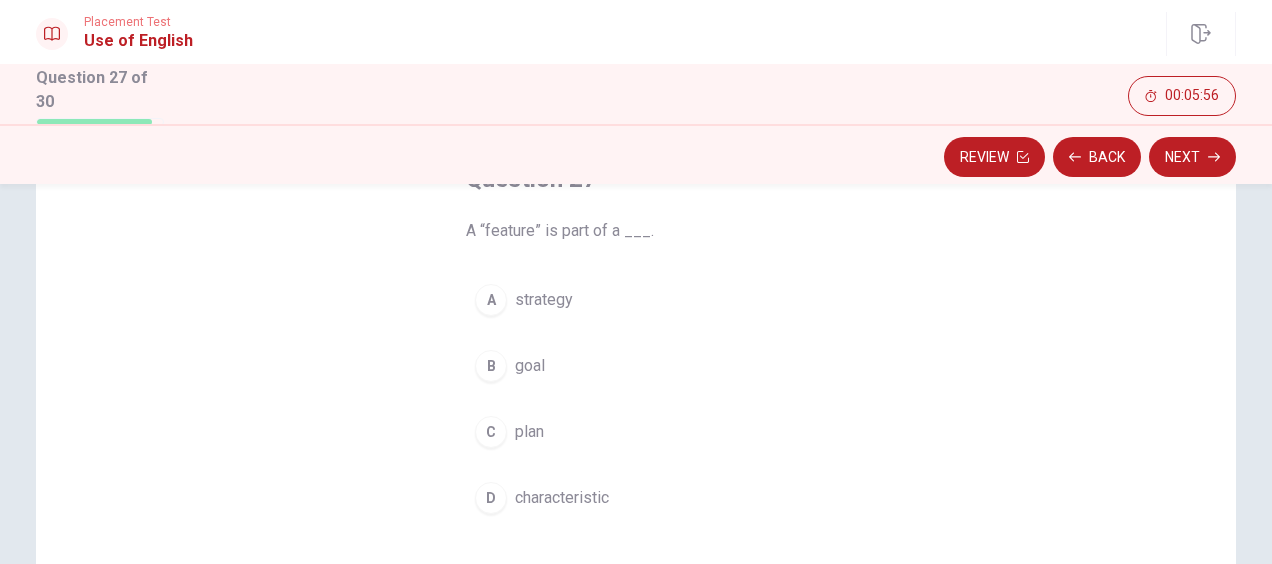 click on "characteristic" at bounding box center [562, 498] 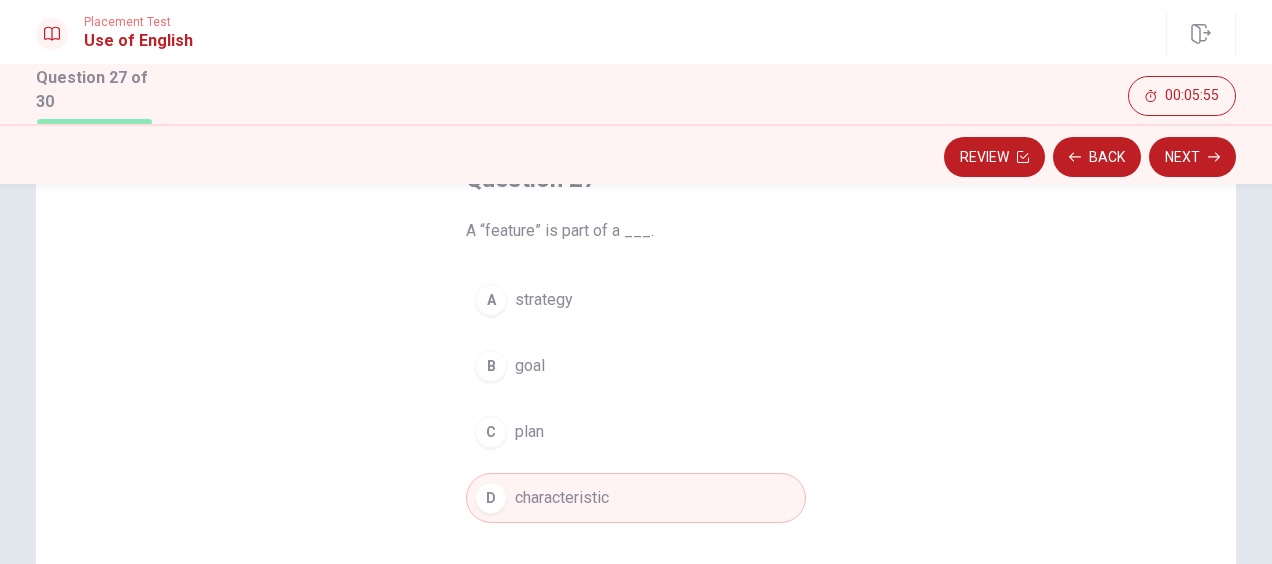 click on "Next" at bounding box center [1192, 157] 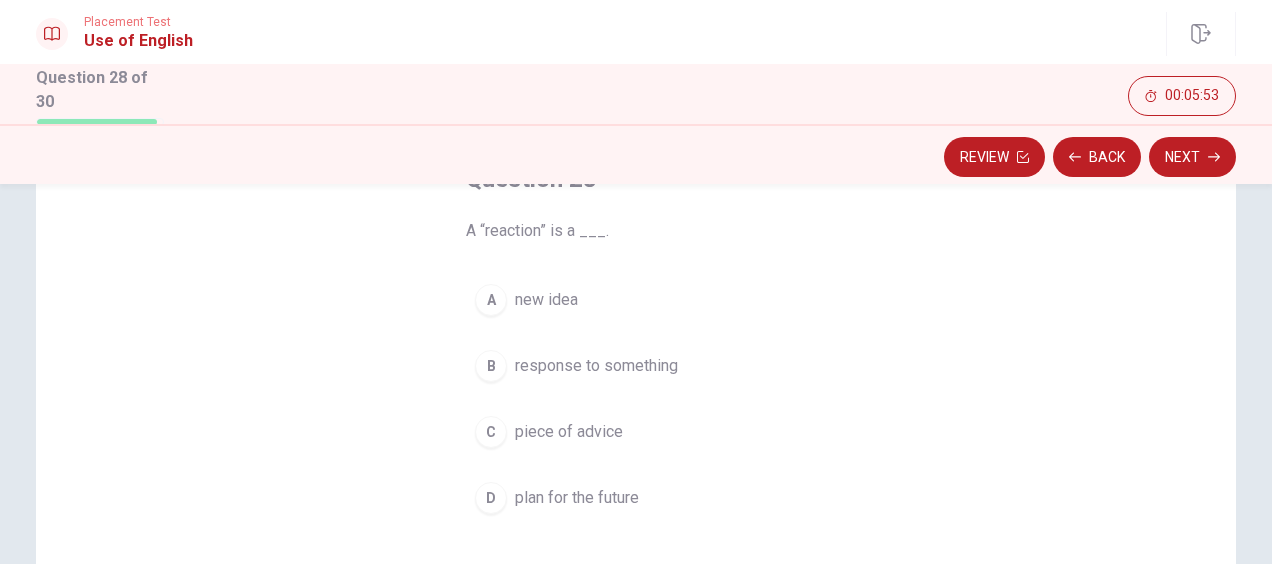 click on "response to something" at bounding box center [596, 366] 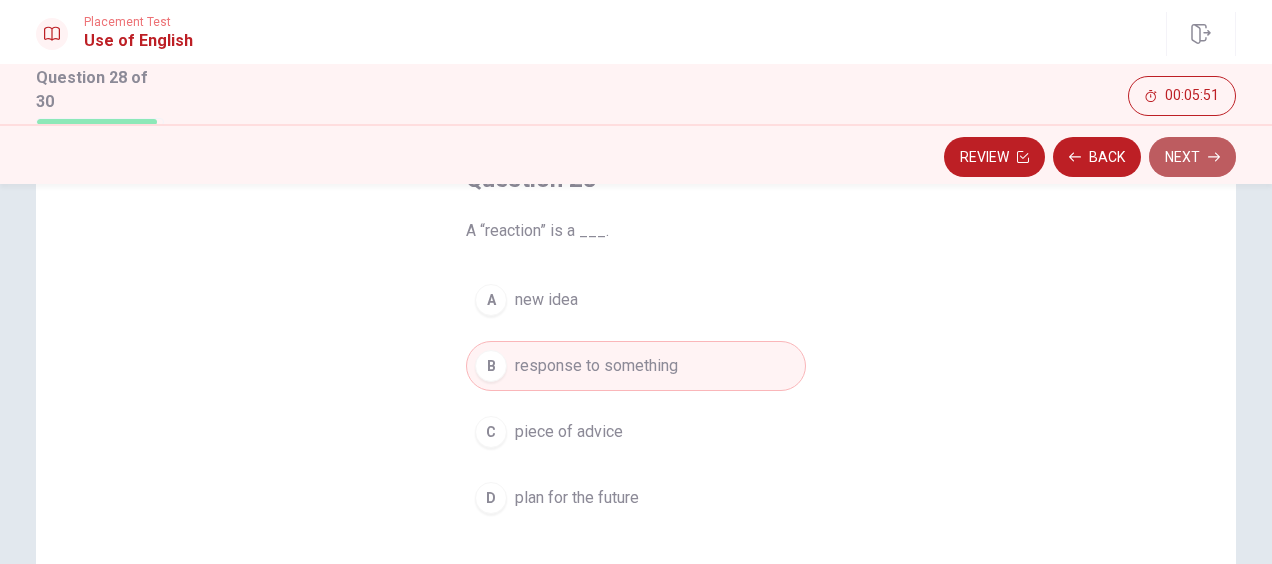 click on "Next" at bounding box center [1192, 157] 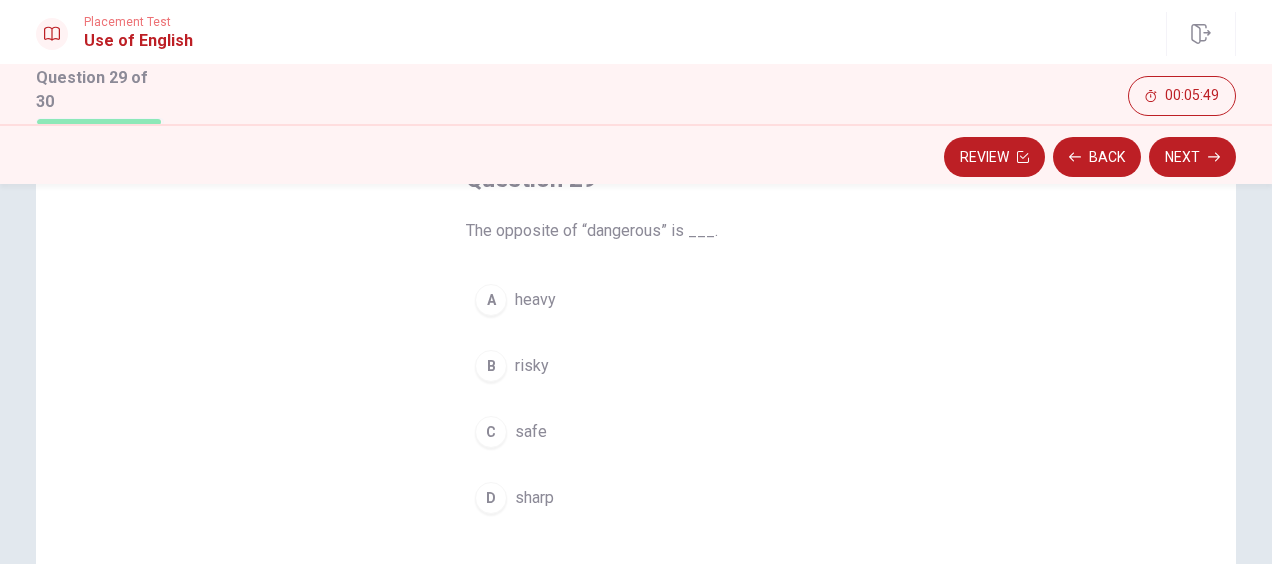 click on "C safe" at bounding box center [636, 432] 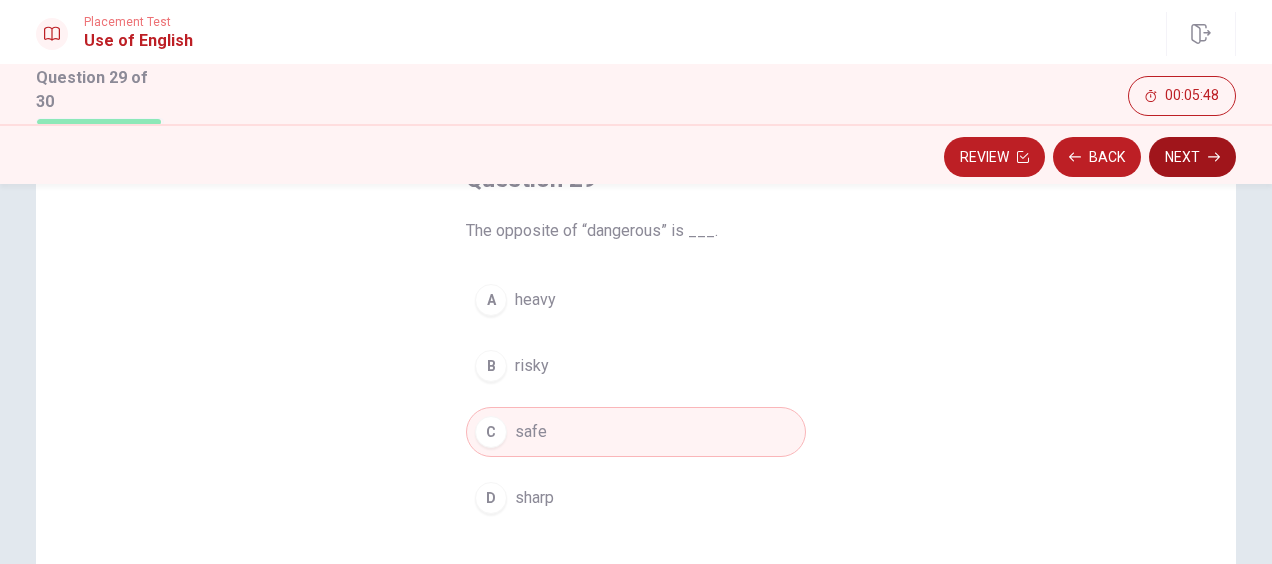 click on "Next" at bounding box center (1192, 157) 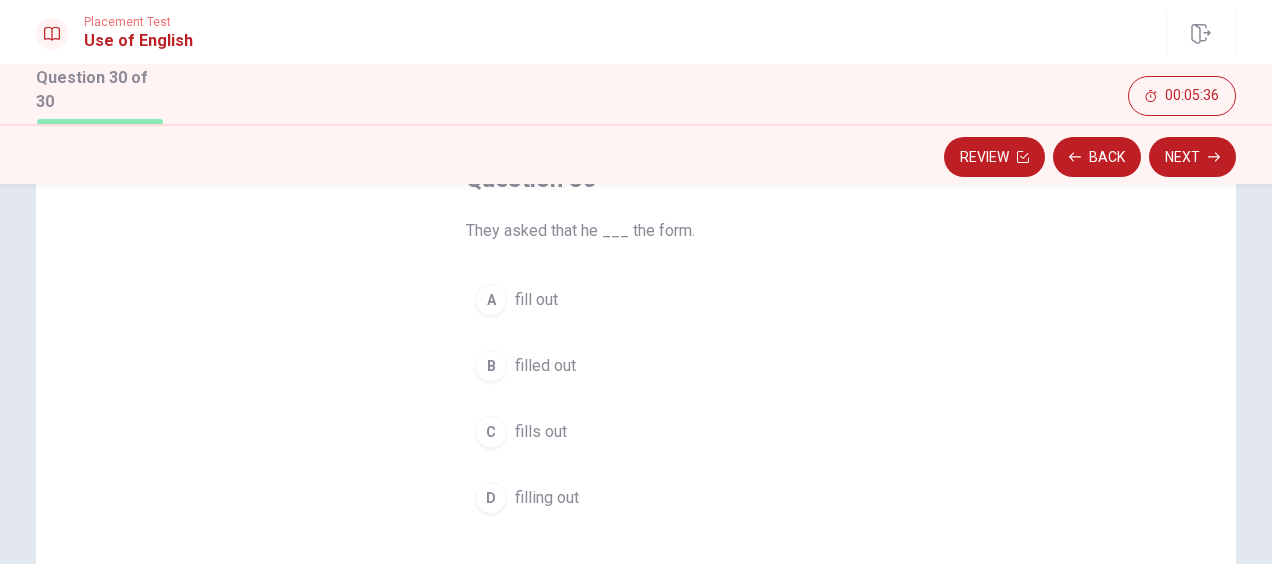 click on "B filled out" at bounding box center (636, 366) 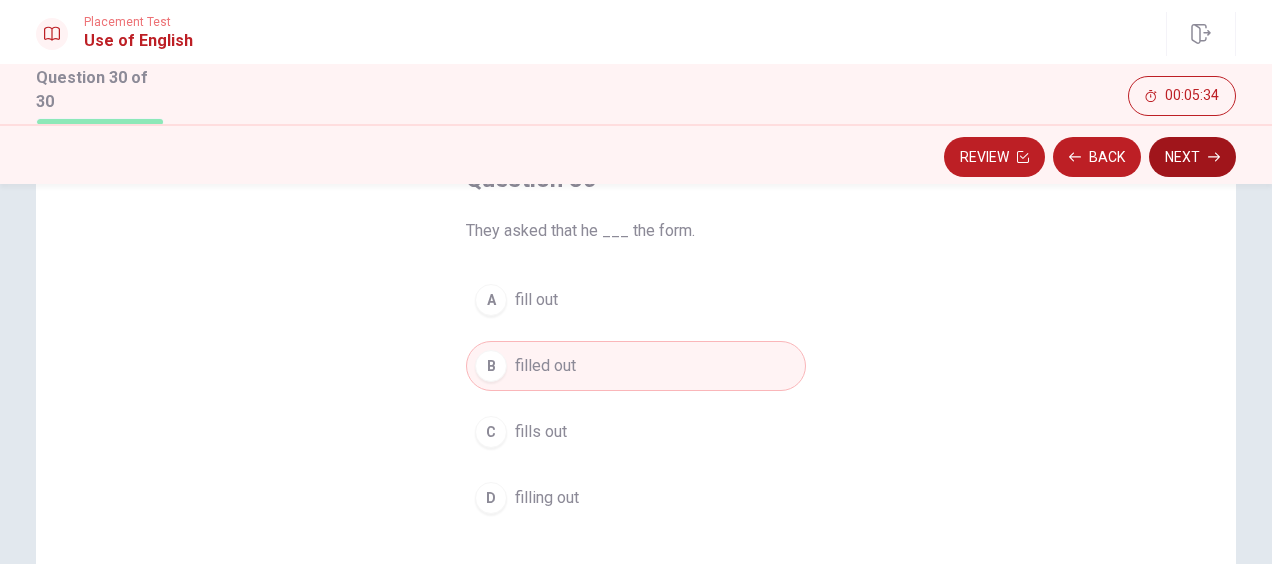 click 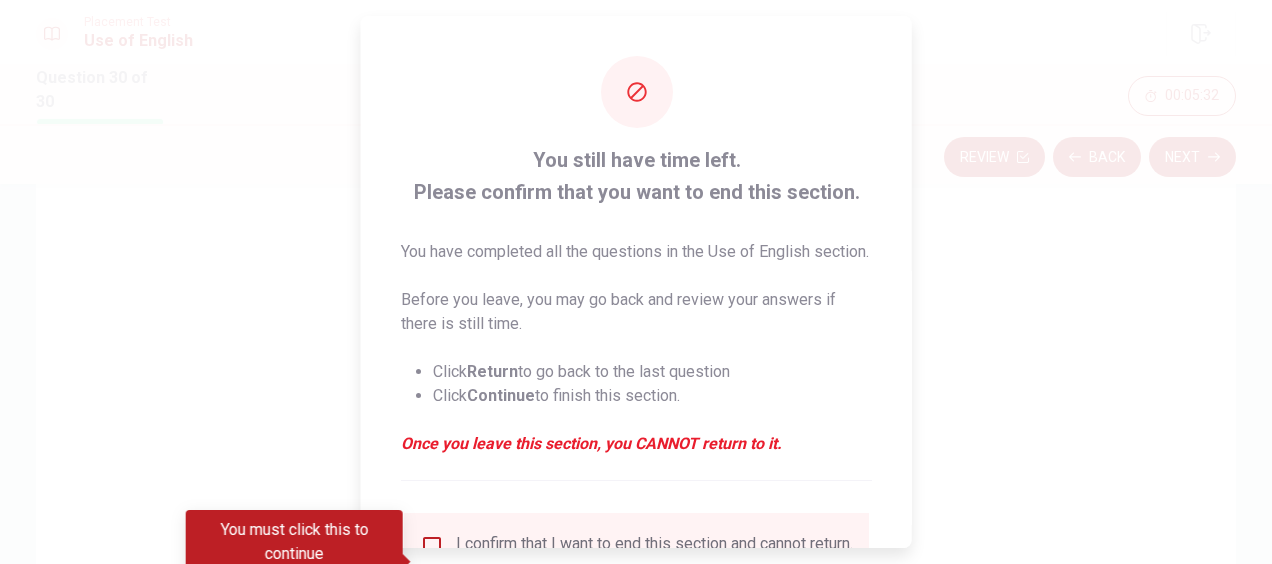 scroll, scrollTop: 206, scrollLeft: 0, axis: vertical 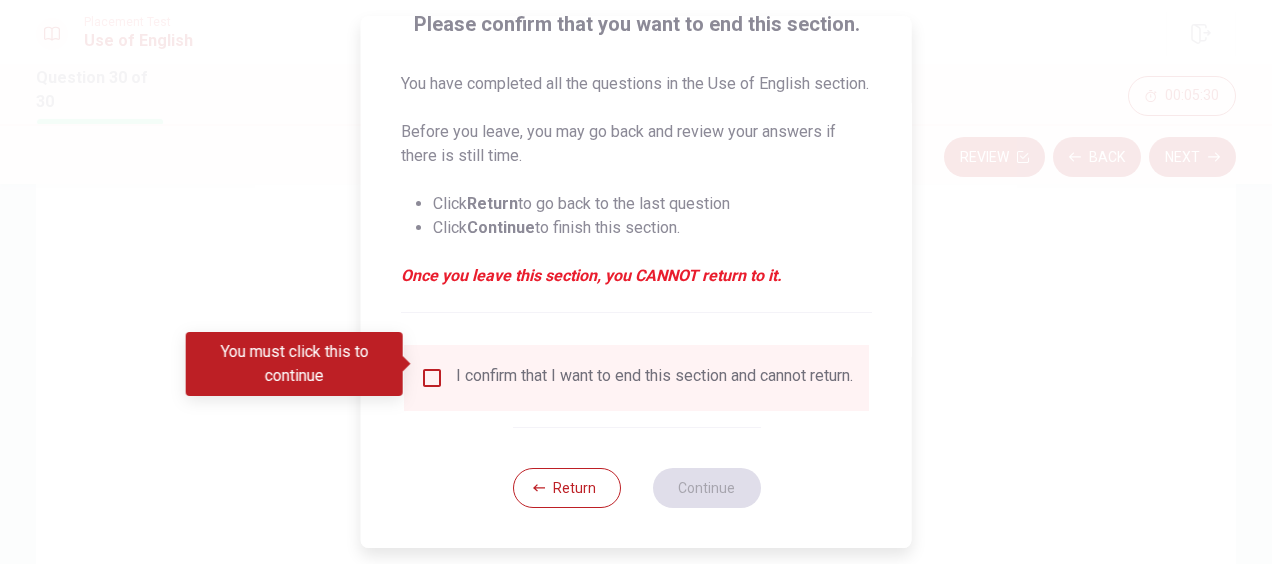 click at bounding box center (432, 378) 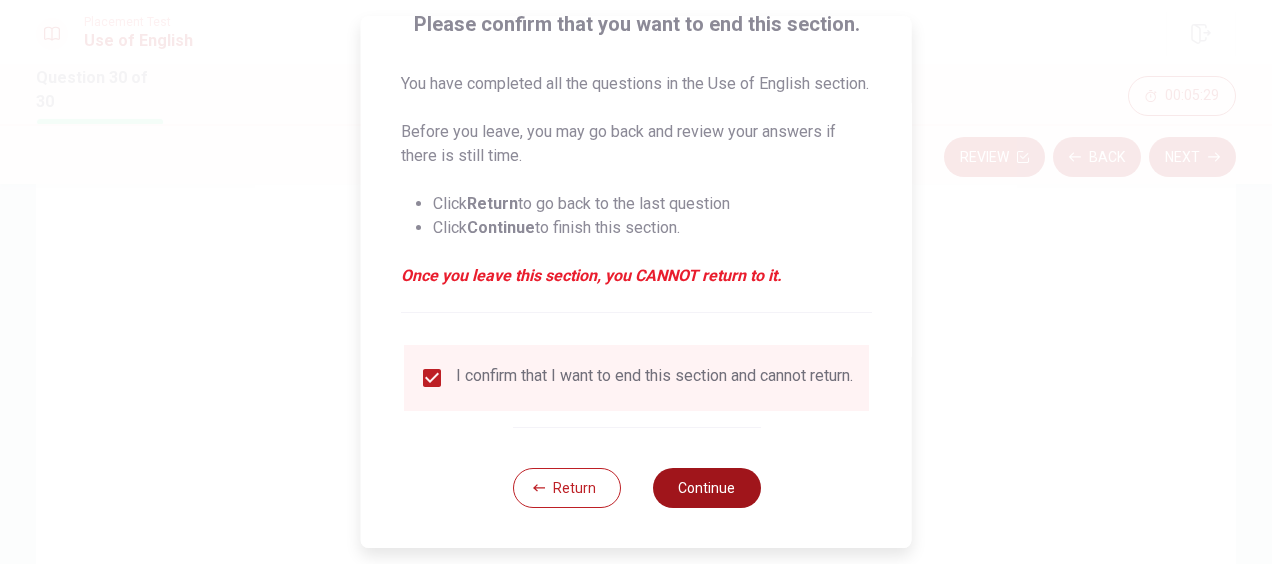 click on "Continue" at bounding box center (706, 488) 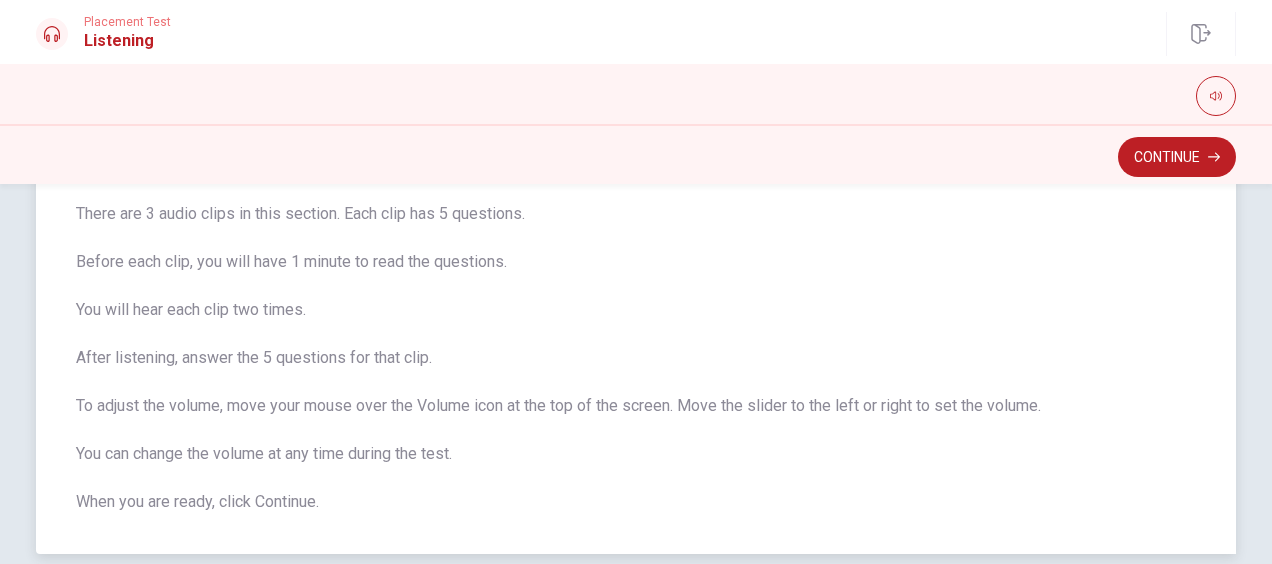scroll, scrollTop: 136, scrollLeft: 0, axis: vertical 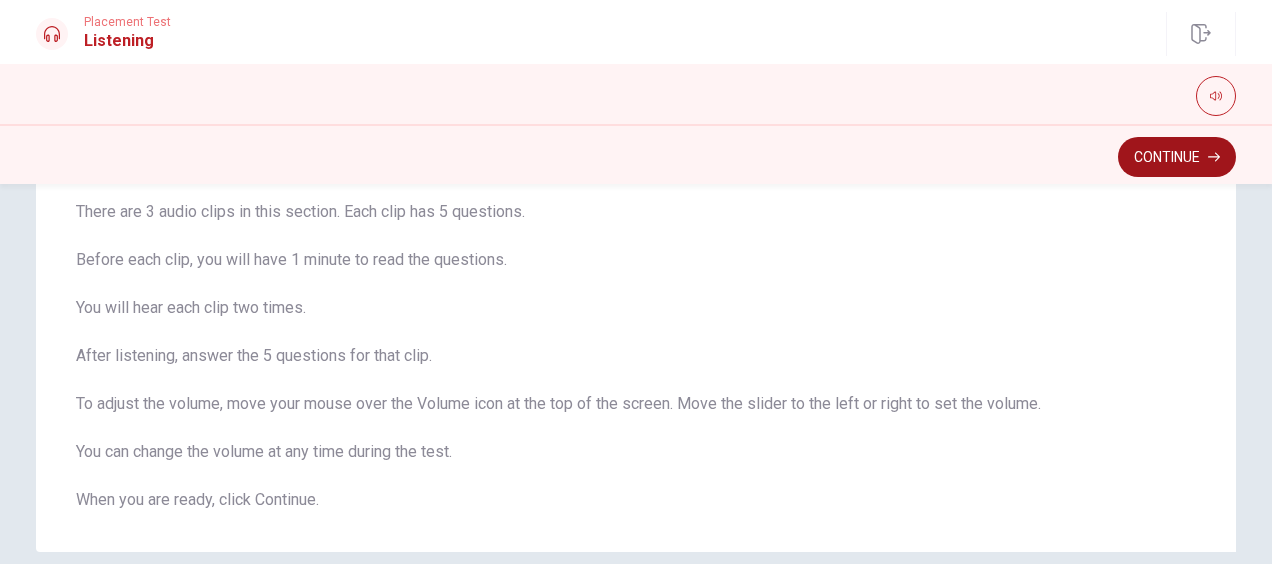 click on "Continue" at bounding box center (1177, 157) 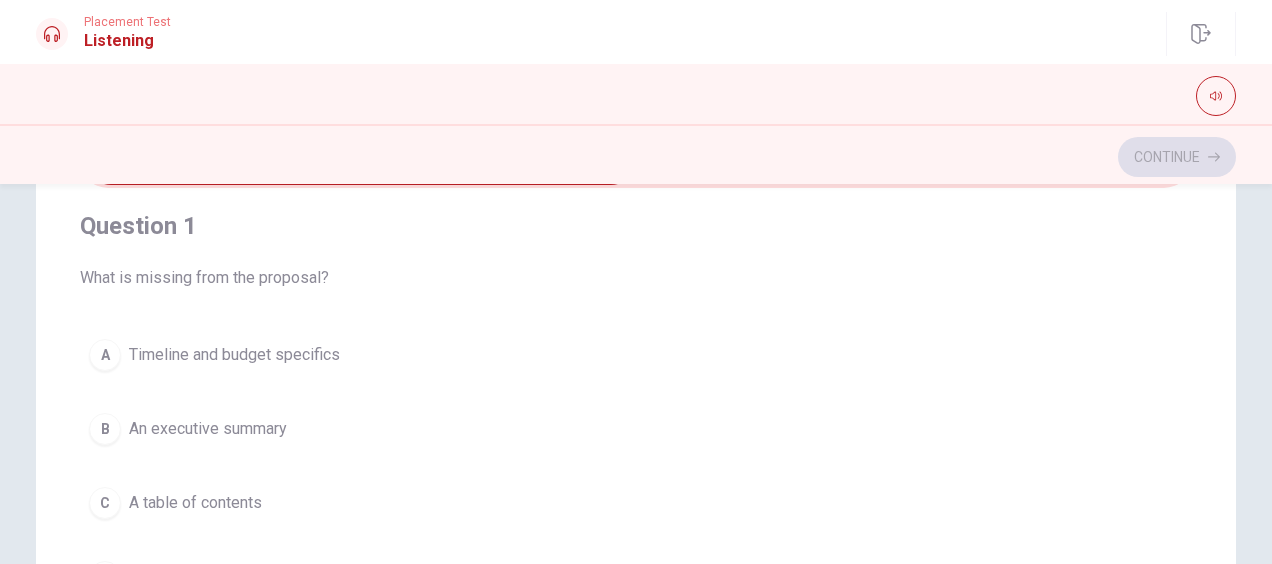 scroll, scrollTop: 32, scrollLeft: 0, axis: vertical 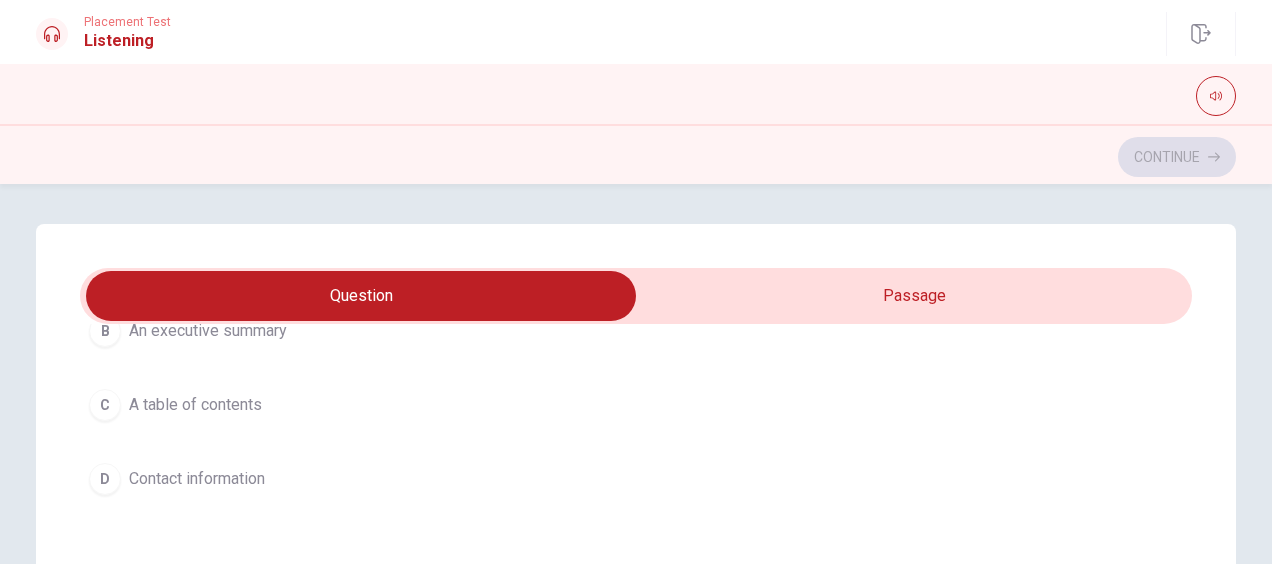 click at bounding box center (361, 296) 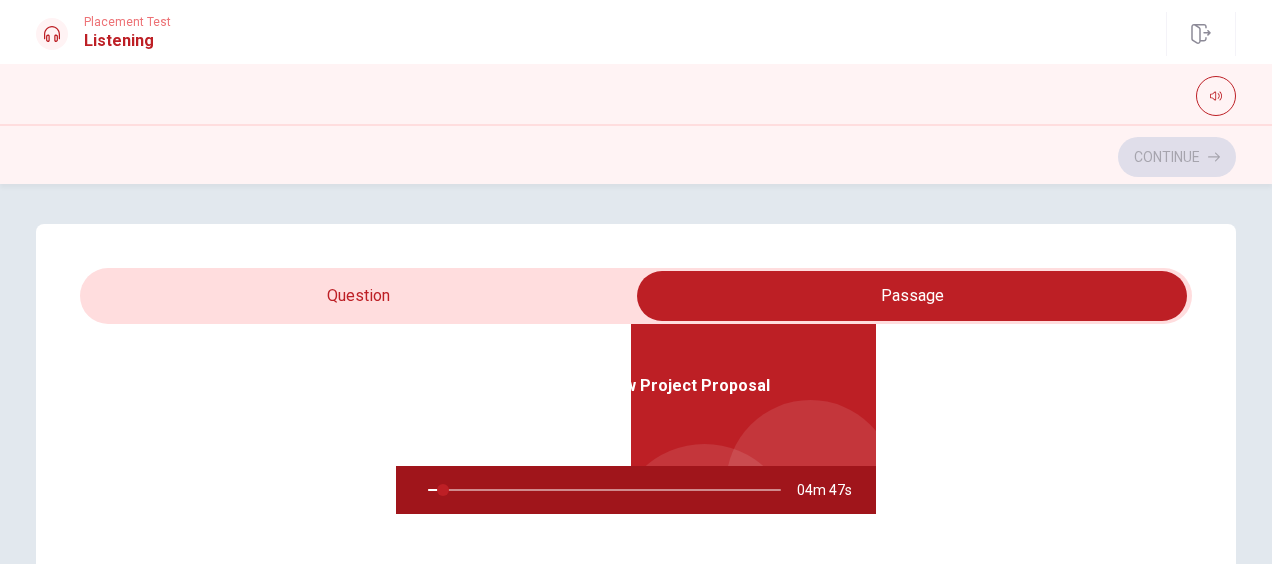 type on "5" 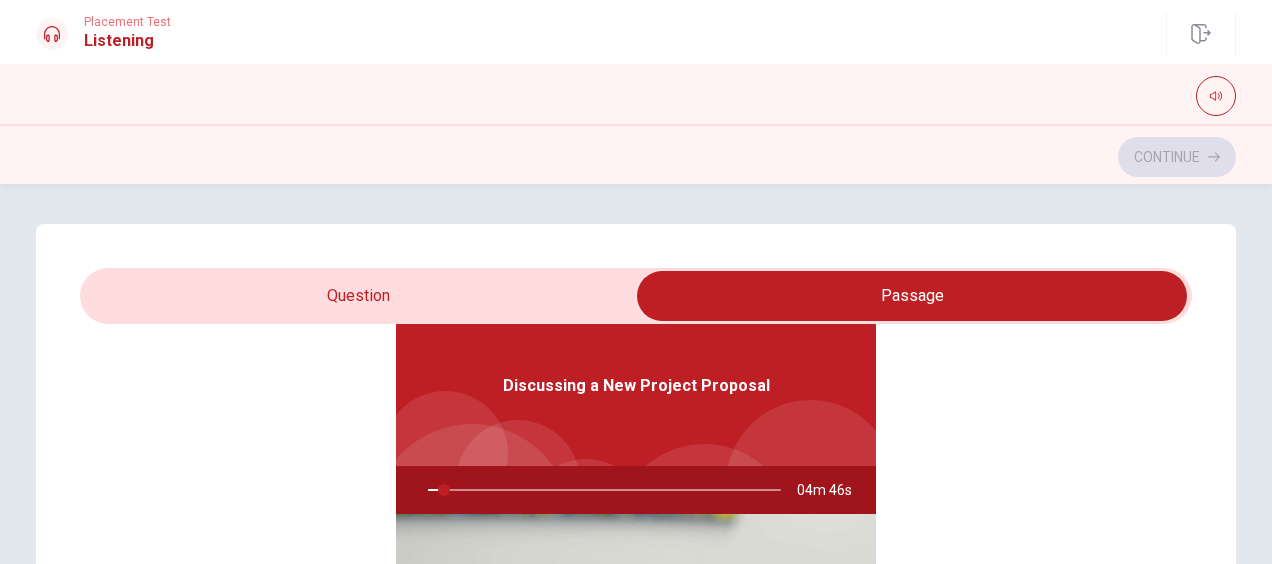 click at bounding box center (912, 296) 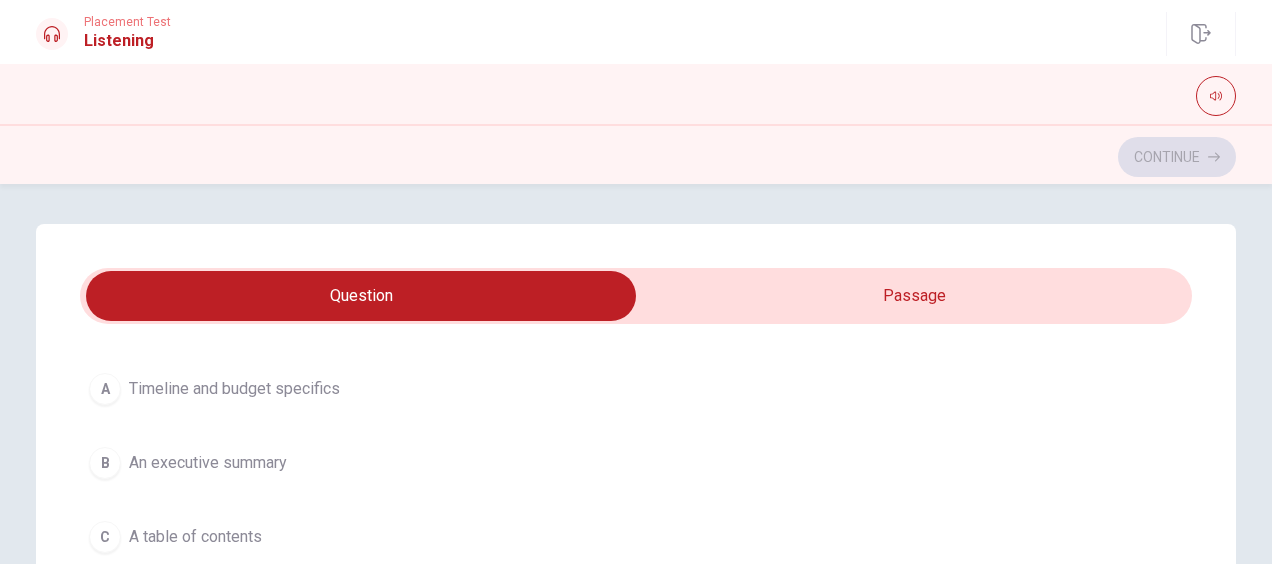 click at bounding box center (361, 296) 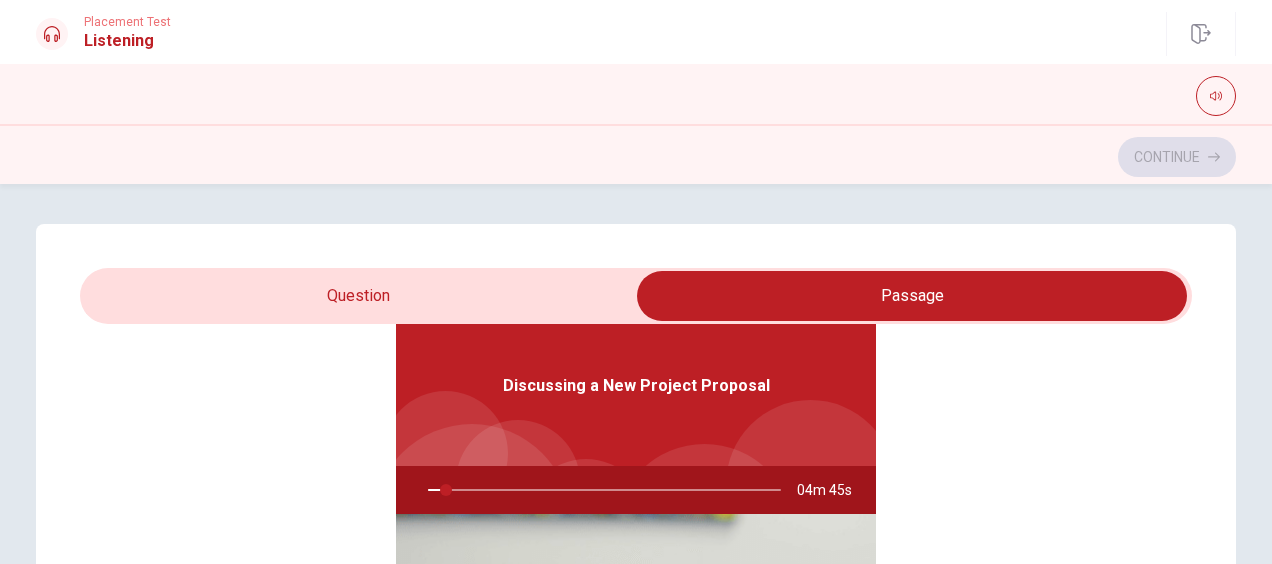 type on "5" 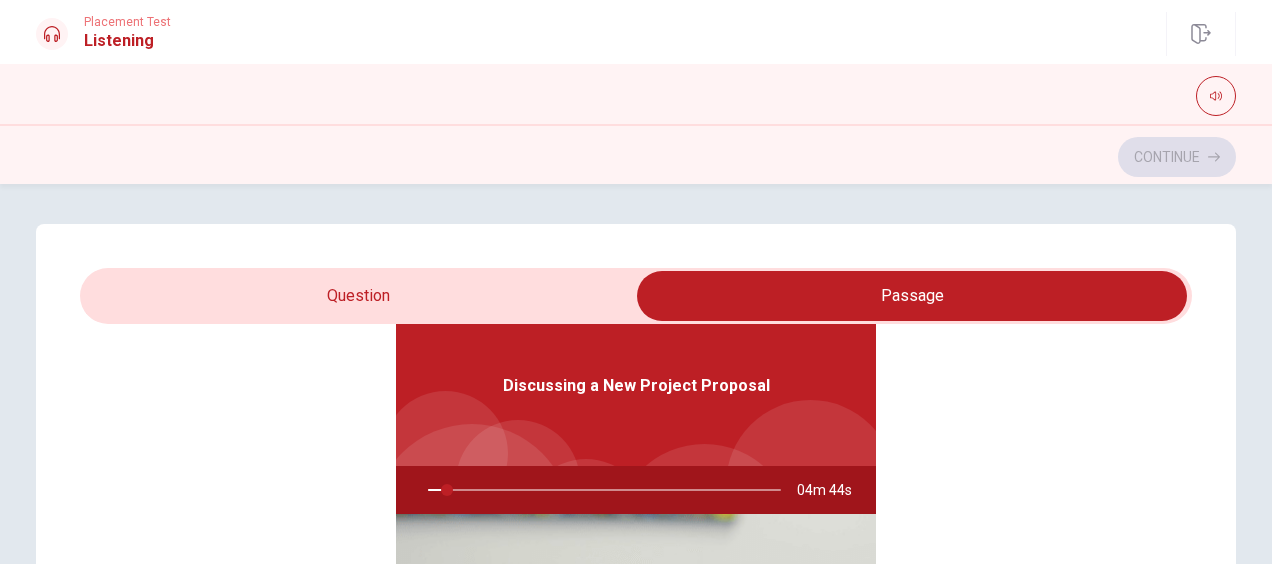 click at bounding box center (912, 296) 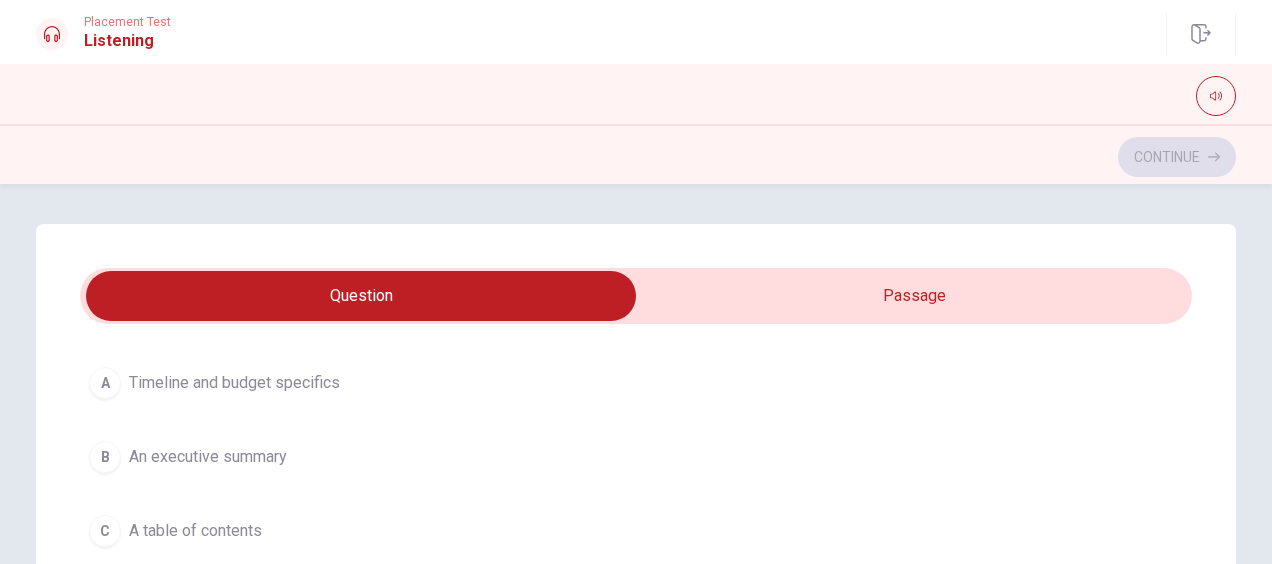 scroll, scrollTop: 128, scrollLeft: 0, axis: vertical 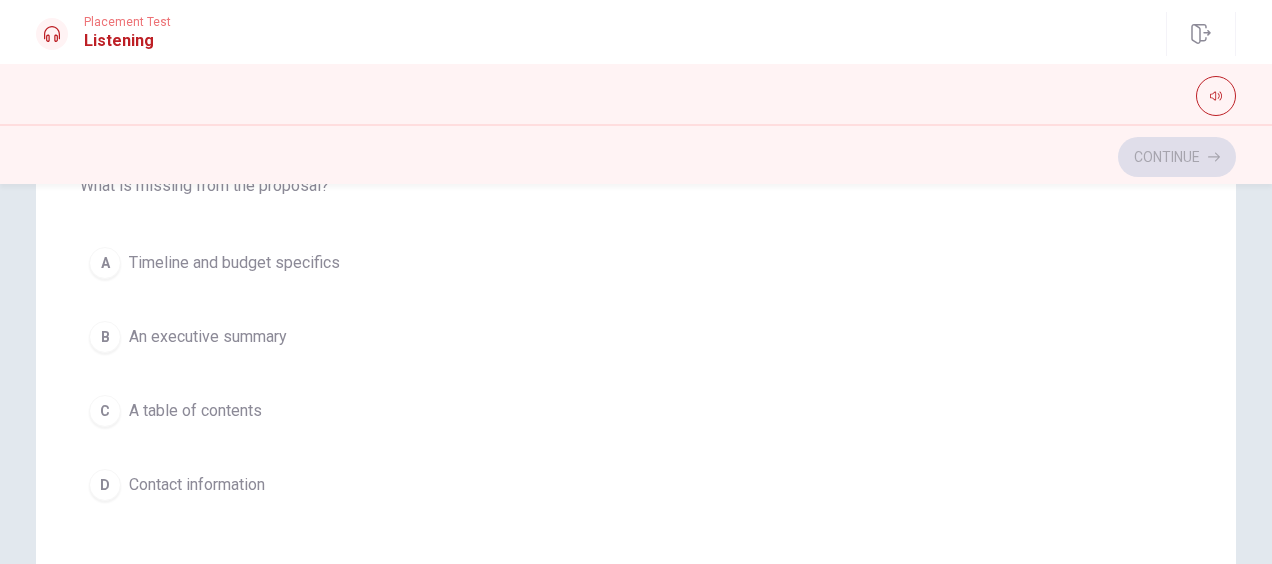 click on "A" at bounding box center [105, 263] 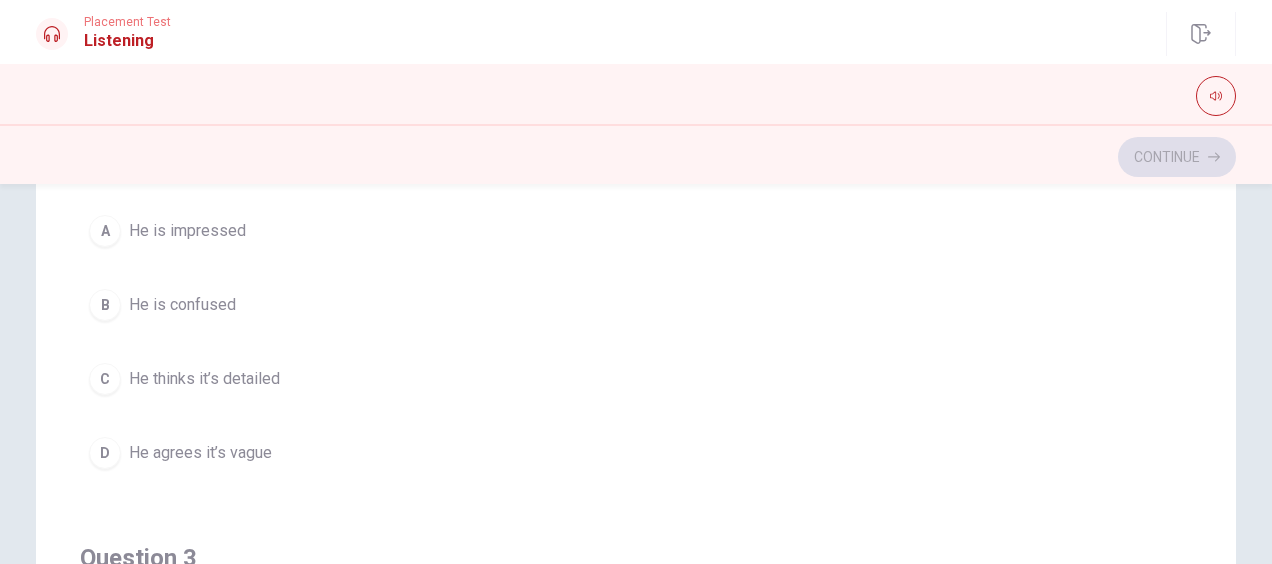 scroll, scrollTop: 585, scrollLeft: 0, axis: vertical 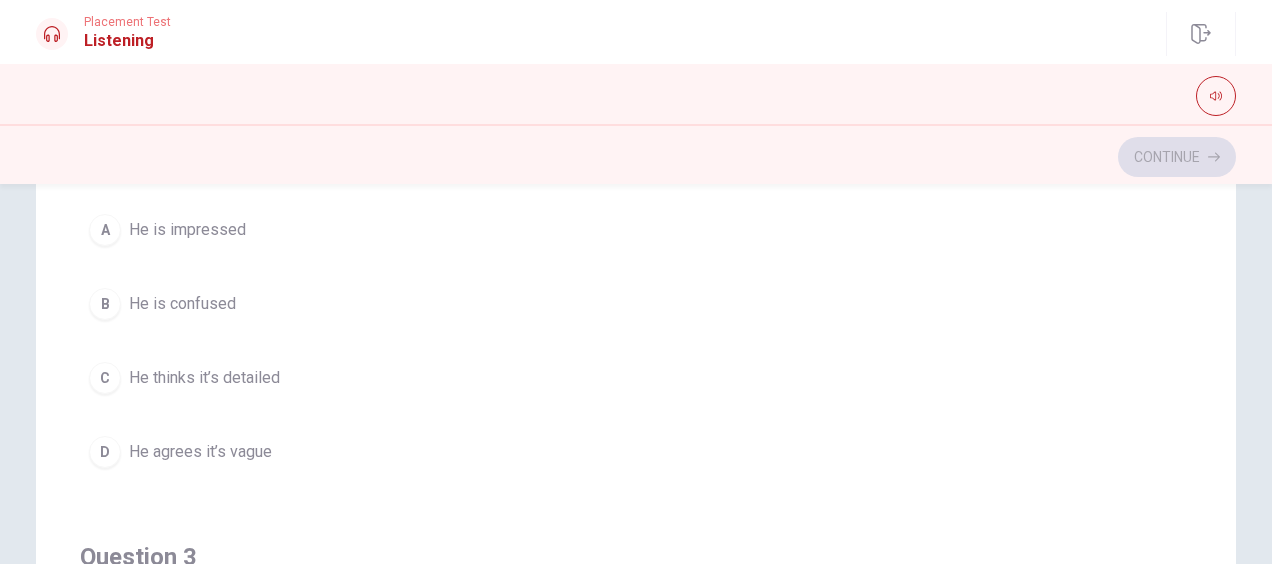 click on "A He is impressed B He is confused C He thinks it’s detailed D He agrees it’s vague" at bounding box center (636, 341) 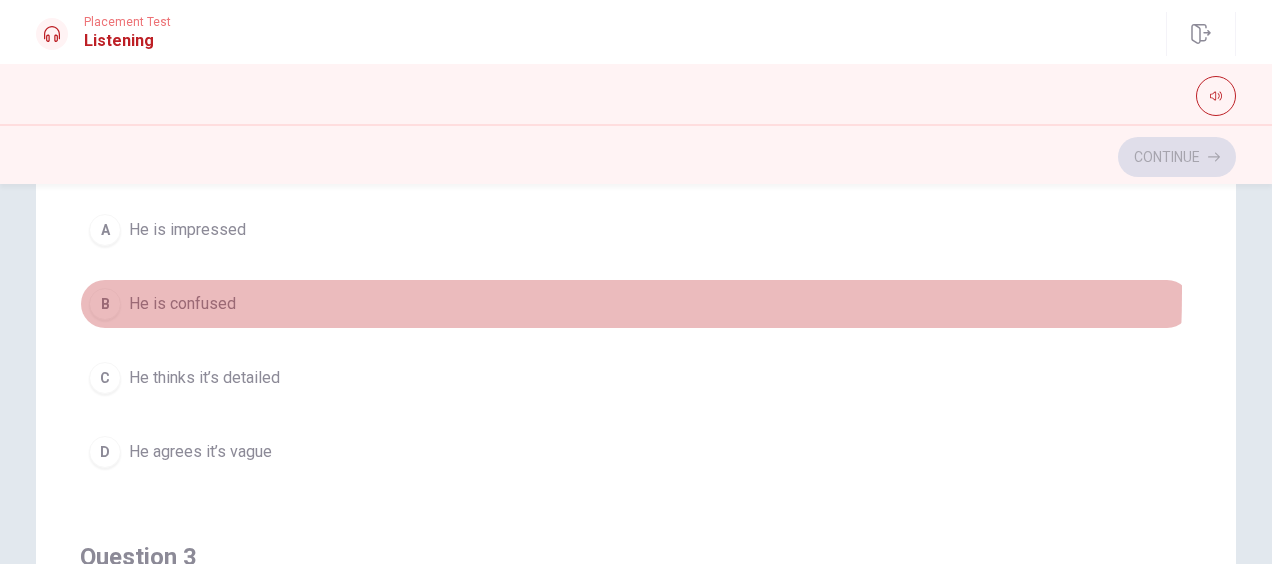 click on "B He is confused" at bounding box center (636, 304) 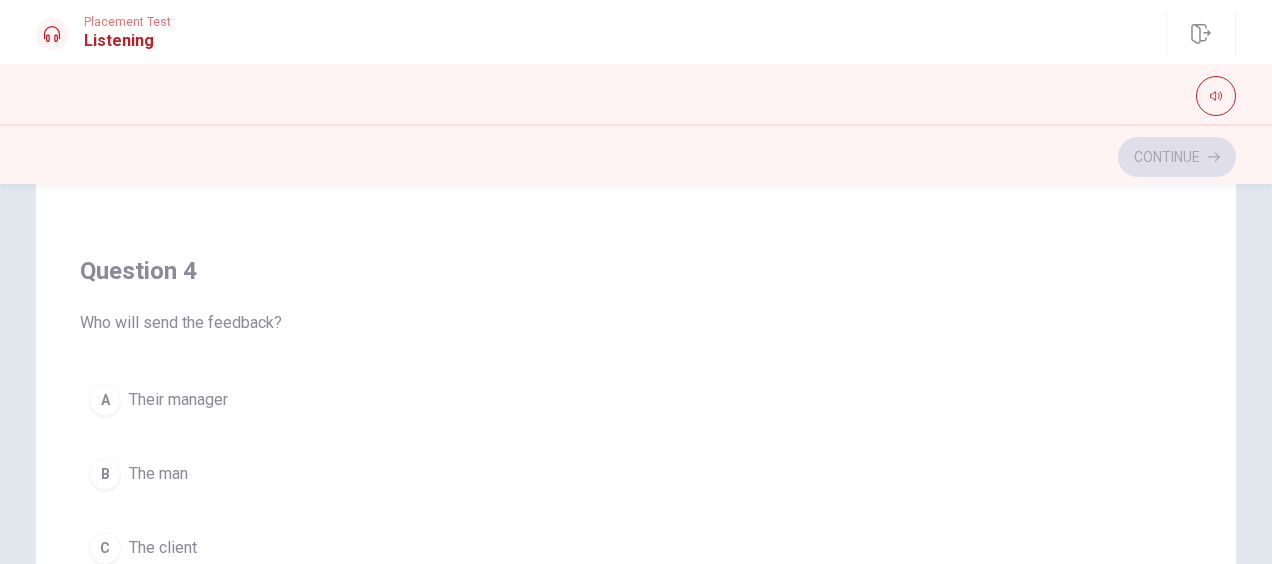 scroll, scrollTop: 1495, scrollLeft: 0, axis: vertical 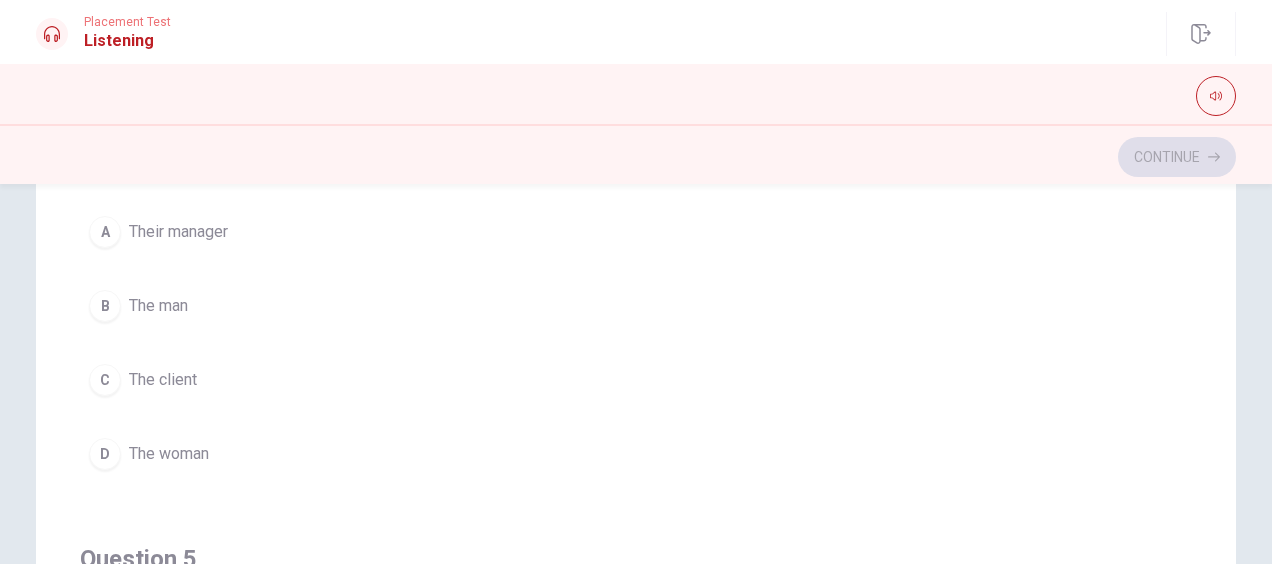 click on "D The woman" at bounding box center [636, 454] 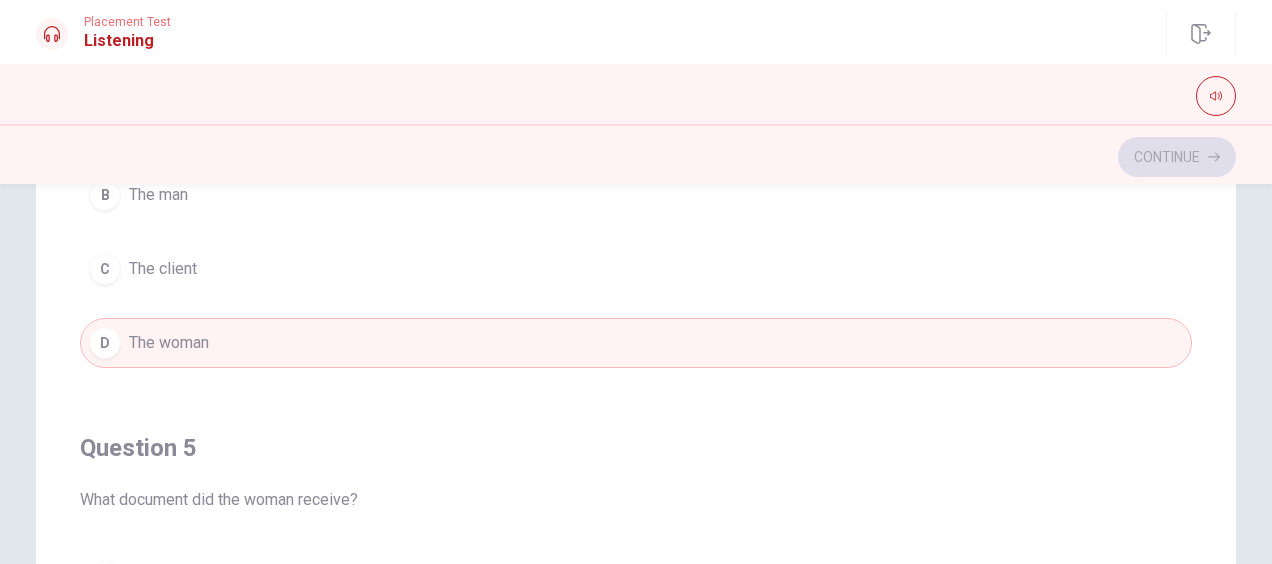 scroll, scrollTop: 1606, scrollLeft: 0, axis: vertical 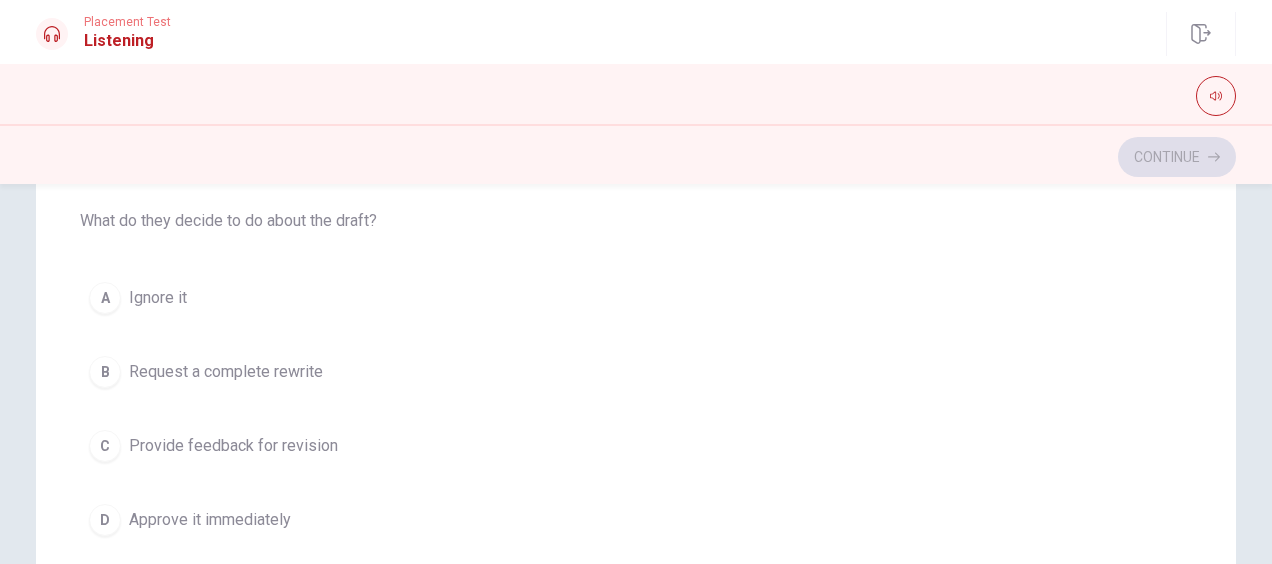 click on "Provide feedback for revision" at bounding box center [233, 446] 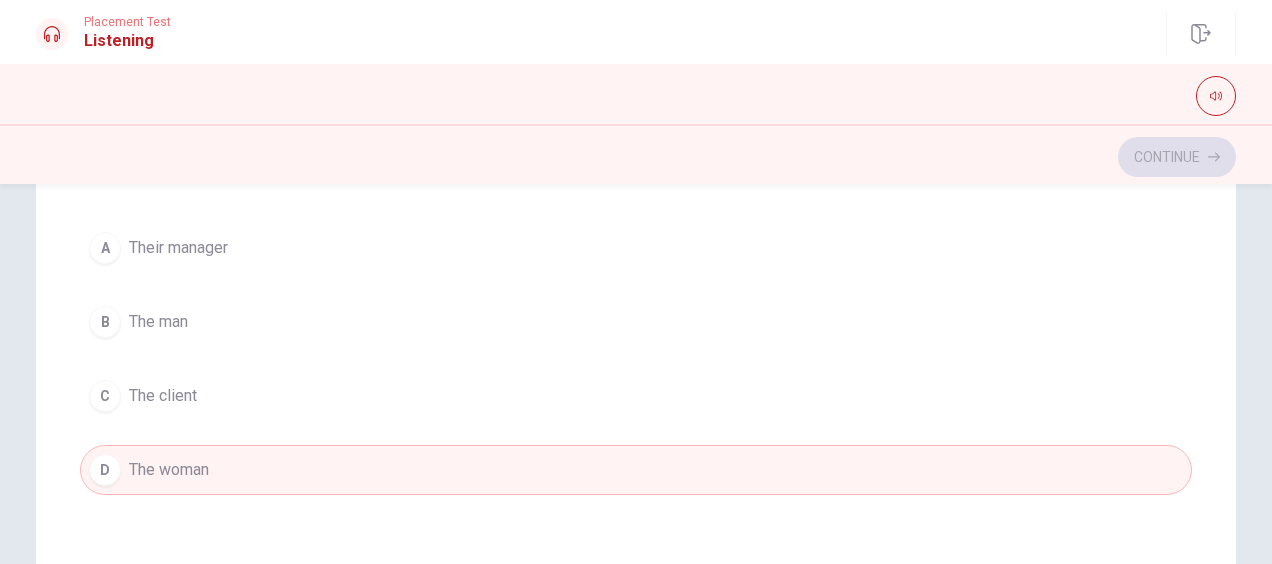 scroll, scrollTop: 1606, scrollLeft: 0, axis: vertical 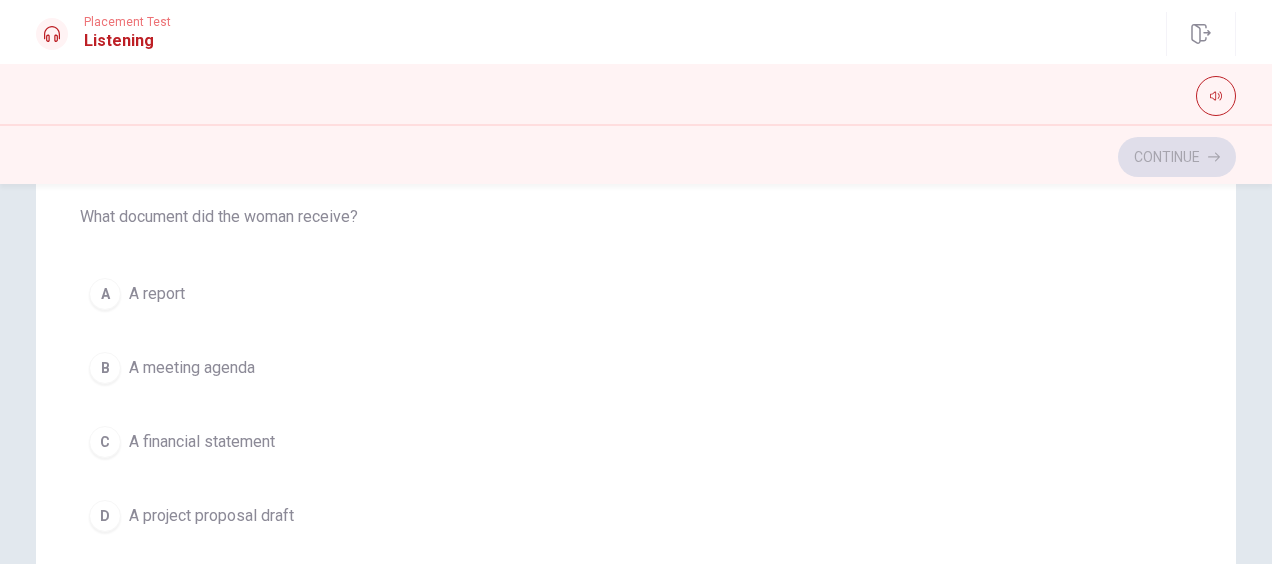 click on "A A report" at bounding box center [636, 294] 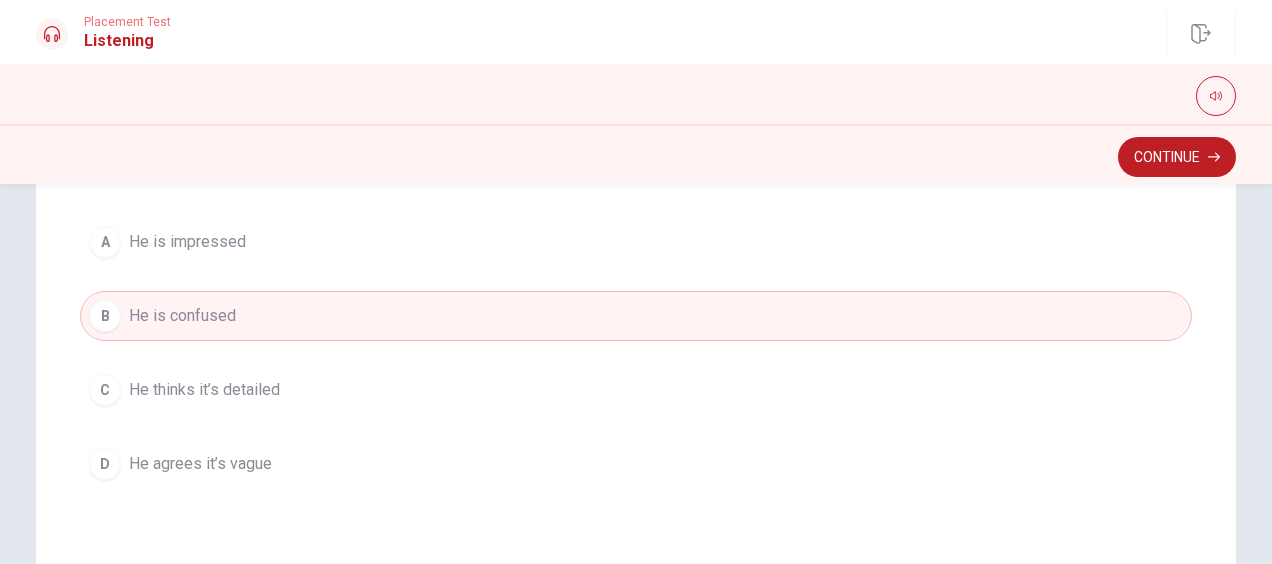 scroll, scrollTop: 288, scrollLeft: 0, axis: vertical 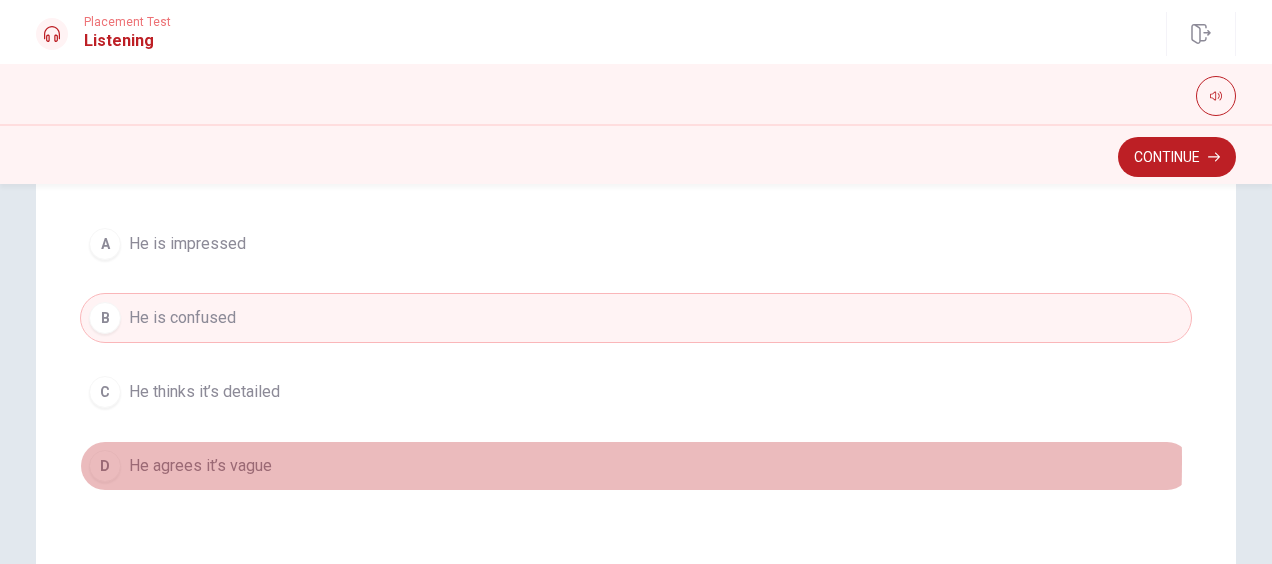 click on "D He agrees it’s vague" at bounding box center (636, 466) 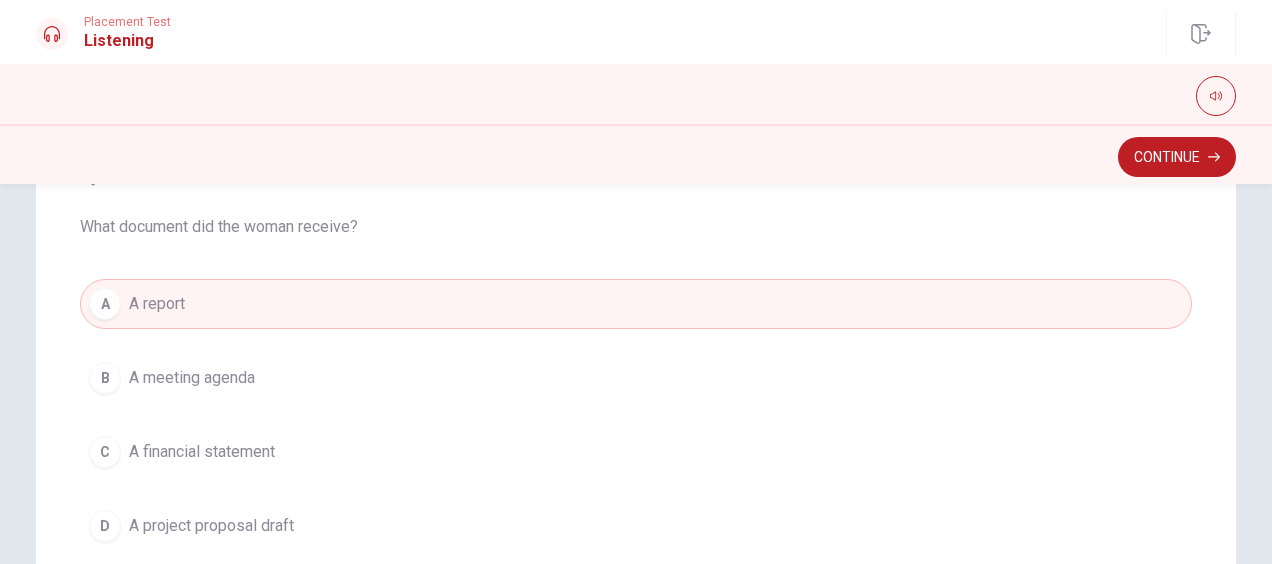 scroll, scrollTop: 1606, scrollLeft: 0, axis: vertical 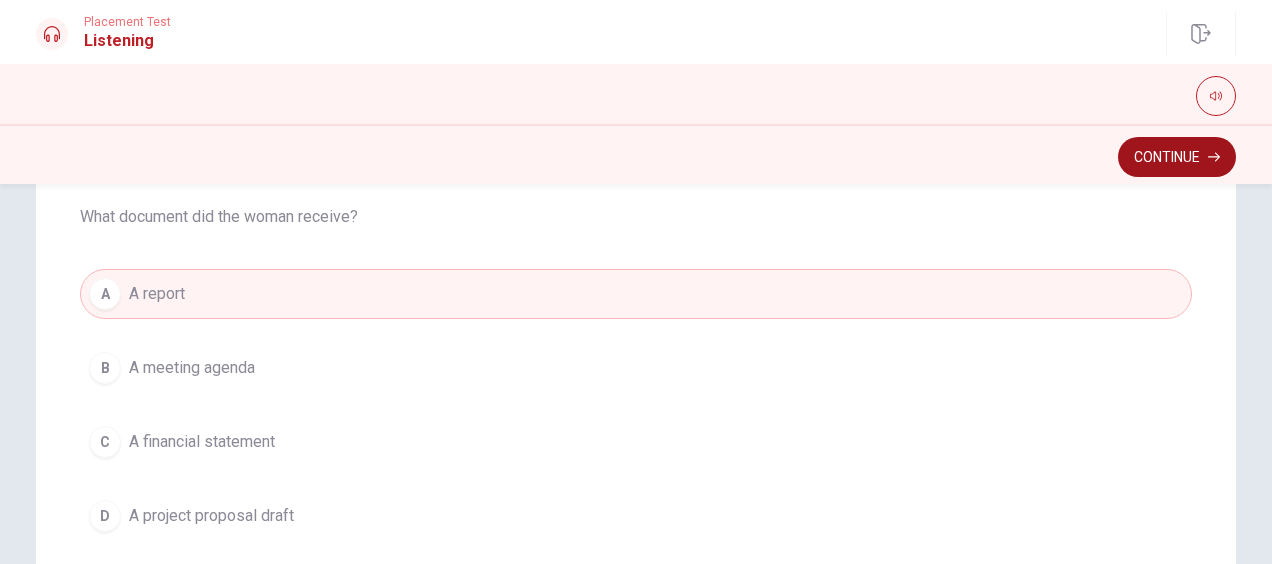 click on "Continue" at bounding box center (1177, 157) 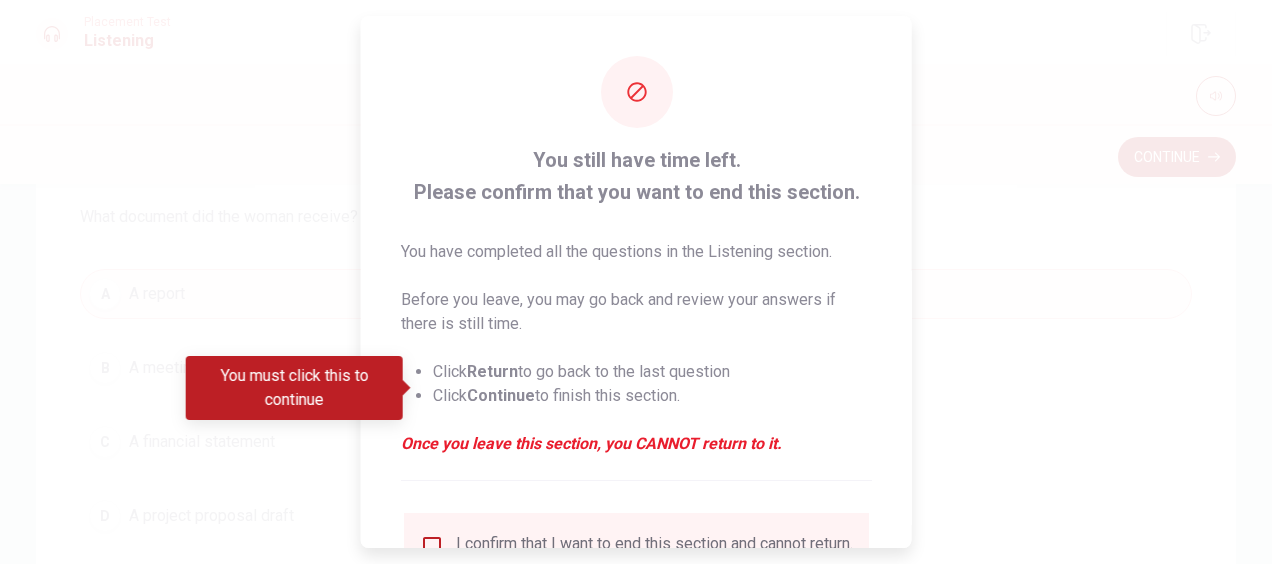 scroll, scrollTop: 182, scrollLeft: 0, axis: vertical 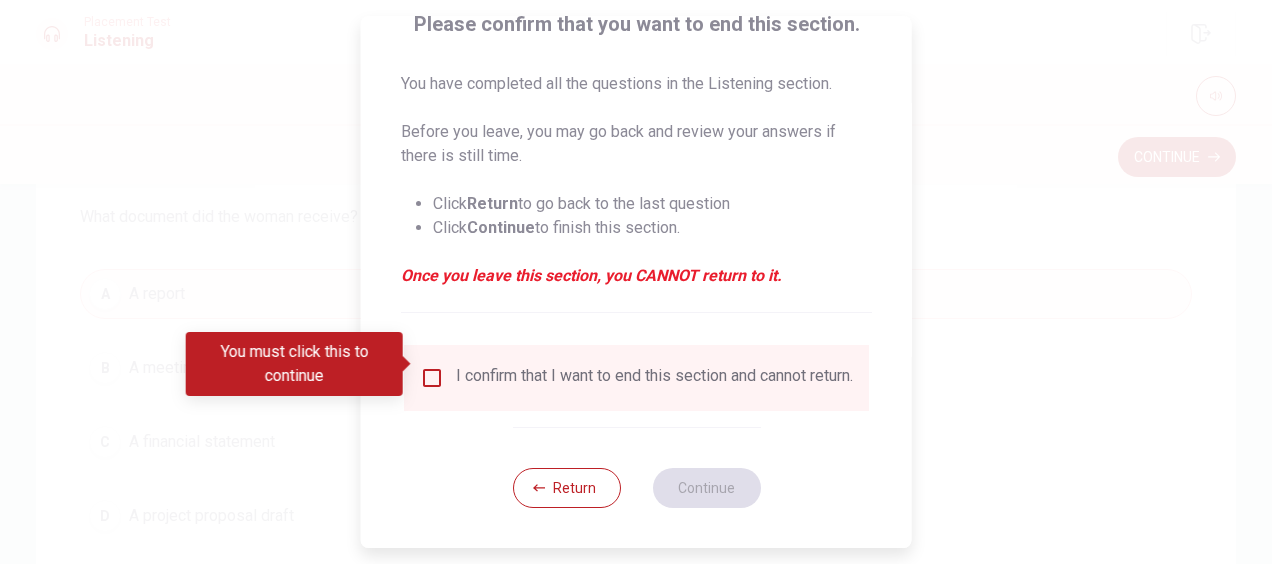 click on "You must click this to continue" at bounding box center (301, 364) 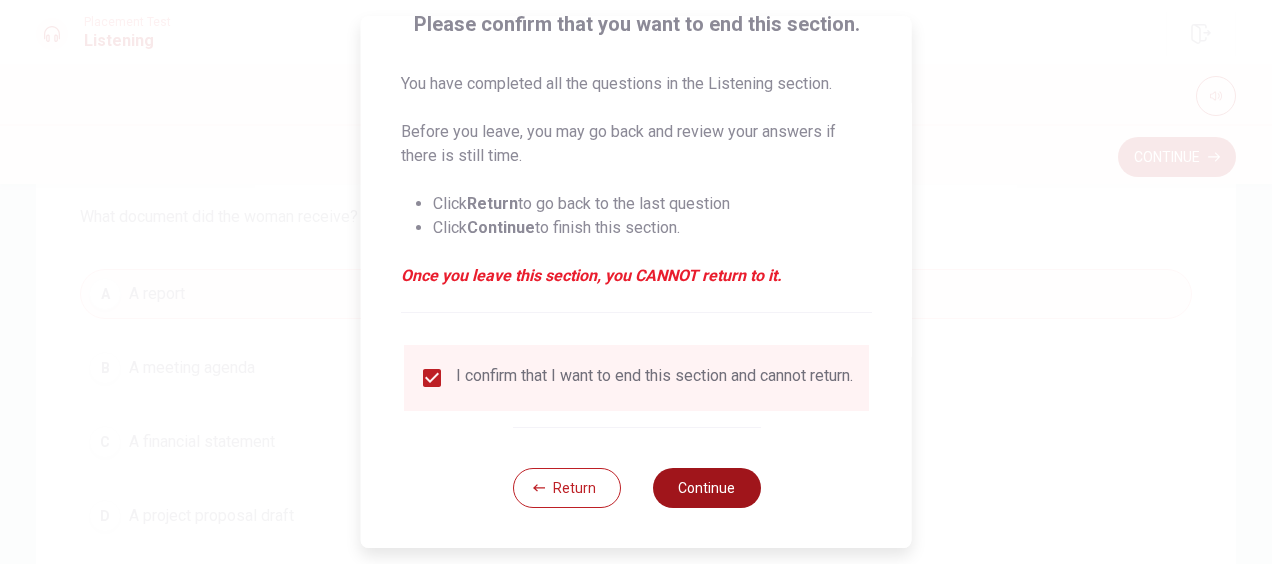 click on "Continue" at bounding box center (706, 488) 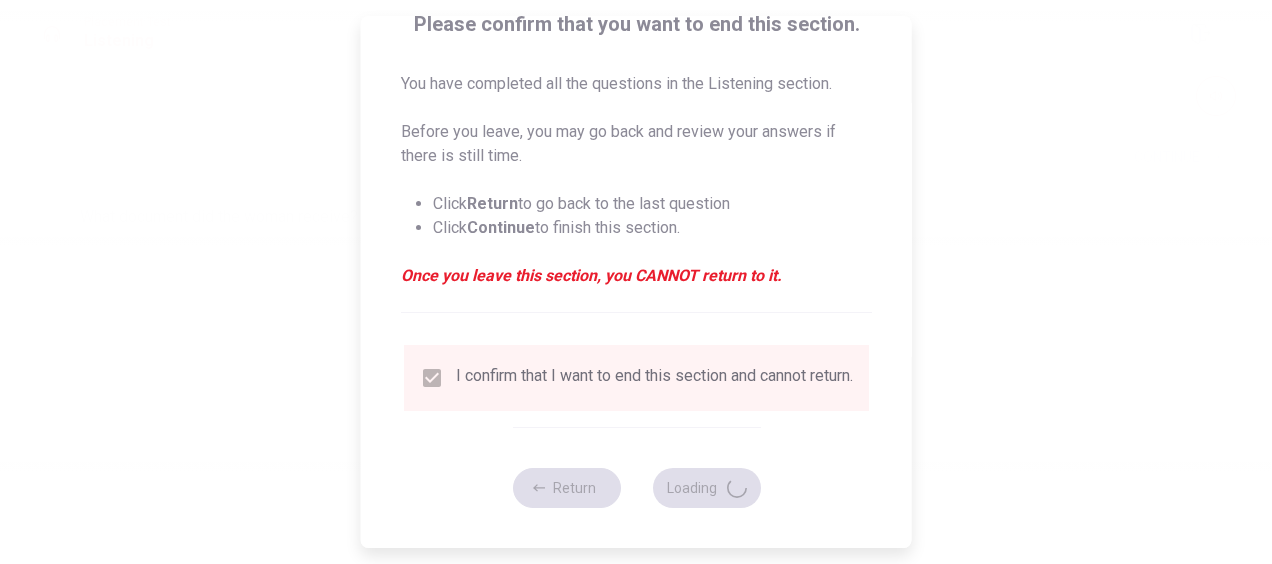 scroll, scrollTop: 0, scrollLeft: 0, axis: both 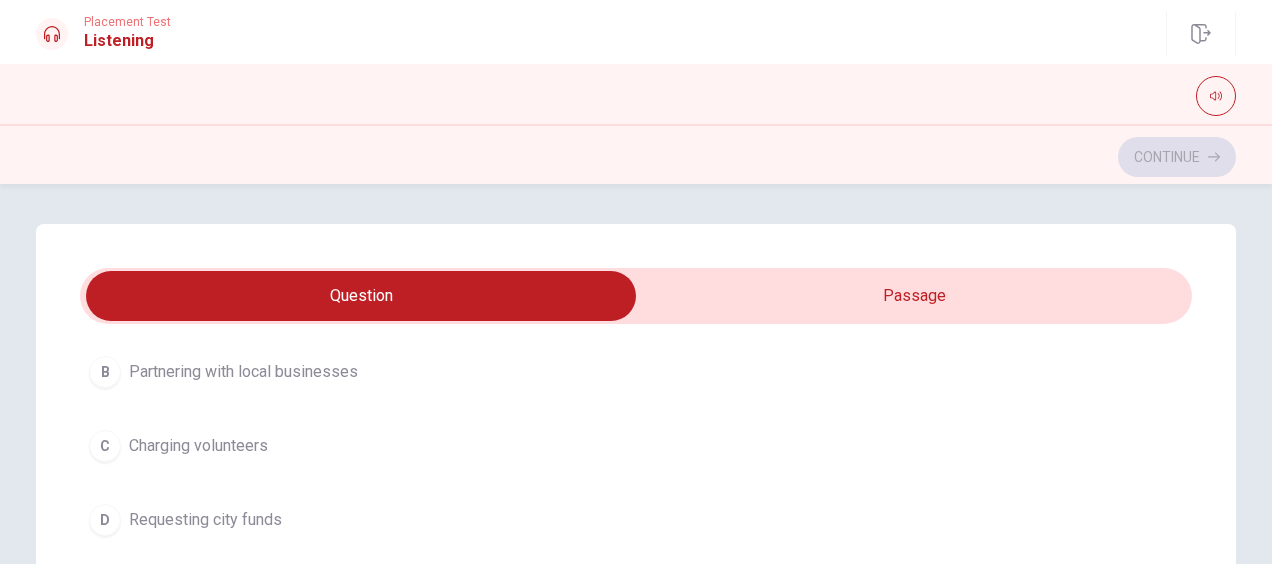 click at bounding box center (361, 296) 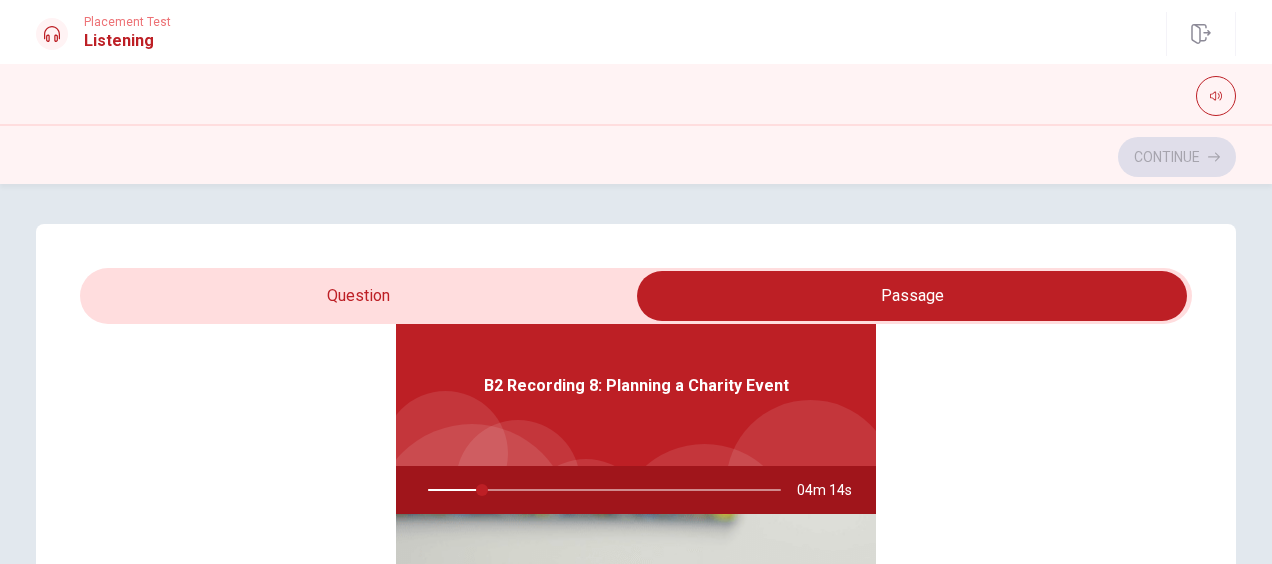 type on "16" 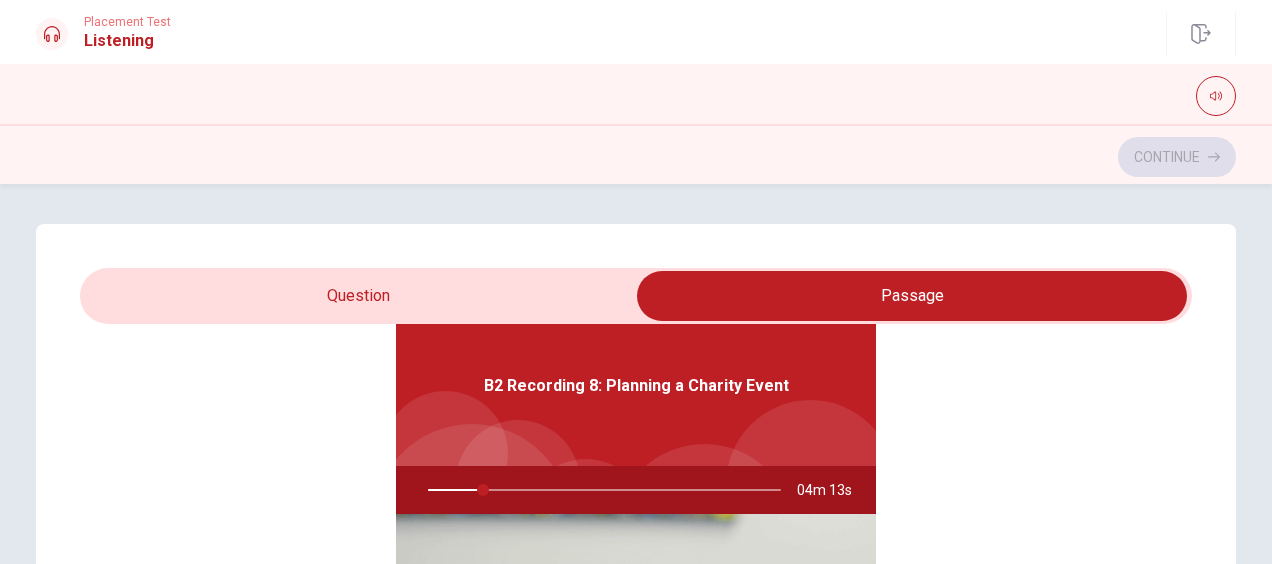 click at bounding box center (912, 296) 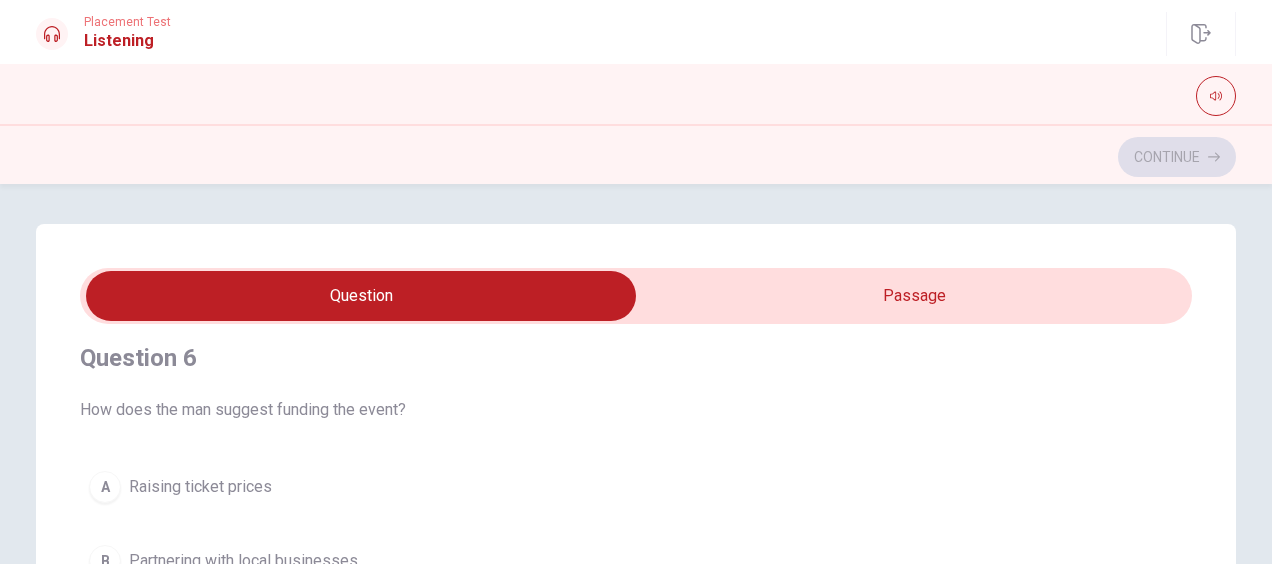 scroll, scrollTop: 0, scrollLeft: 0, axis: both 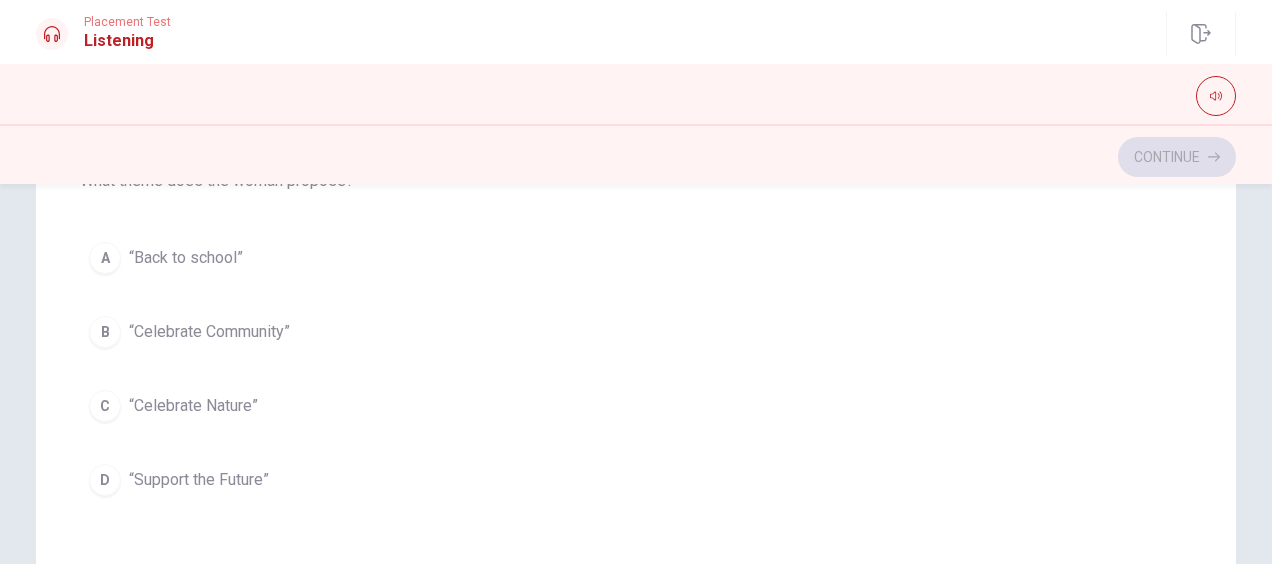 click on "B" at bounding box center [105, 332] 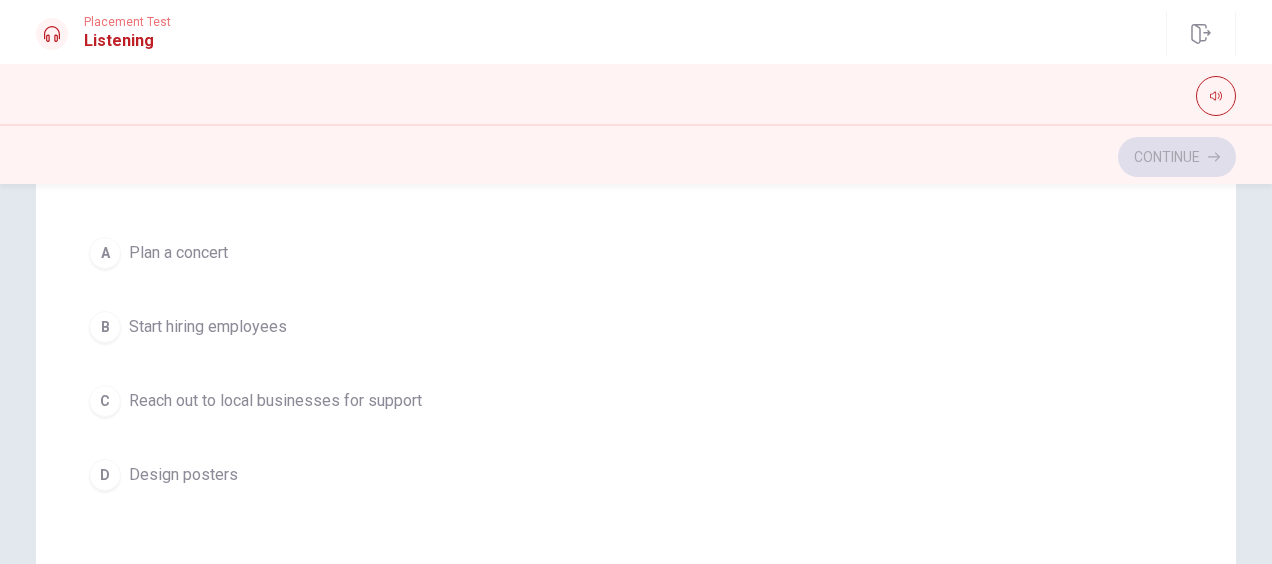 scroll, scrollTop: 1003, scrollLeft: 0, axis: vertical 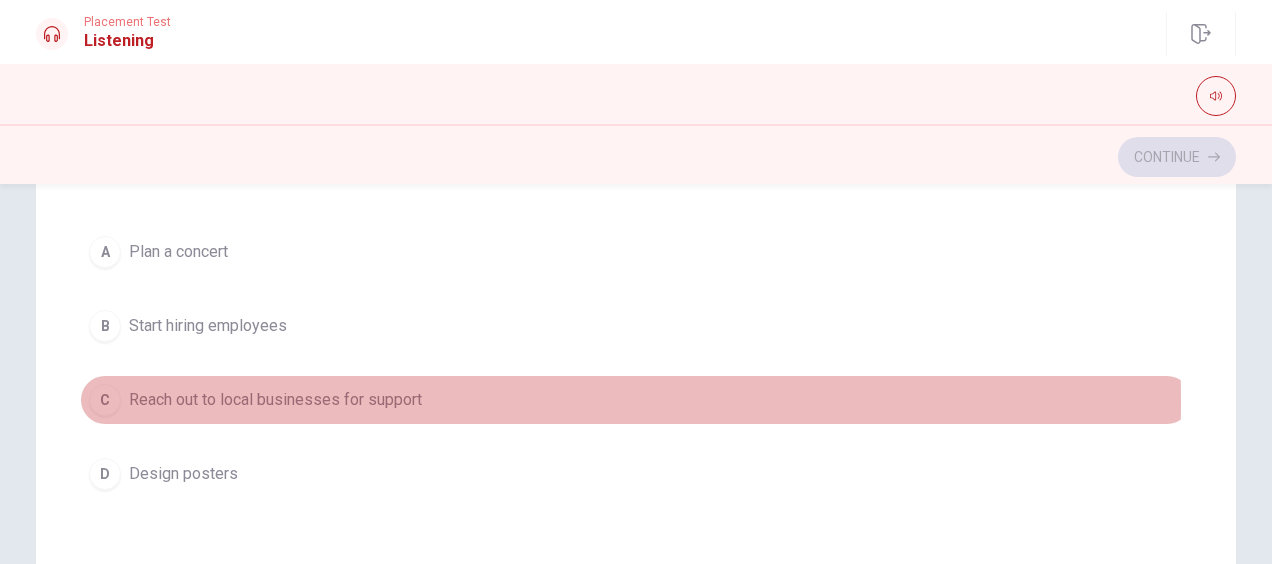 click on "C" at bounding box center (105, 400) 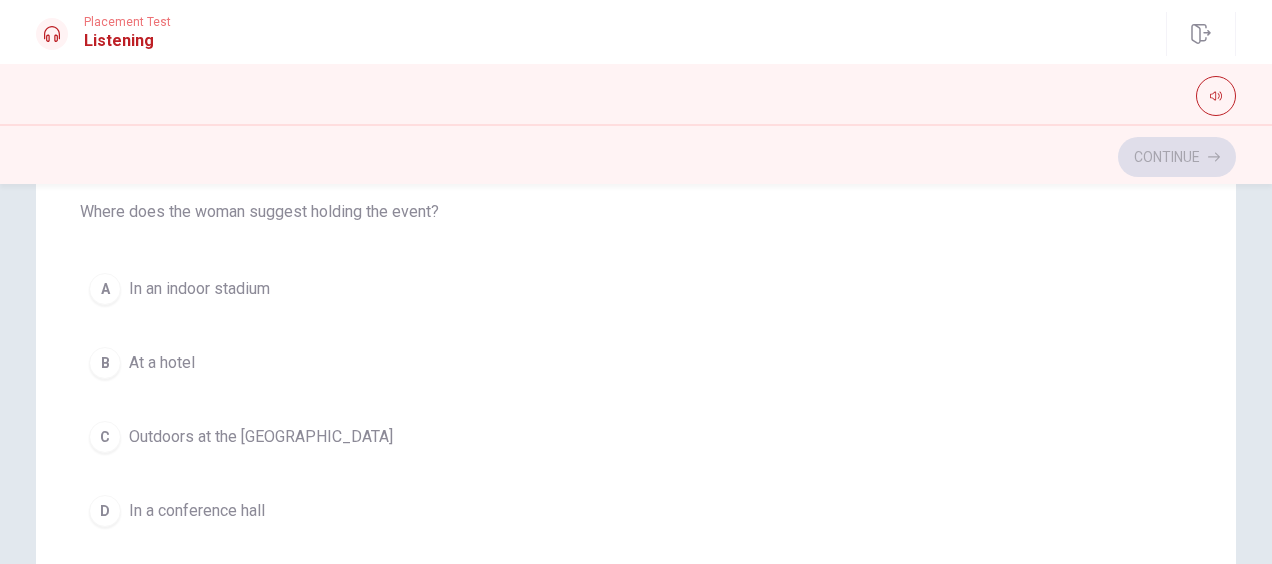 scroll, scrollTop: 1422, scrollLeft: 0, axis: vertical 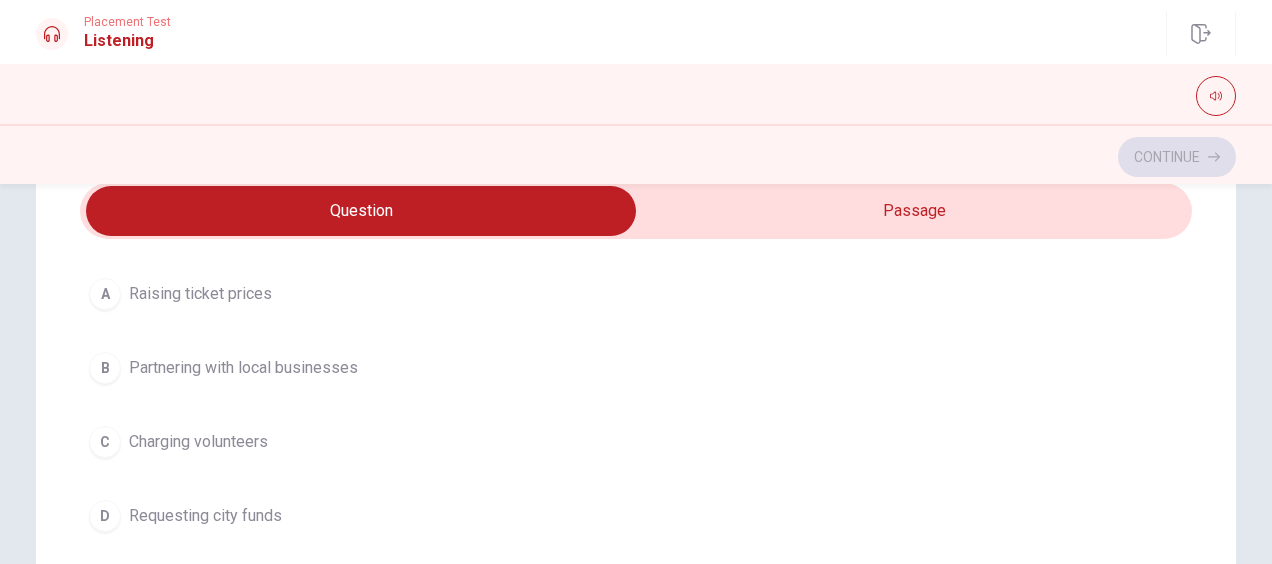 click on "B" at bounding box center (105, 368) 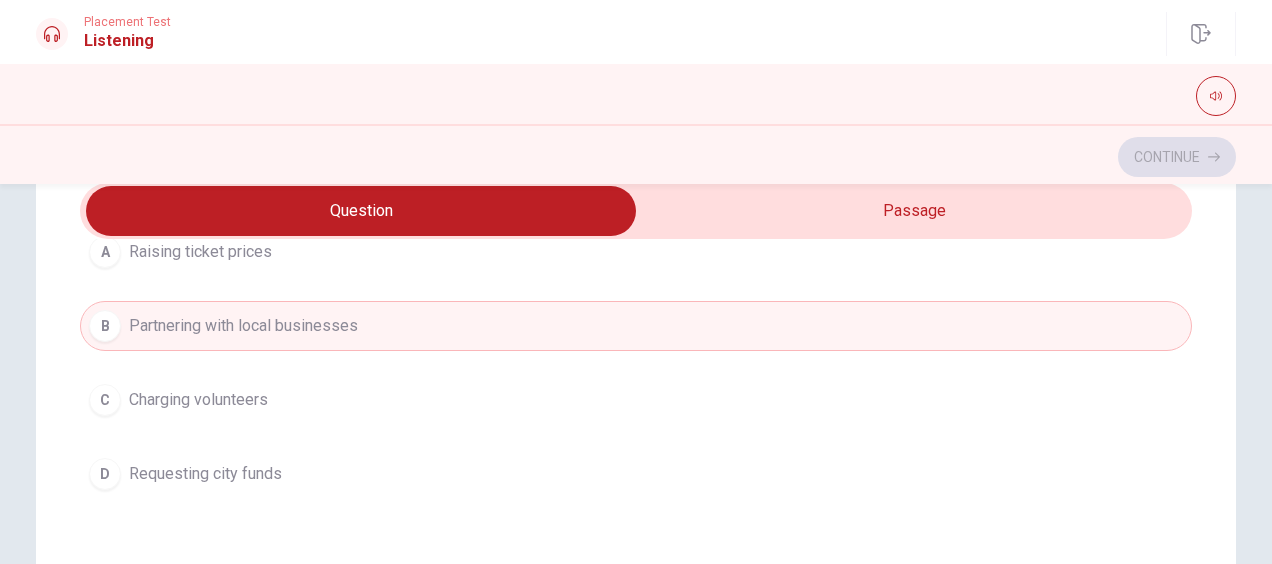 scroll, scrollTop: 0, scrollLeft: 0, axis: both 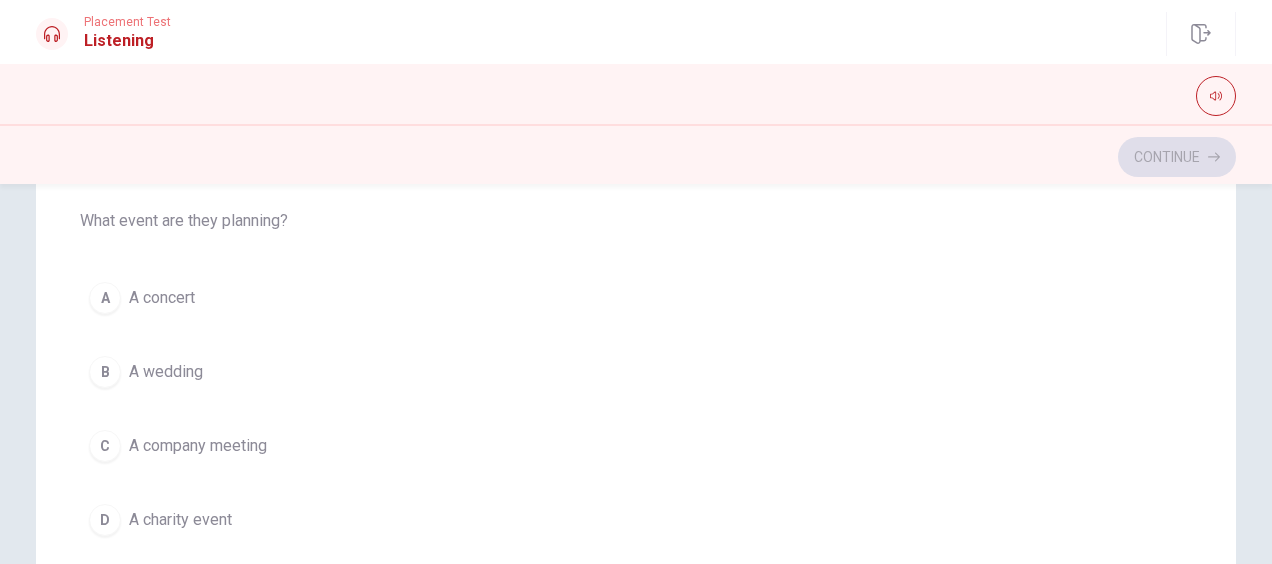 click on "A charity event" at bounding box center (180, 520) 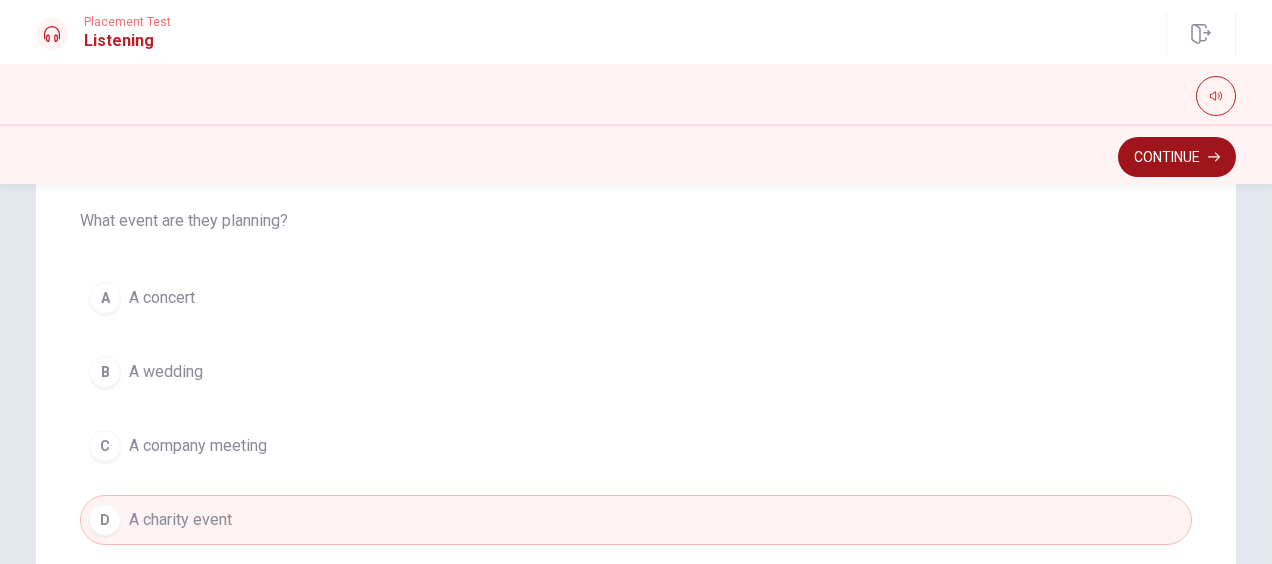 click on "Continue" at bounding box center [1177, 157] 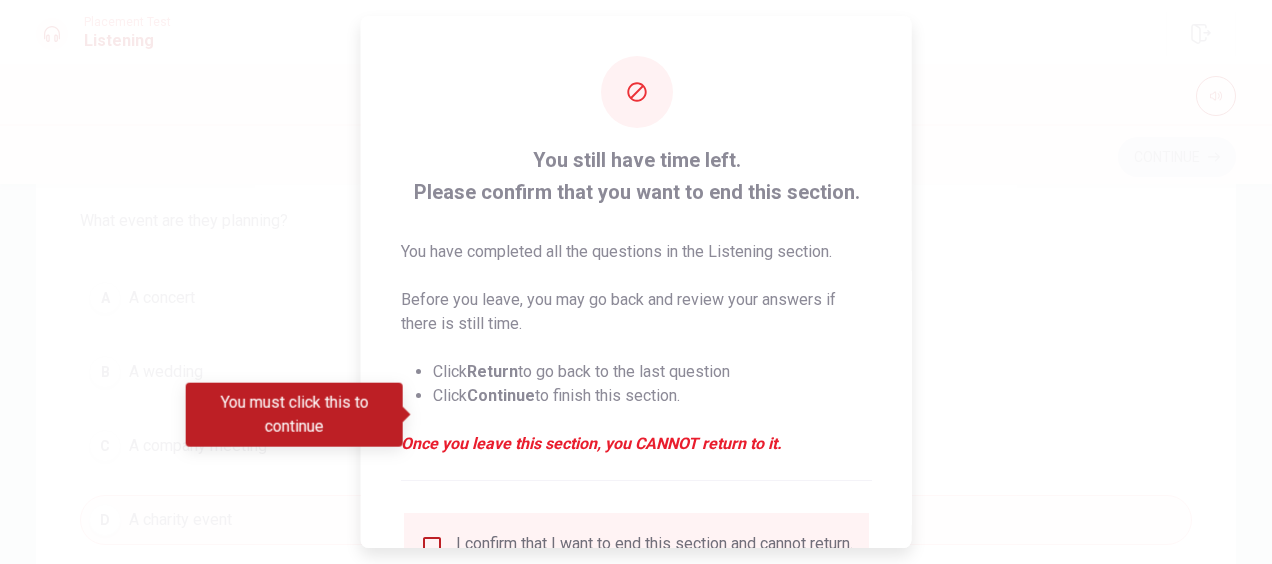 scroll, scrollTop: 182, scrollLeft: 0, axis: vertical 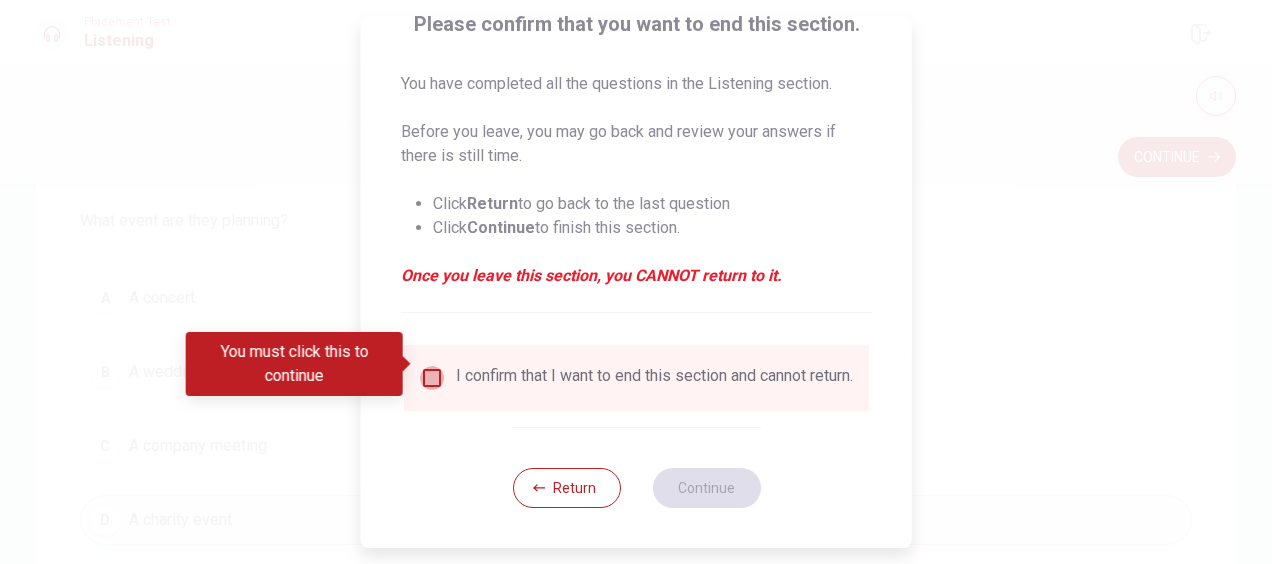 click at bounding box center [432, 378] 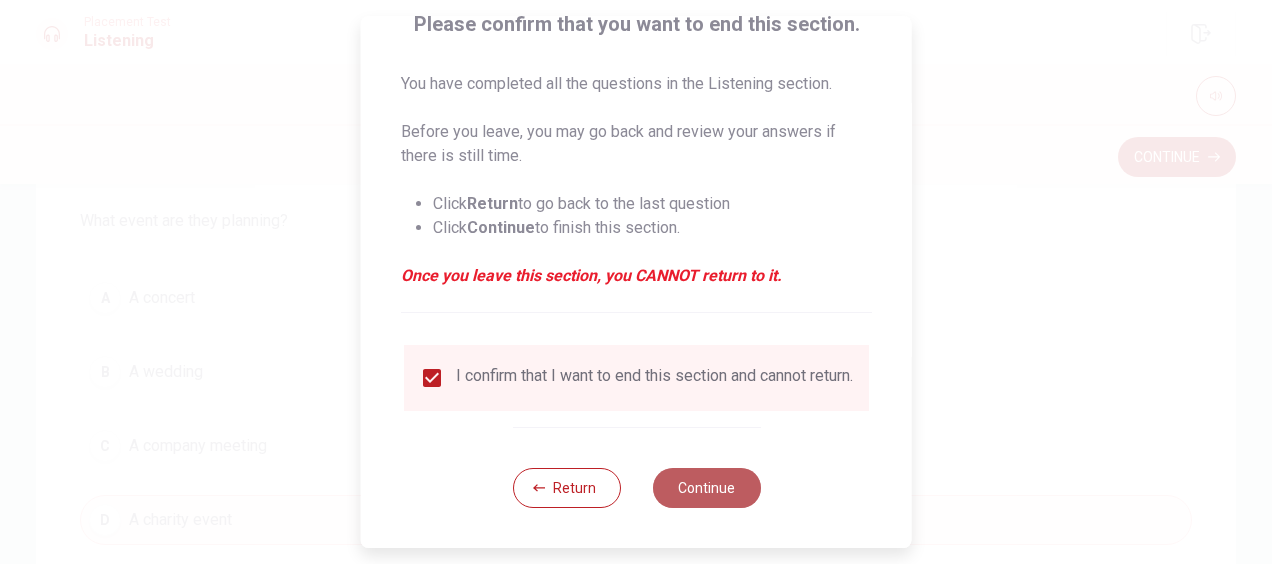 click on "Continue" at bounding box center (706, 488) 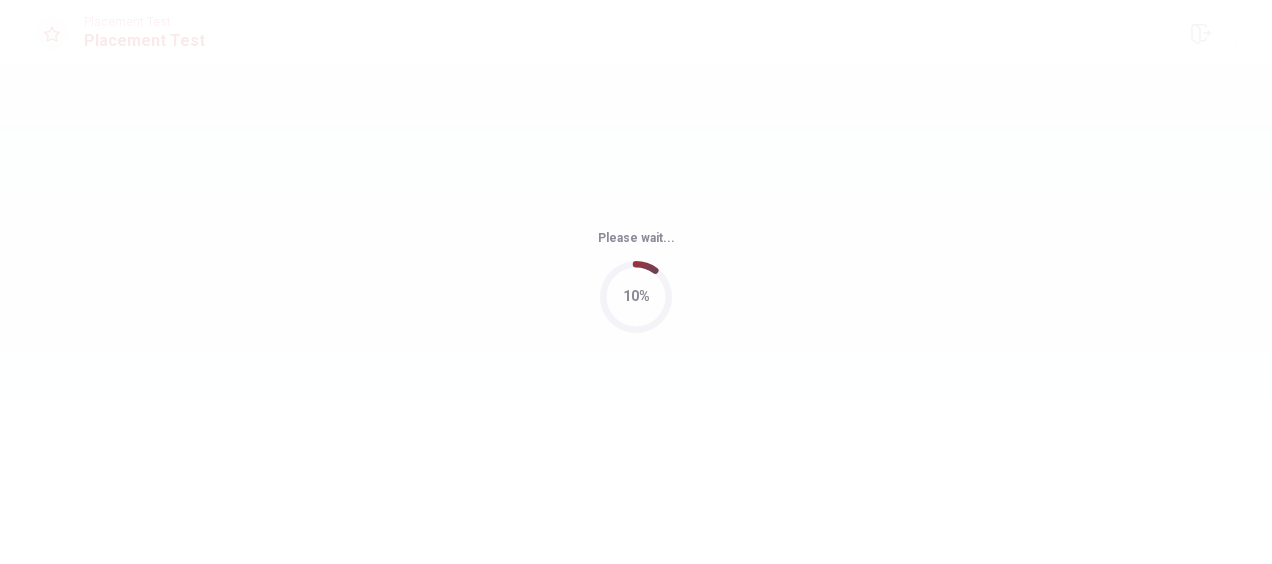 scroll, scrollTop: 0, scrollLeft: 0, axis: both 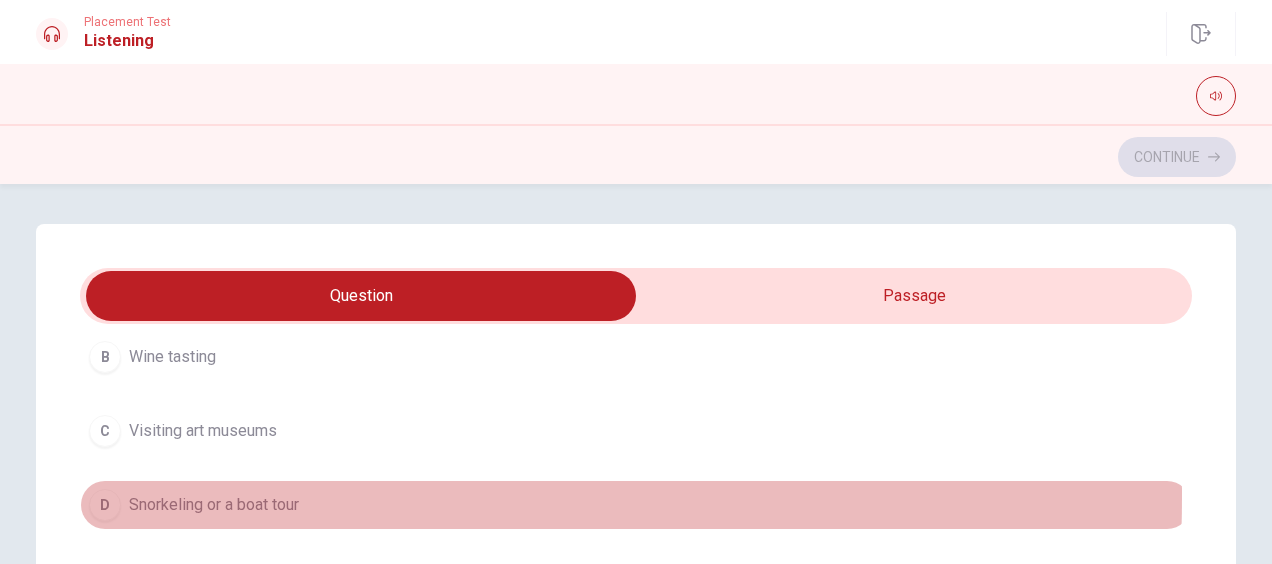 click on "D Snorkeling or a boat tour" at bounding box center [636, 505] 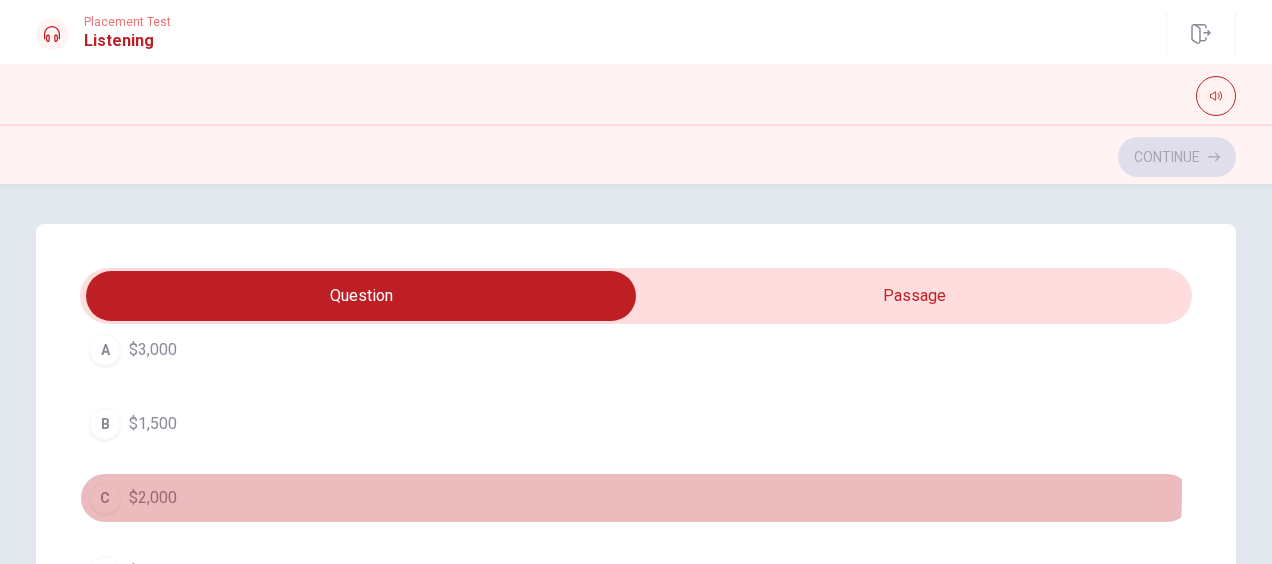 click on "C $2,000" at bounding box center (636, 498) 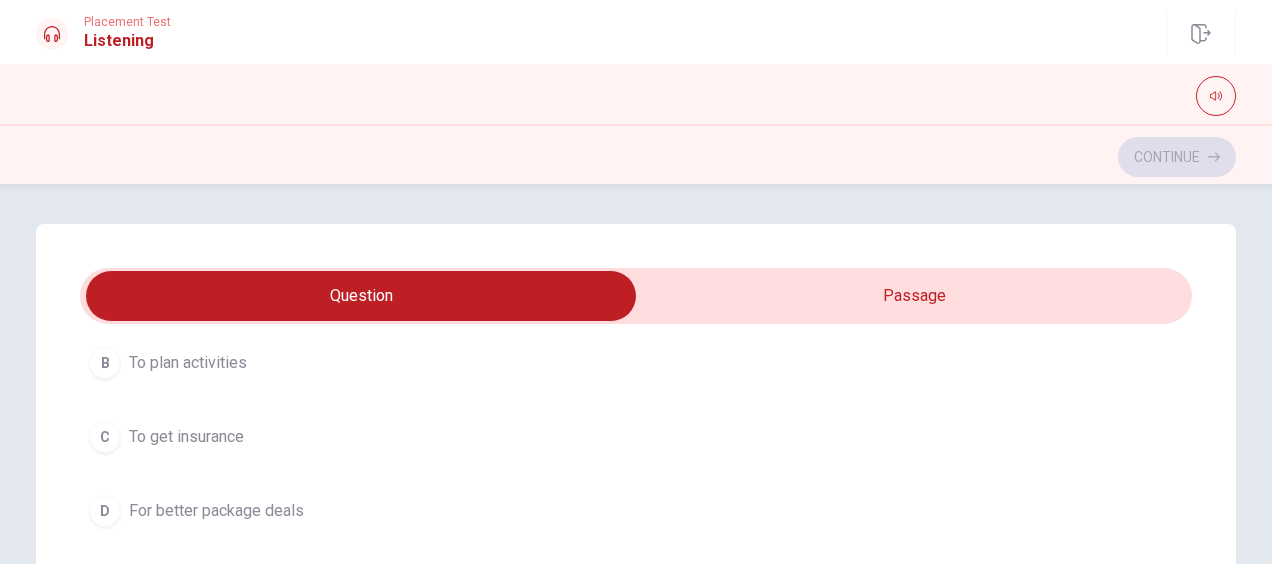 scroll, scrollTop: 1606, scrollLeft: 0, axis: vertical 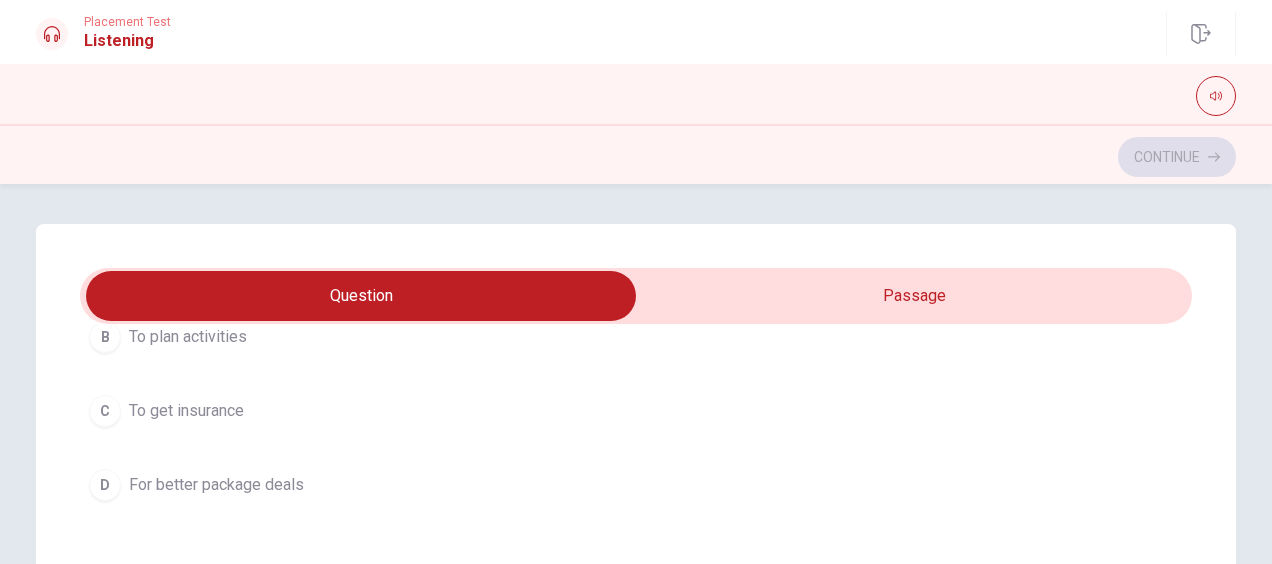 click on "C To get insurance" at bounding box center (636, 411) 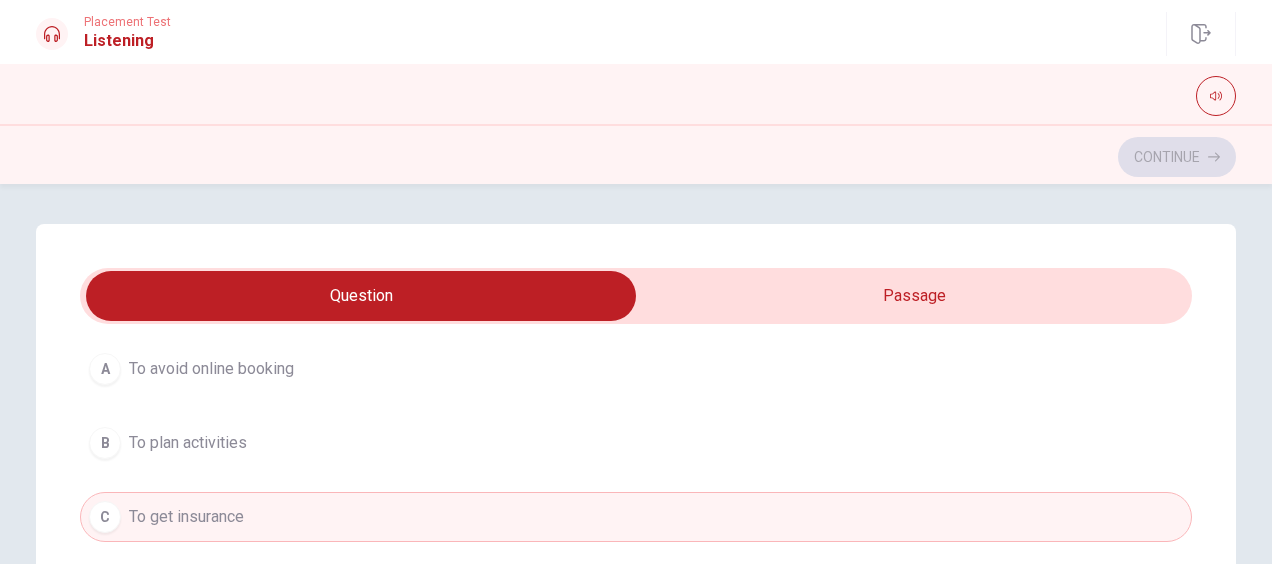 scroll, scrollTop: 1502, scrollLeft: 0, axis: vertical 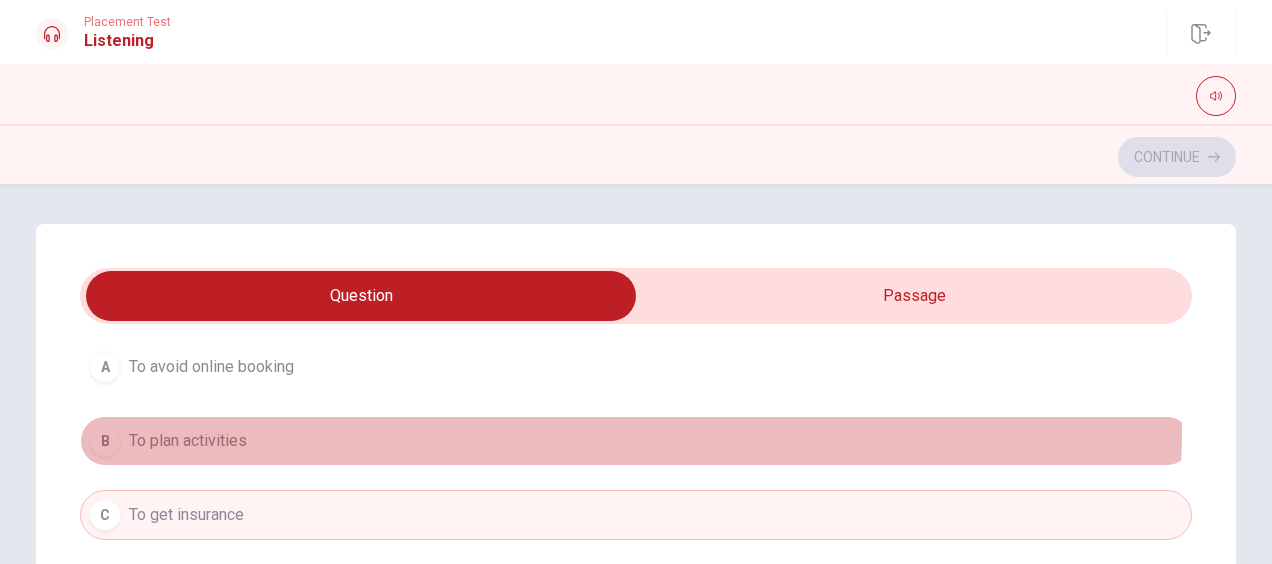 click on "B To plan activities" at bounding box center [636, 441] 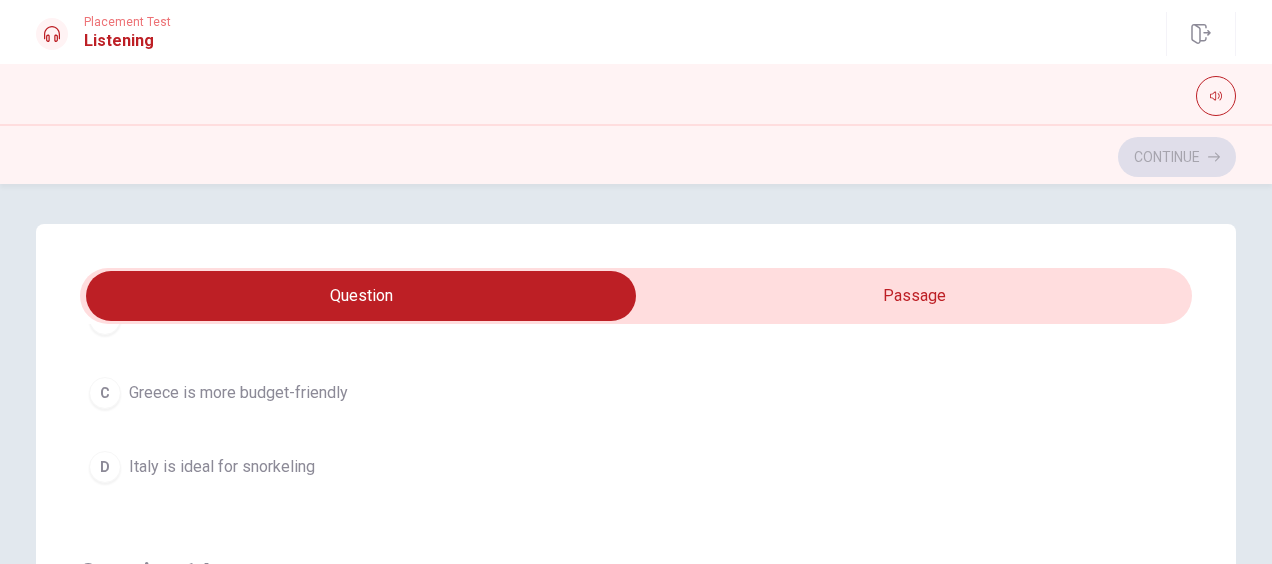 scroll, scrollTop: 1168, scrollLeft: 0, axis: vertical 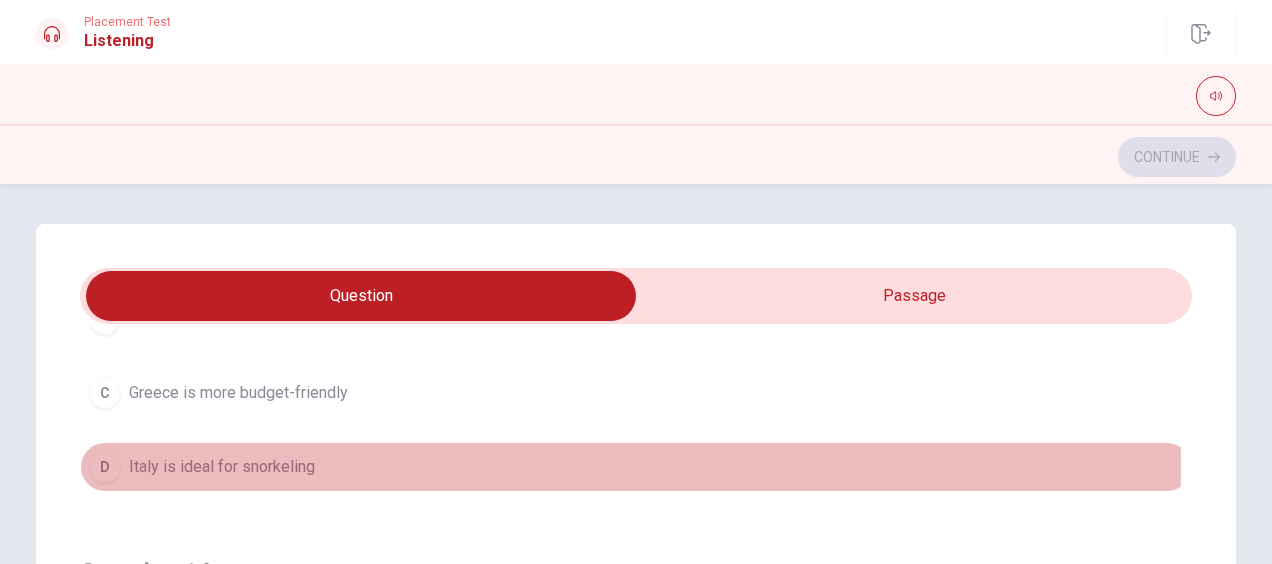 click on "D Italy is ideal for snorkeling" at bounding box center [636, 467] 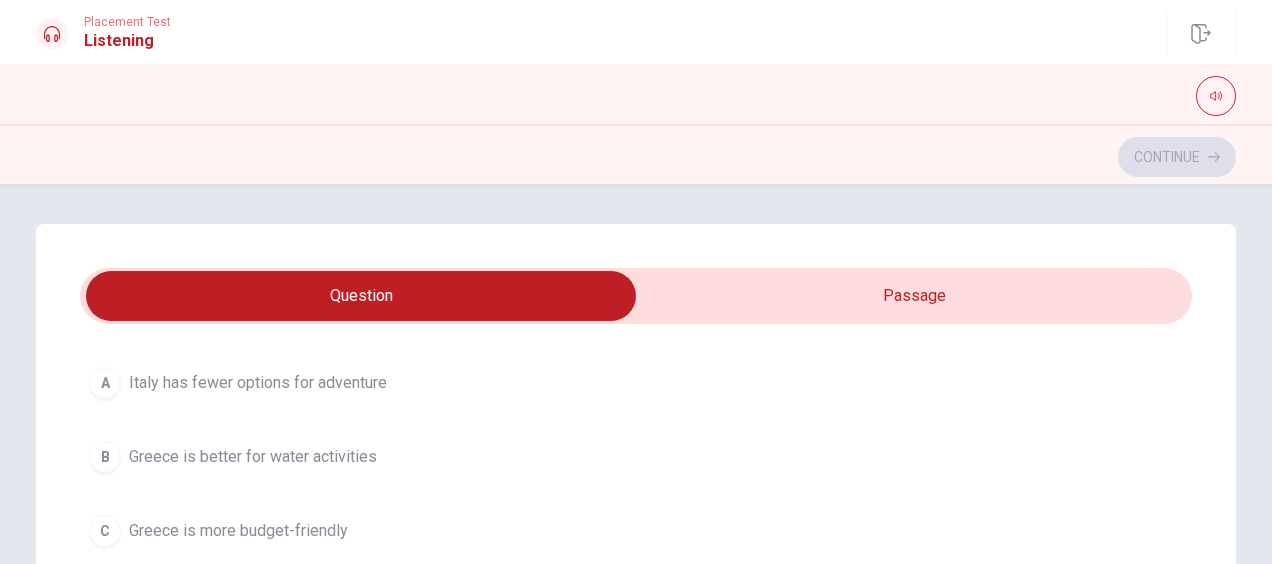 scroll, scrollTop: 1030, scrollLeft: 0, axis: vertical 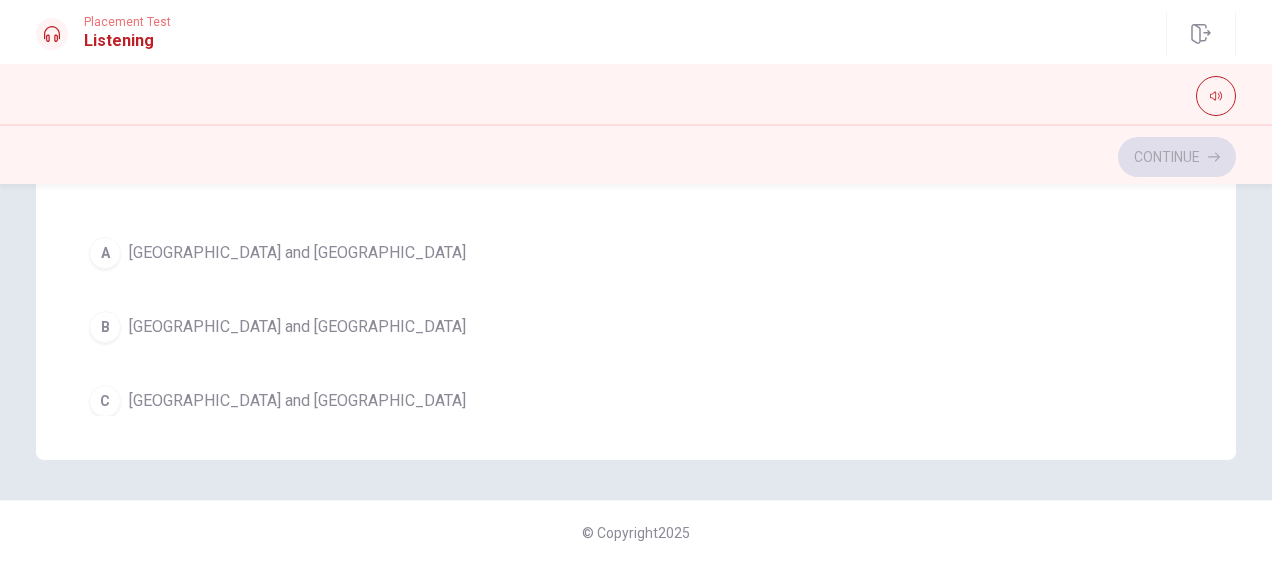 click on "A [GEOGRAPHIC_DATA] and [GEOGRAPHIC_DATA]" at bounding box center (636, 253) 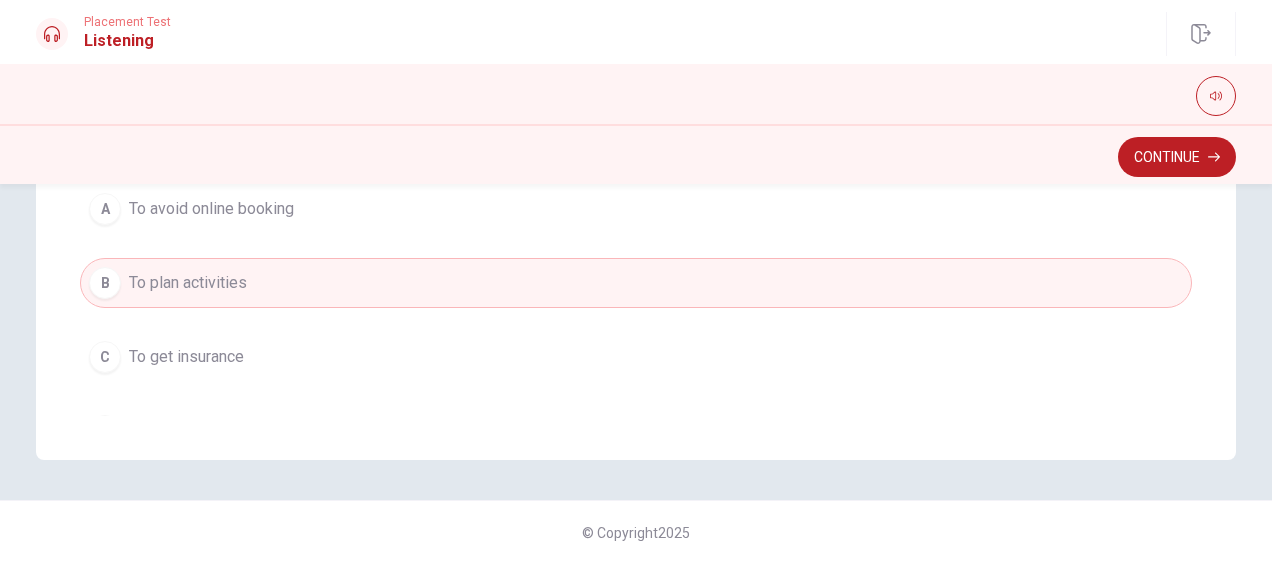 scroll, scrollTop: 1214, scrollLeft: 0, axis: vertical 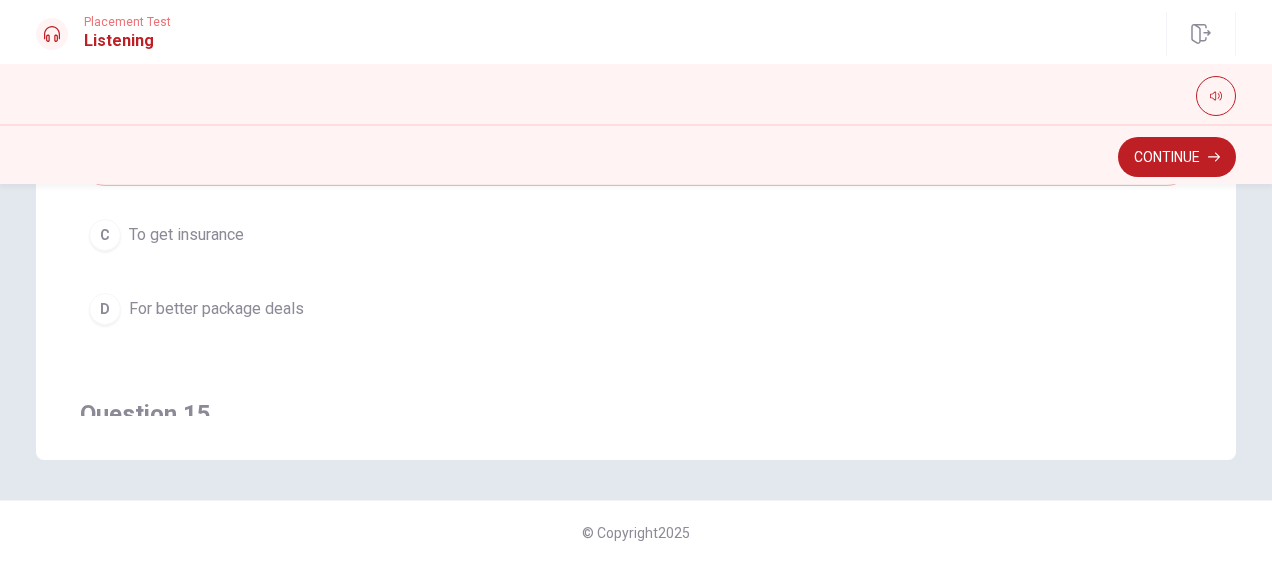 click on "D For better package deals" at bounding box center (636, 309) 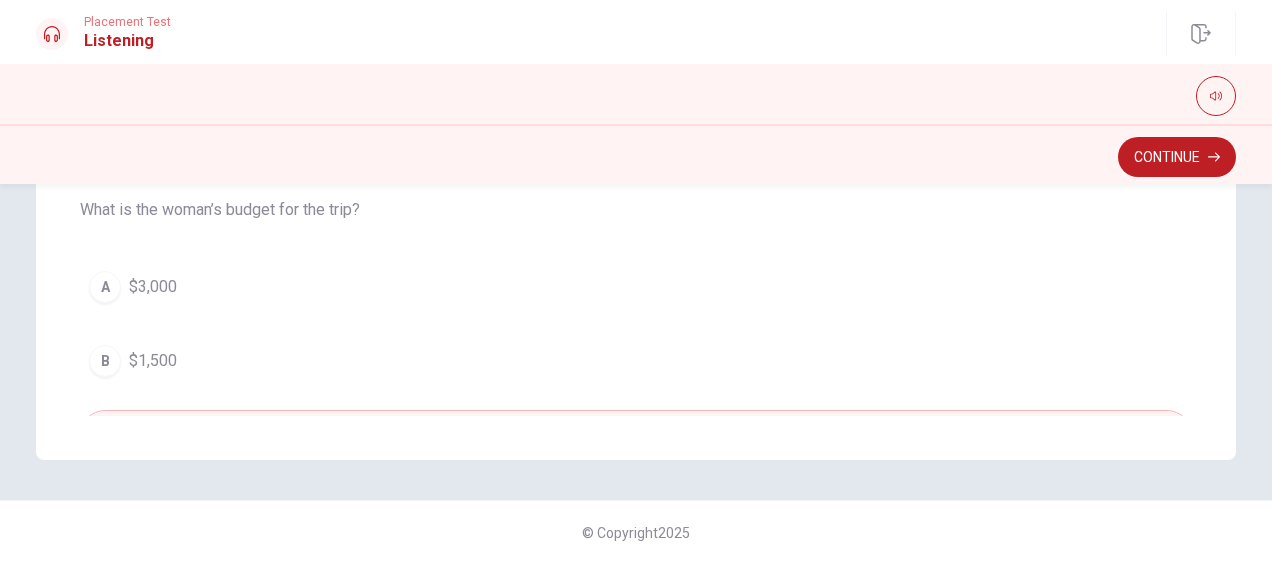 scroll, scrollTop: 0, scrollLeft: 0, axis: both 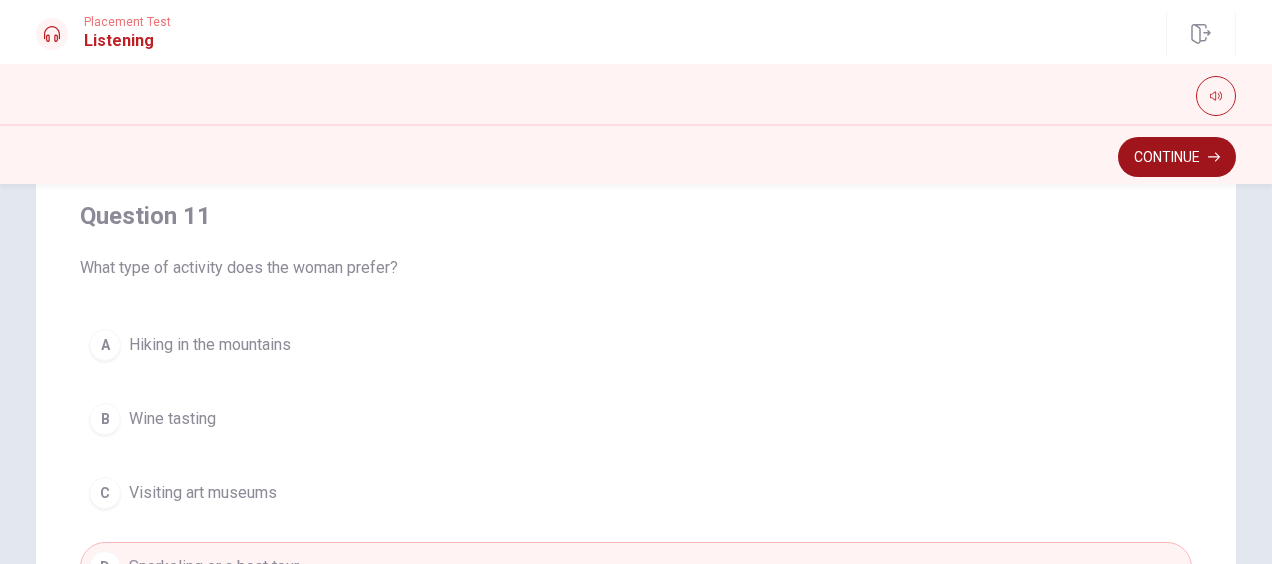 click on "Continue" at bounding box center [1177, 157] 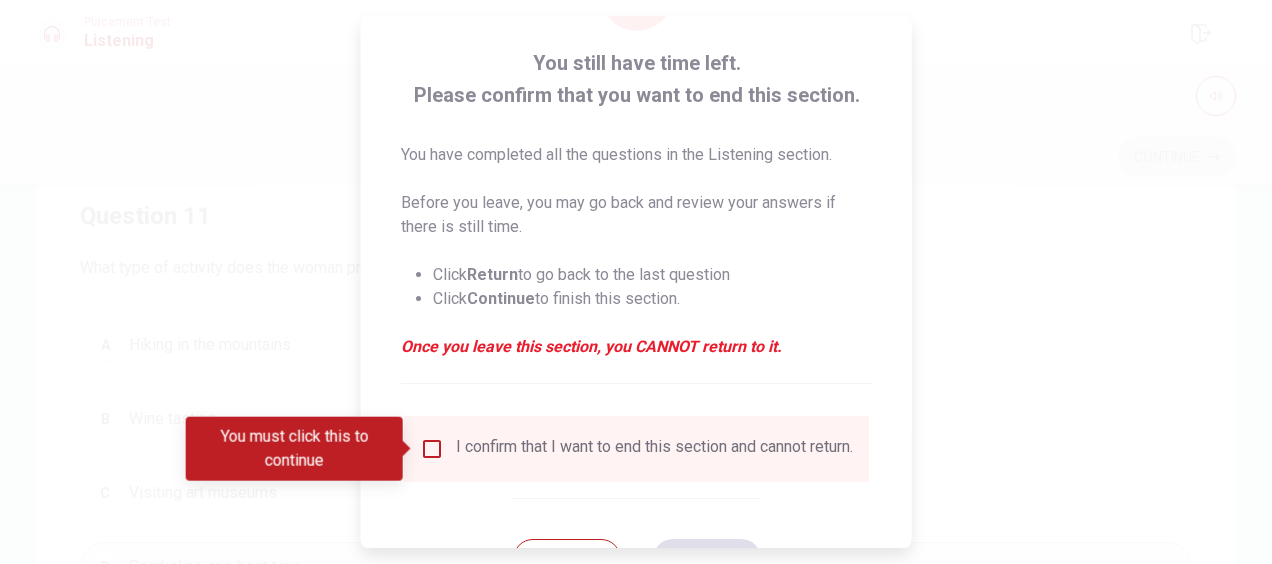 scroll, scrollTop: 96, scrollLeft: 0, axis: vertical 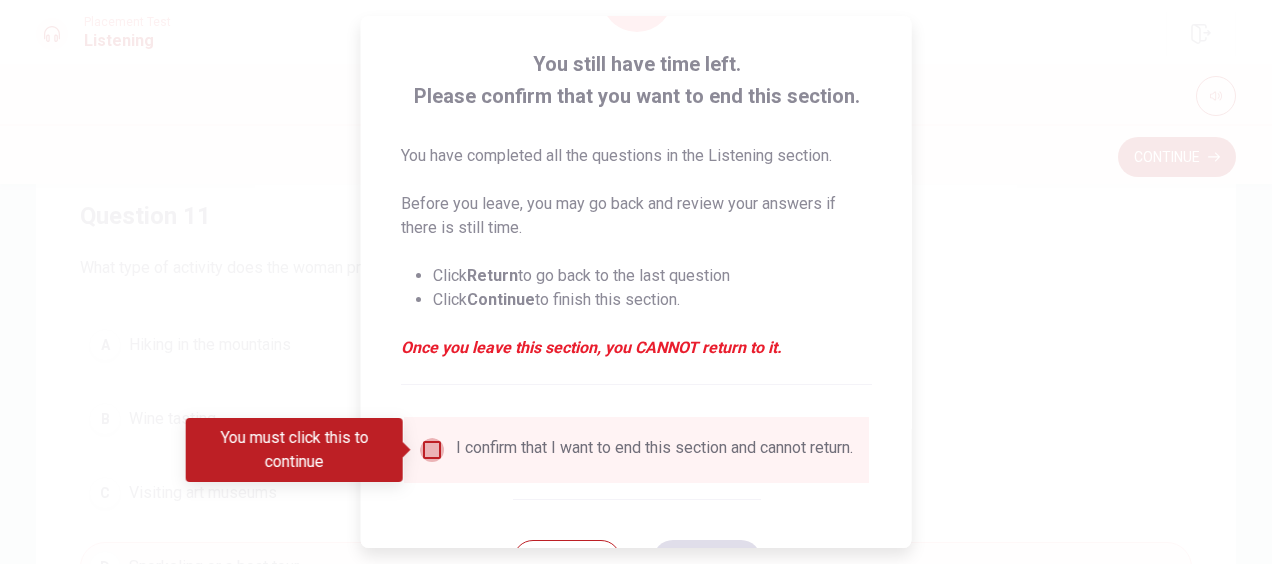 click at bounding box center [432, 450] 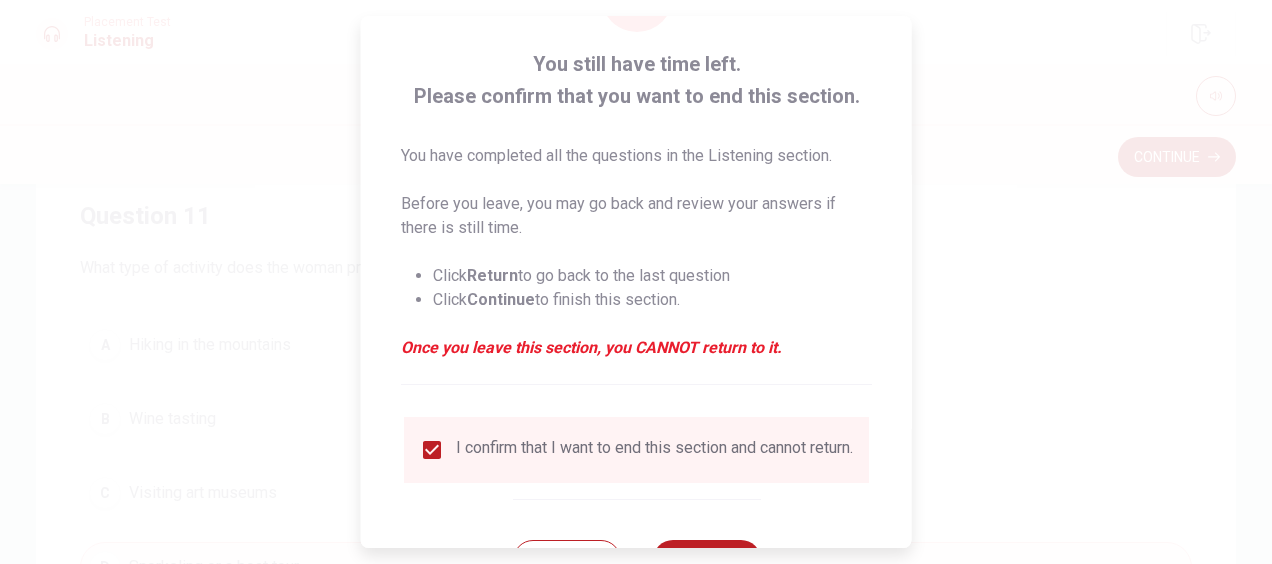 scroll, scrollTop: 182, scrollLeft: 0, axis: vertical 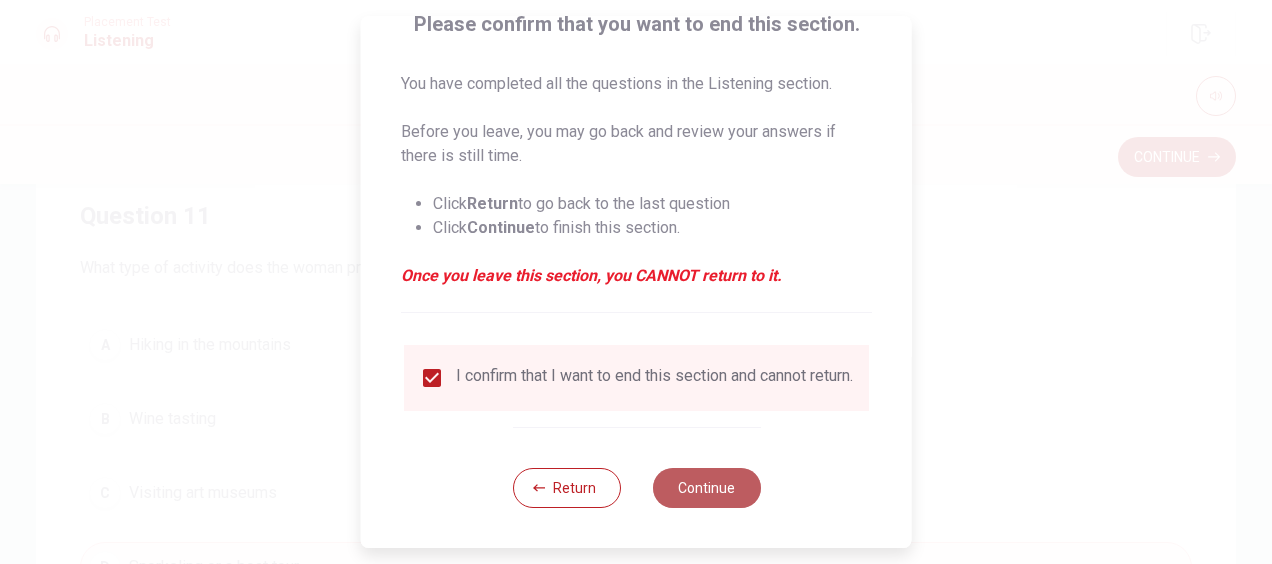click on "Continue" at bounding box center (706, 488) 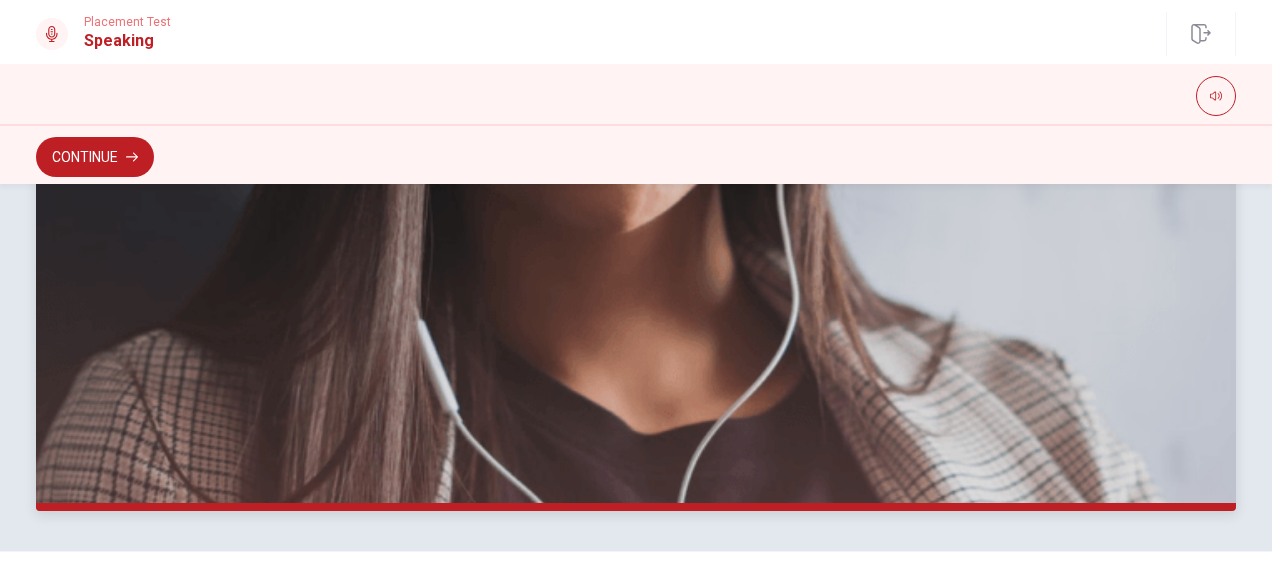 scroll, scrollTop: 636, scrollLeft: 0, axis: vertical 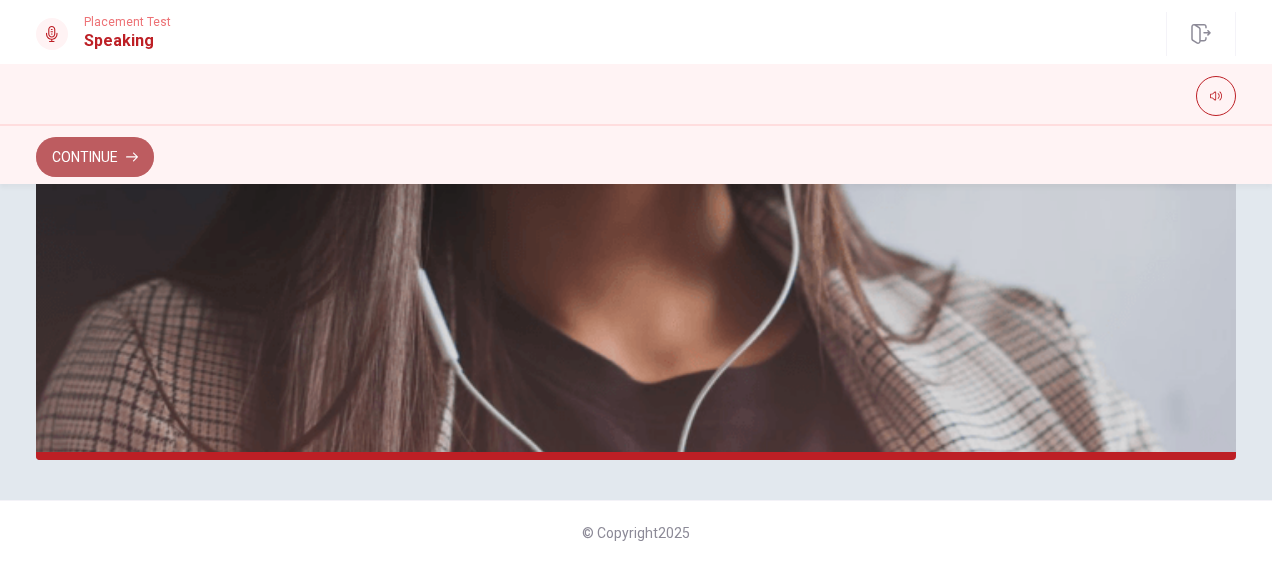 click on "Continue" at bounding box center (95, 157) 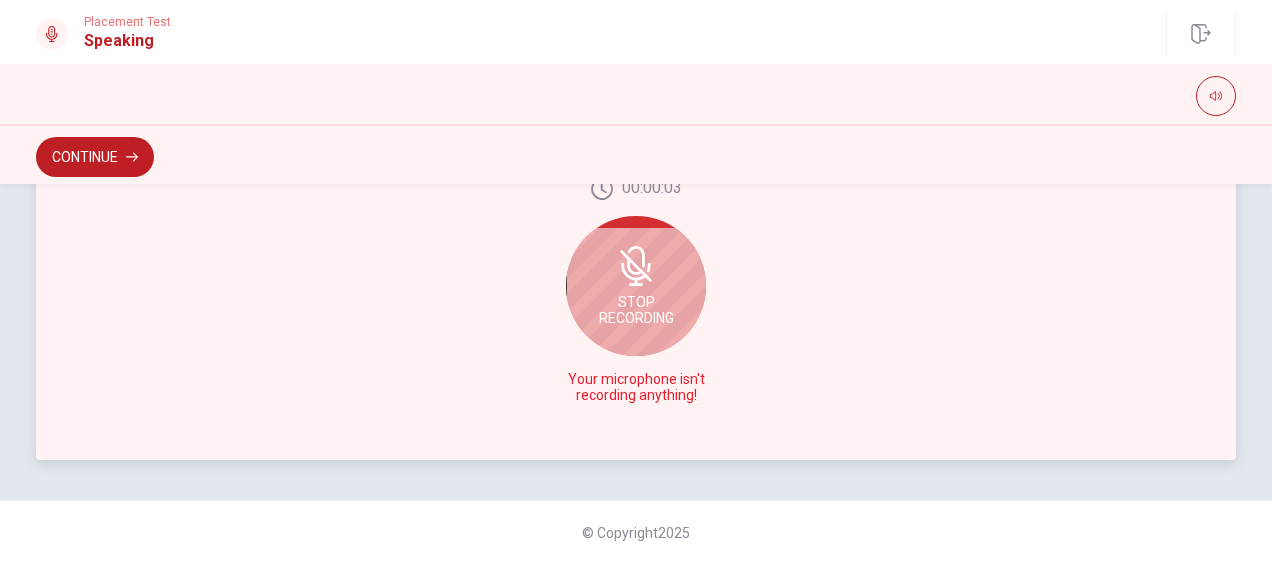 scroll, scrollTop: 552, scrollLeft: 0, axis: vertical 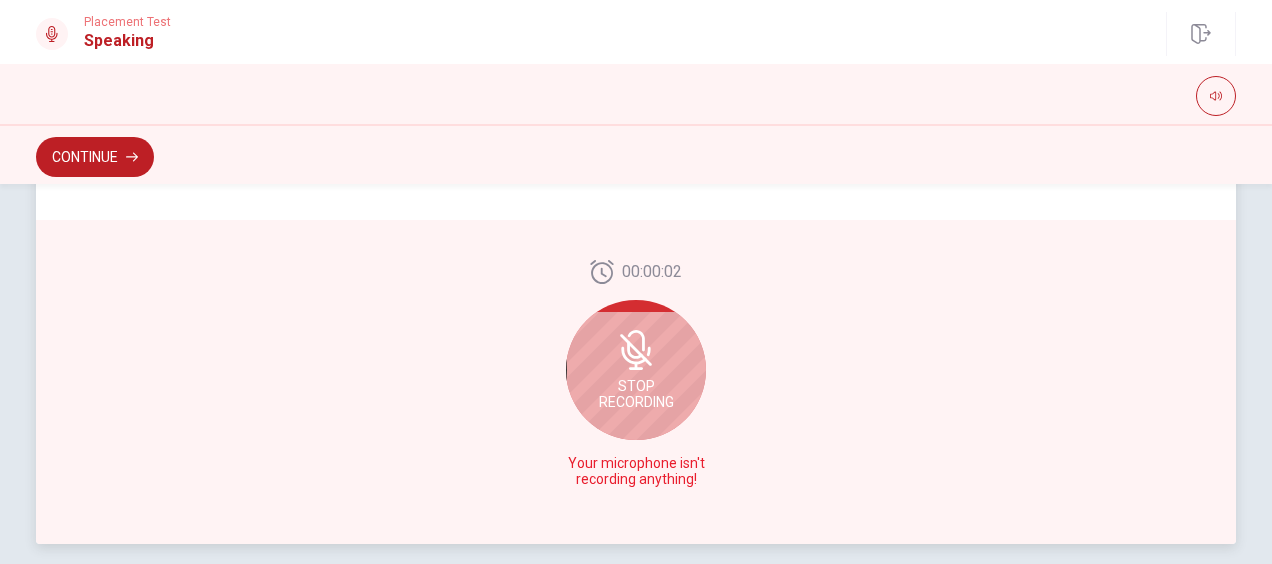 click 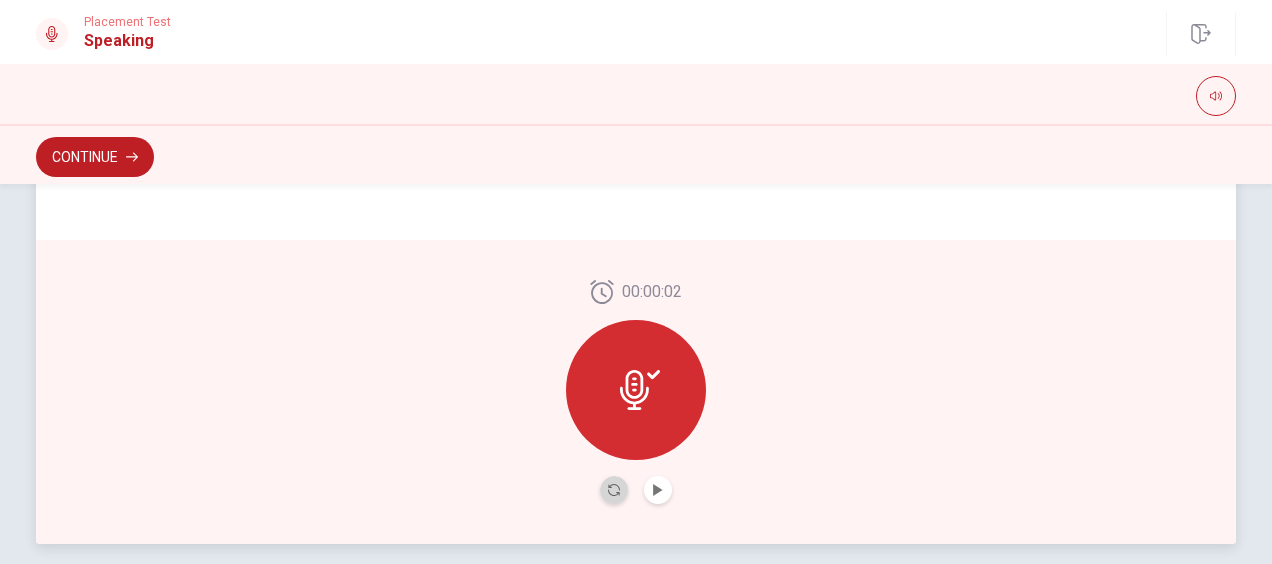 click at bounding box center (614, 490) 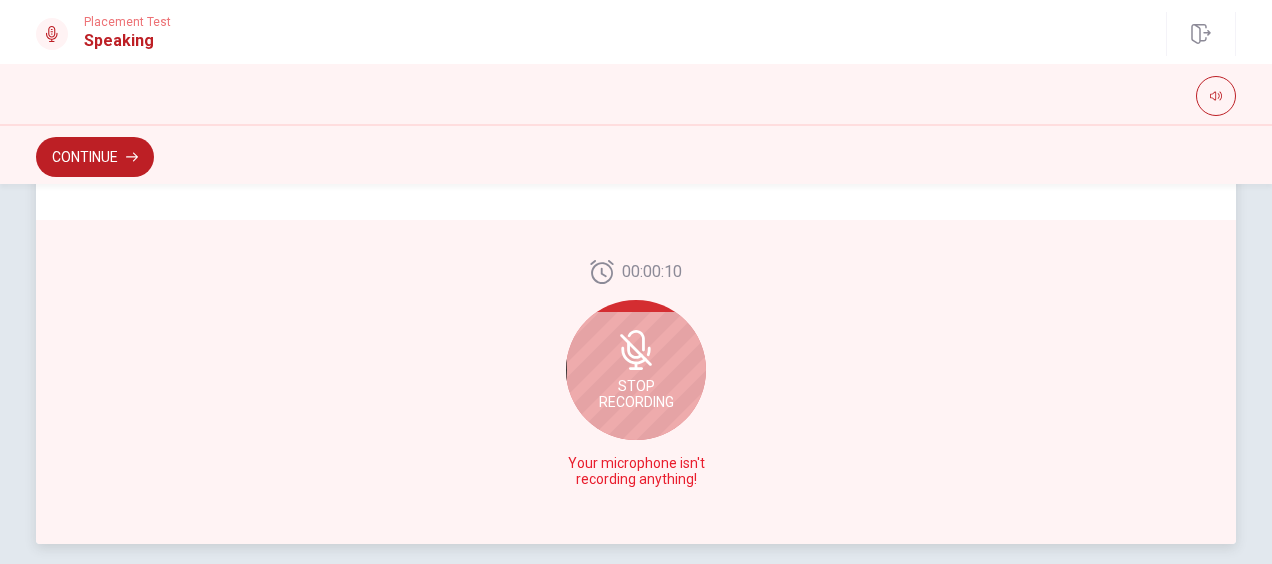 click on "Stop   Recording" at bounding box center (636, 370) 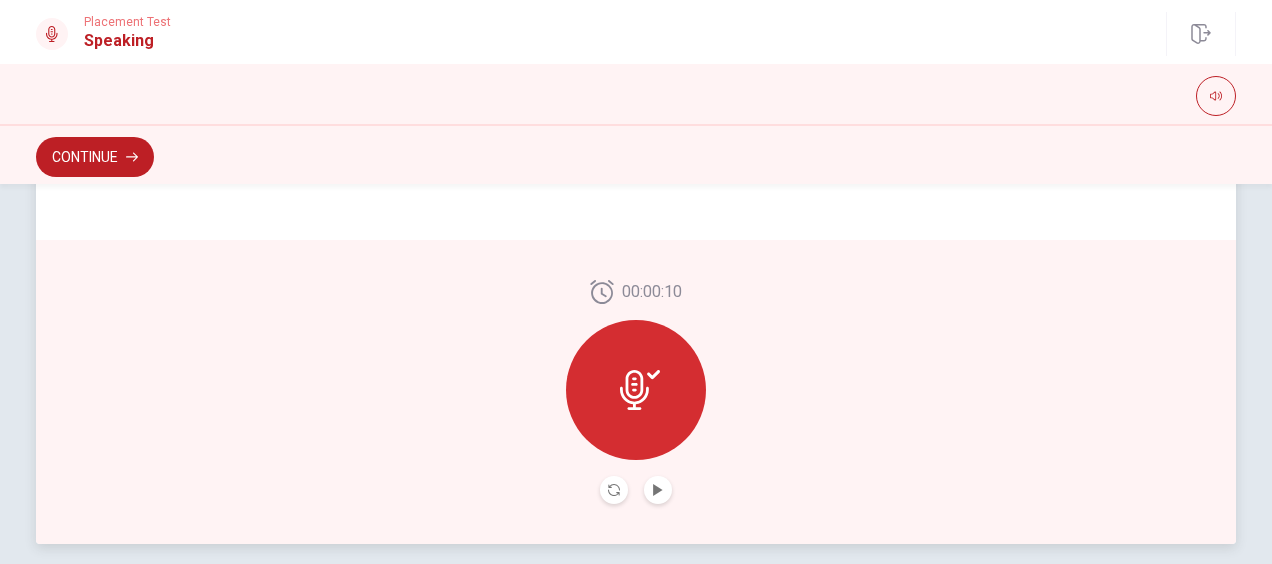 click 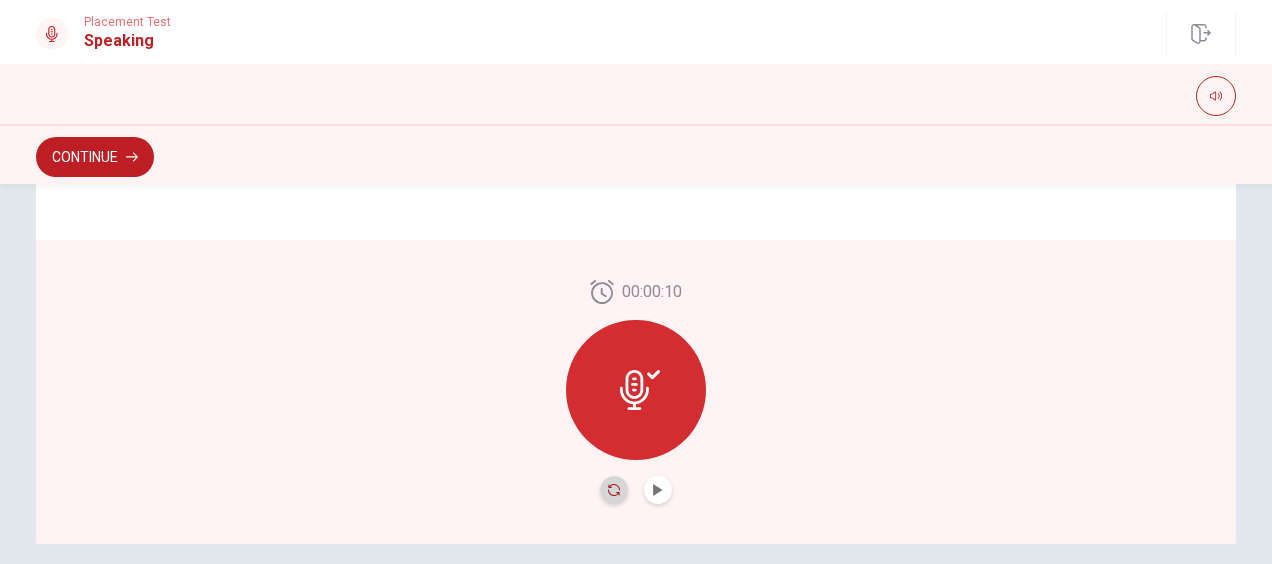 click 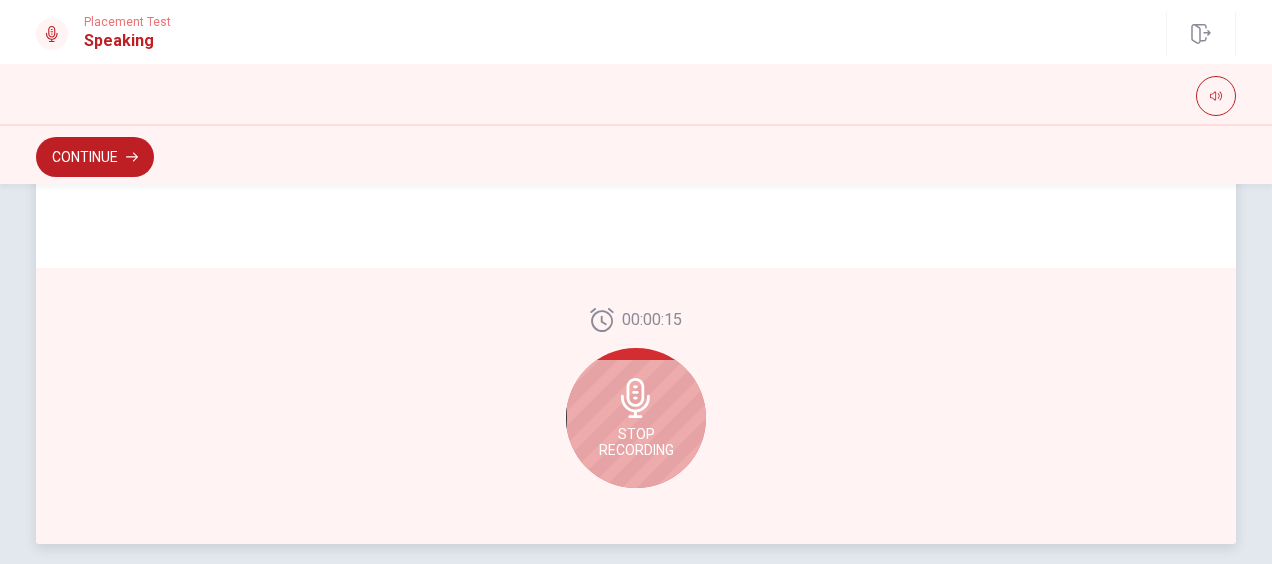 click on "Stop   Recording" at bounding box center (636, 418) 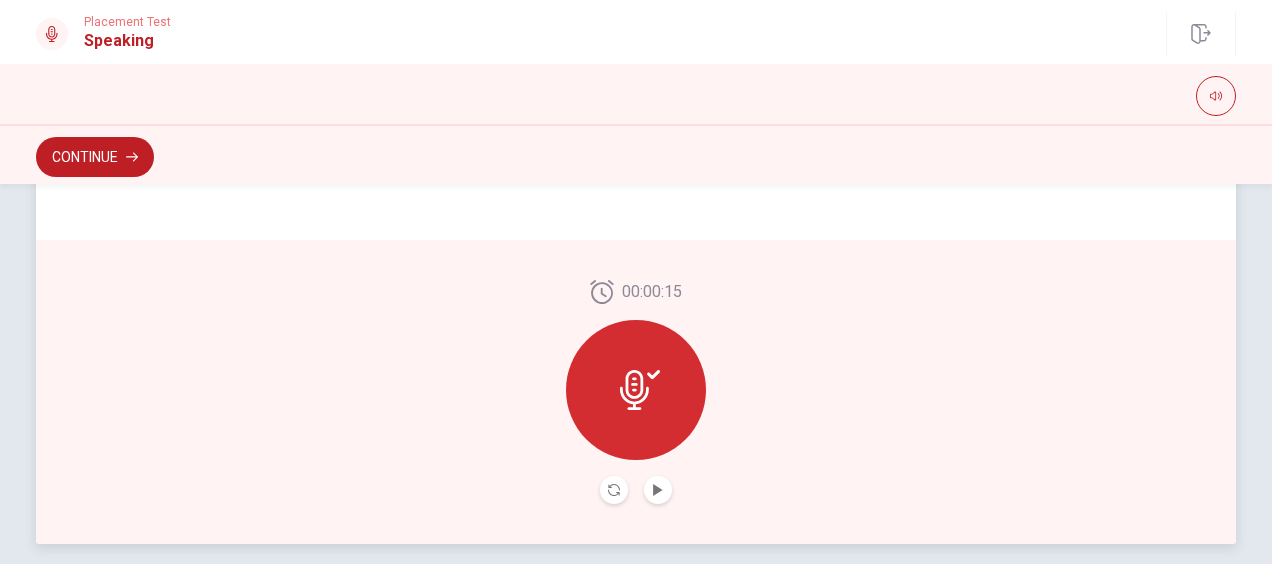 click at bounding box center (636, 390) 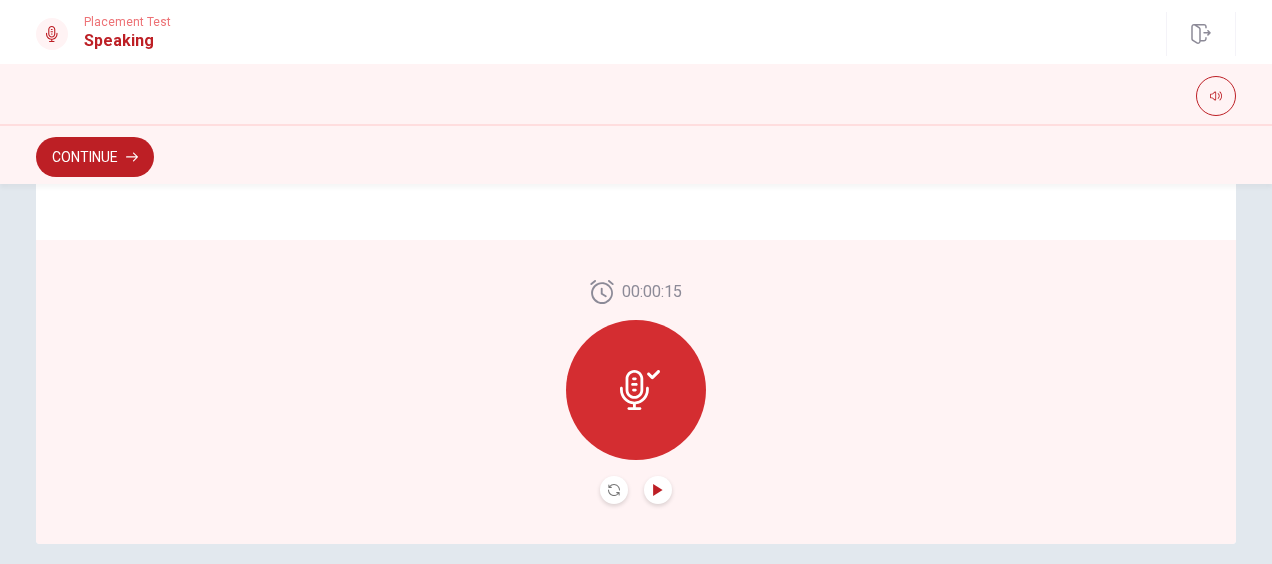 click 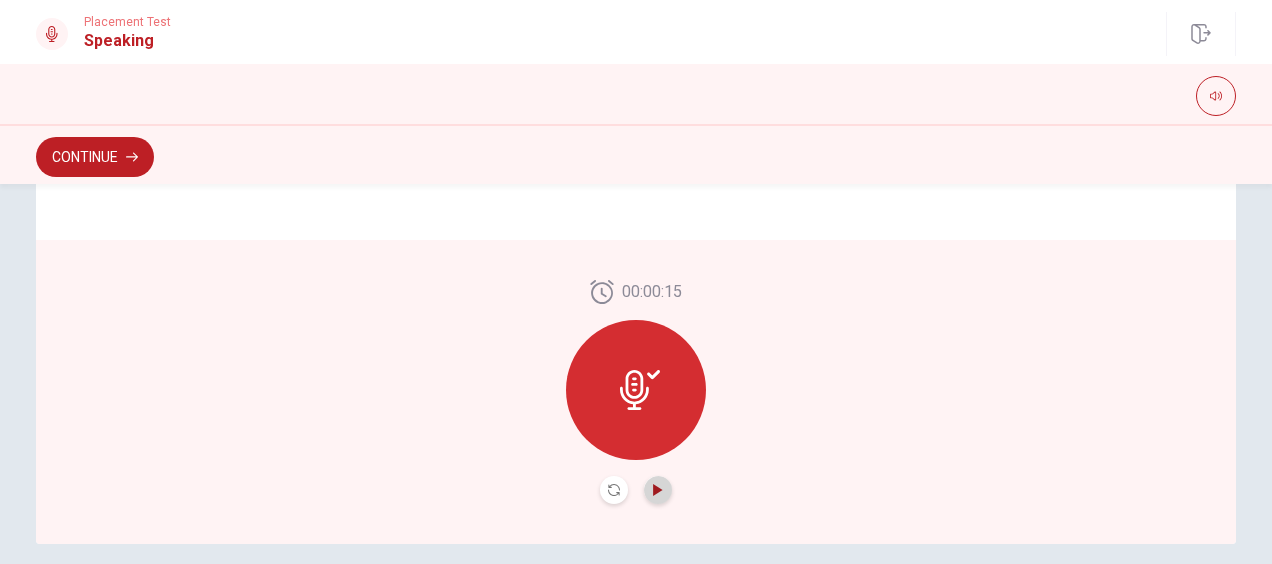 click 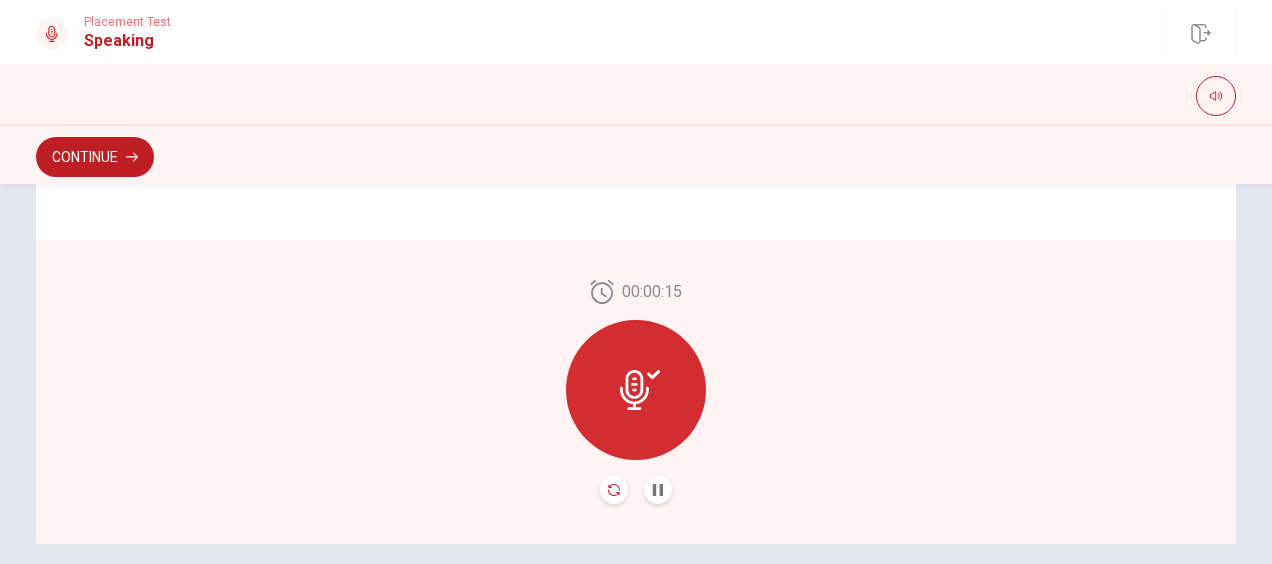 click 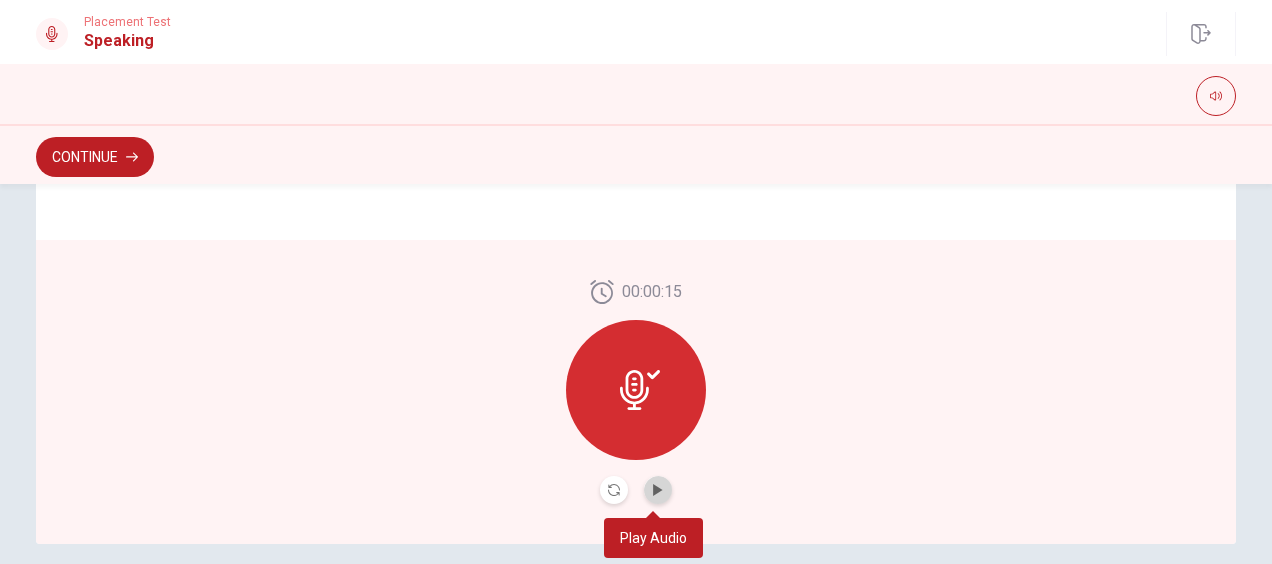 click at bounding box center [658, 490] 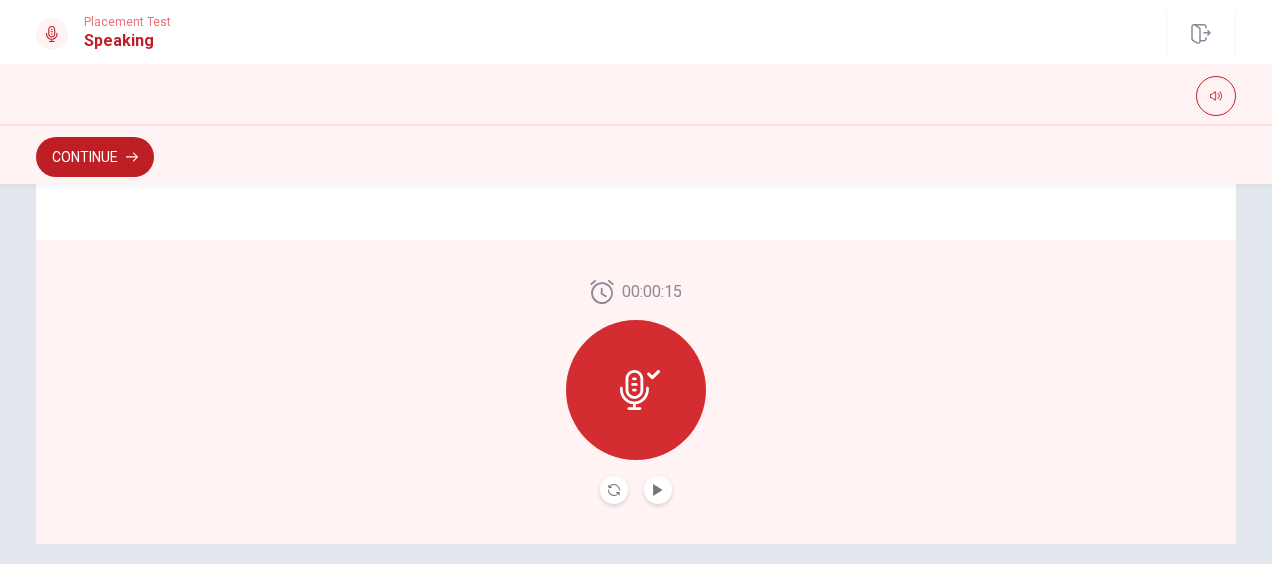 click on "Continue" at bounding box center (95, 157) 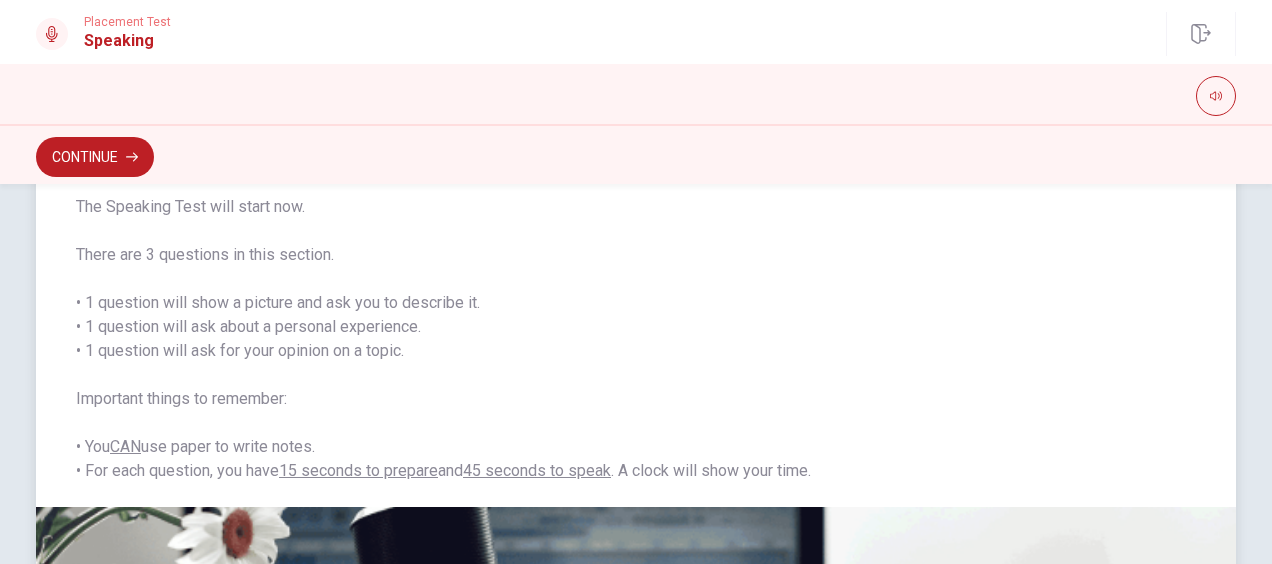scroll, scrollTop: 108, scrollLeft: 0, axis: vertical 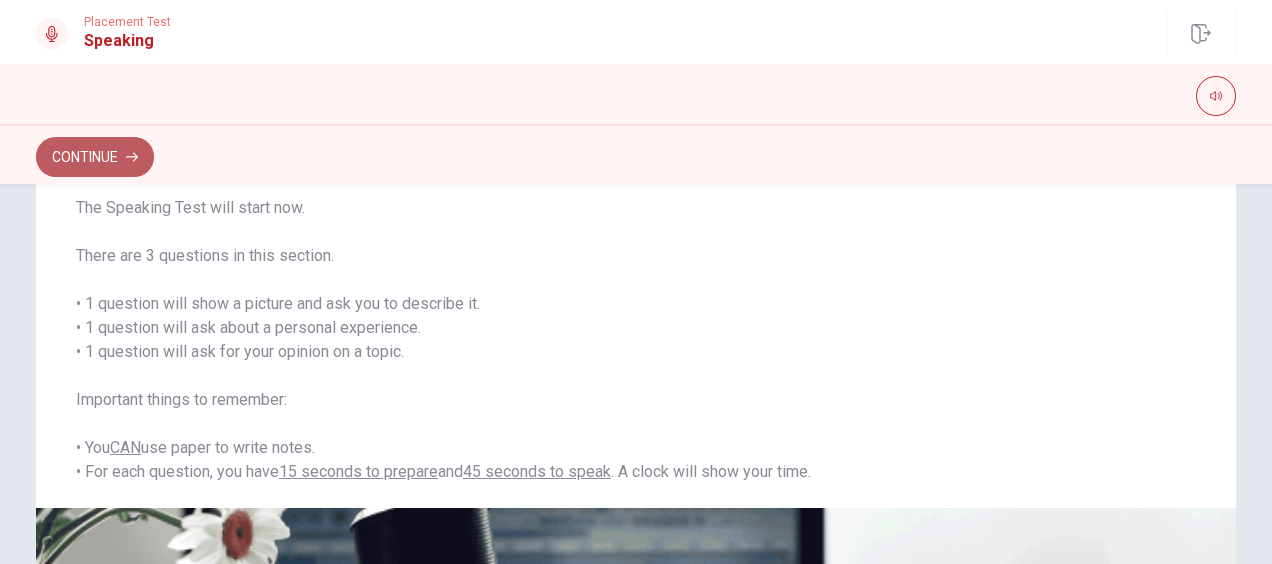 click on "Continue" at bounding box center (95, 157) 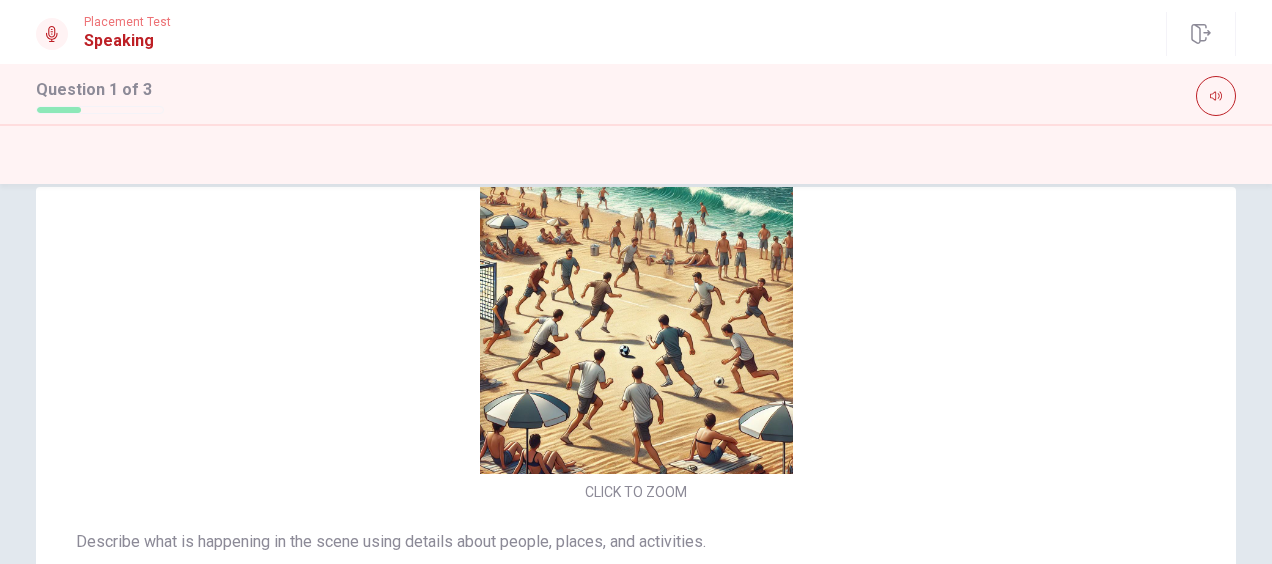 scroll, scrollTop: 0, scrollLeft: 0, axis: both 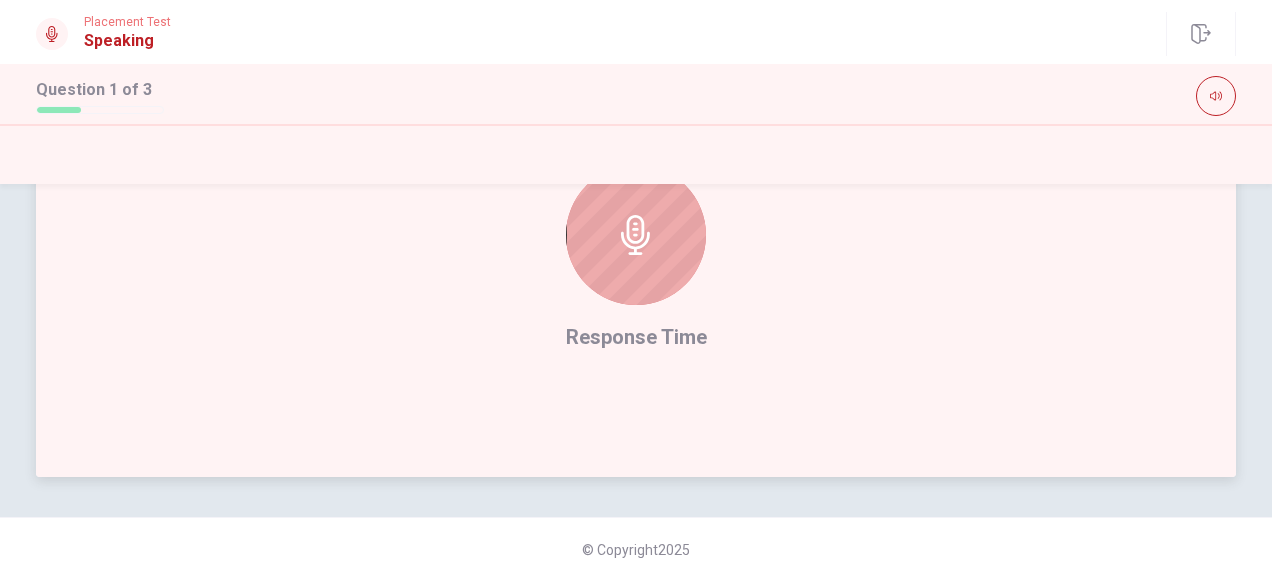 click at bounding box center (636, 235) 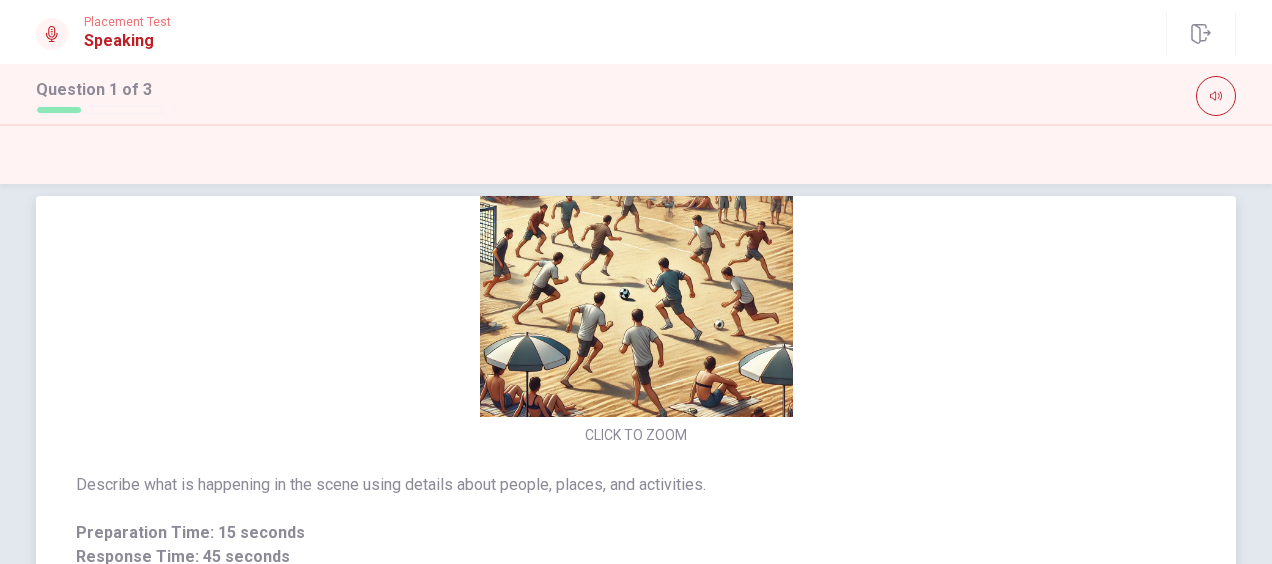 scroll, scrollTop: 0, scrollLeft: 0, axis: both 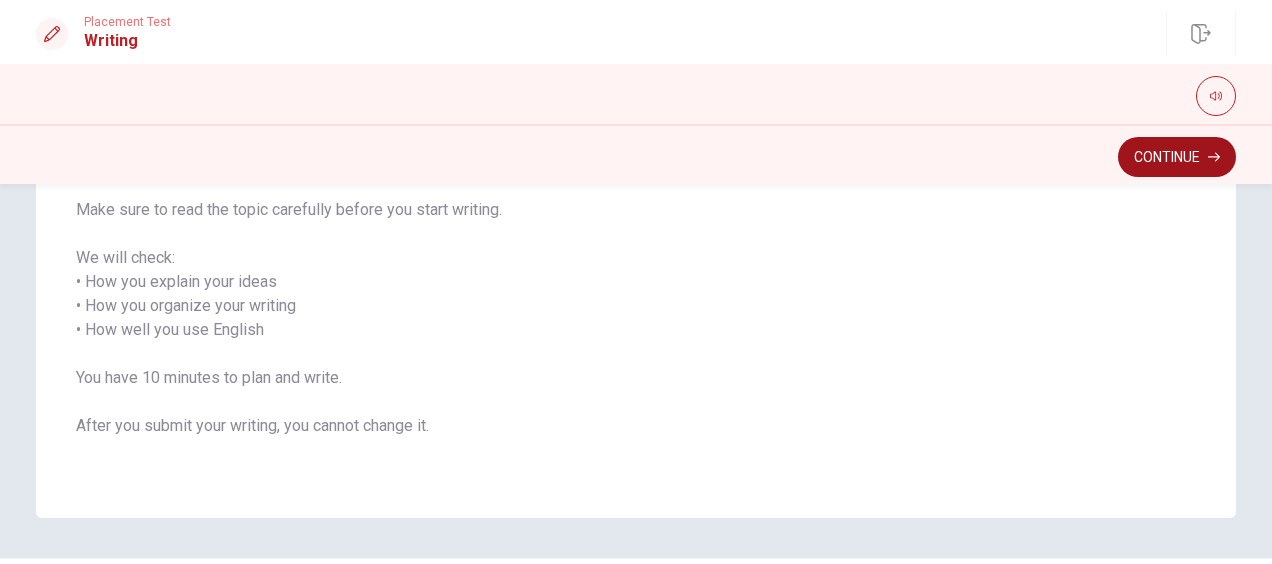 click on "Continue" at bounding box center [1177, 157] 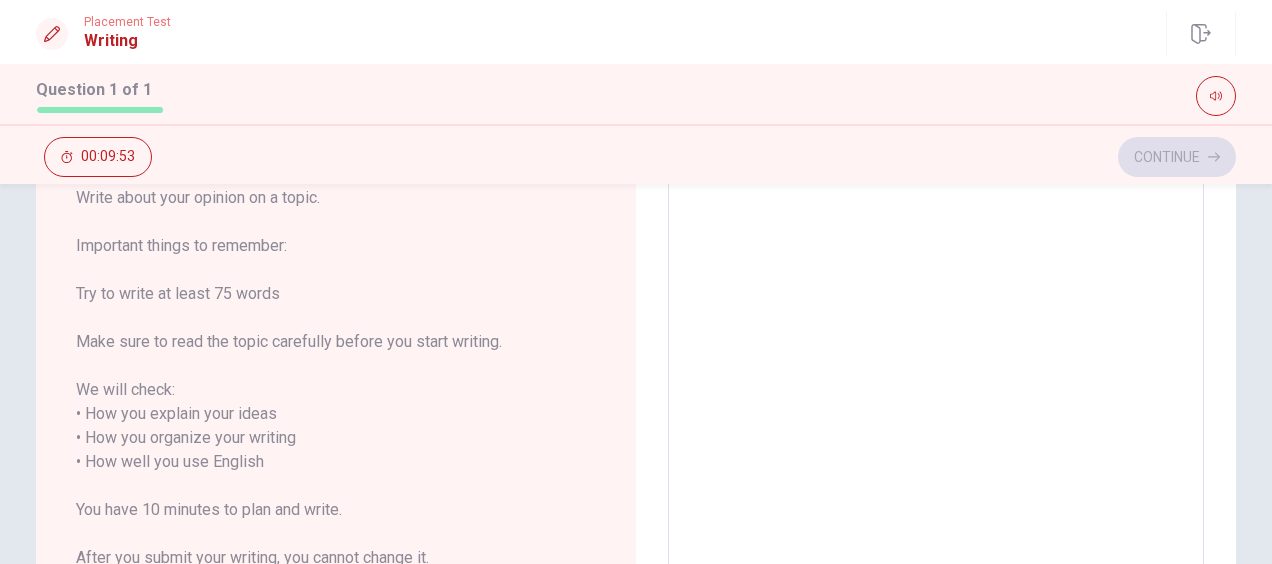 scroll, scrollTop: 0, scrollLeft: 0, axis: both 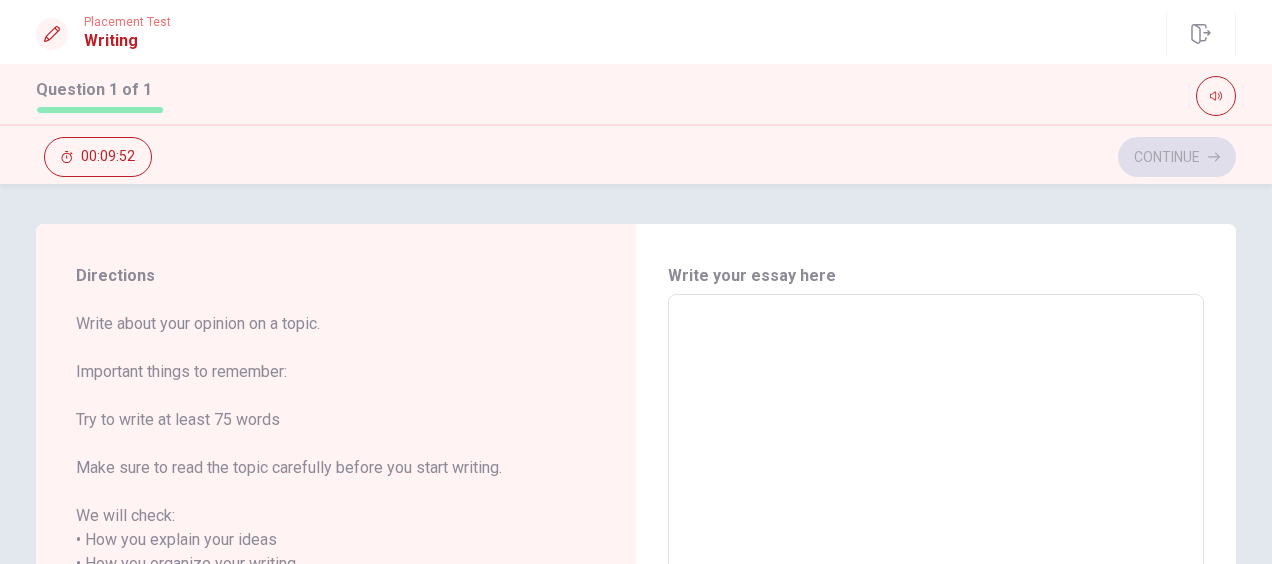 click at bounding box center [936, 588] 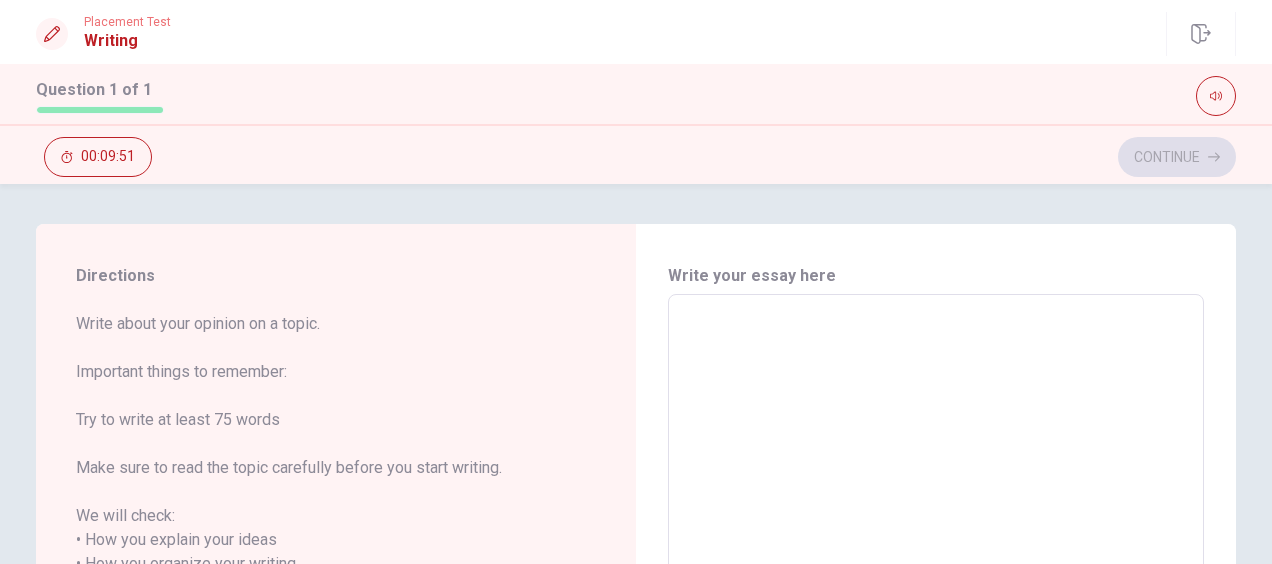 type 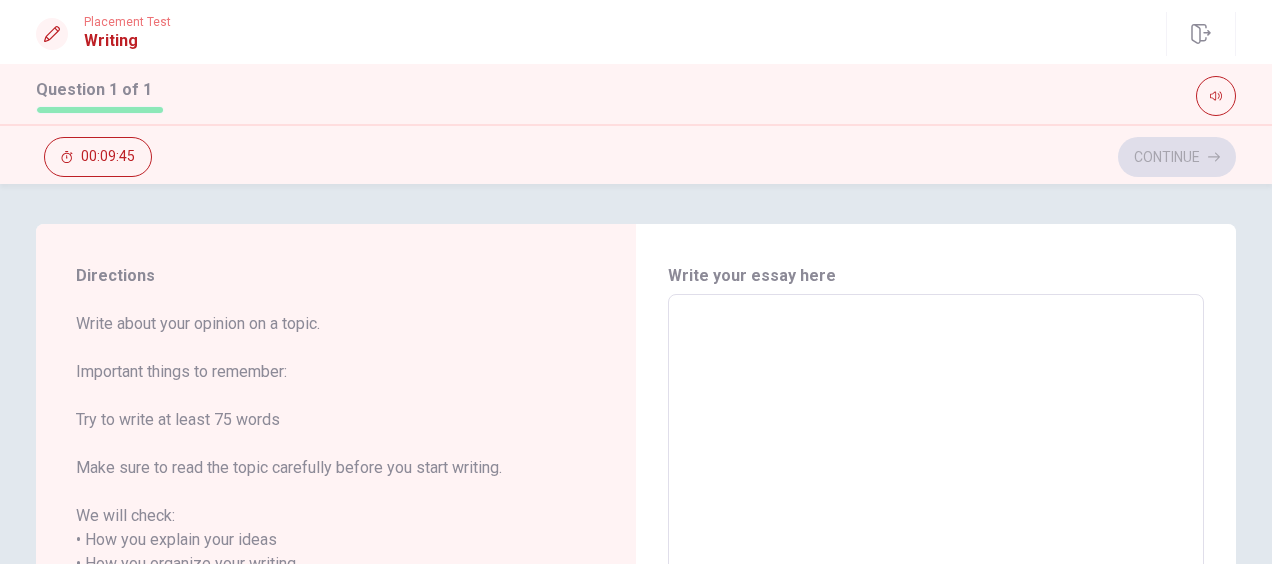 scroll, scrollTop: 0, scrollLeft: 0, axis: both 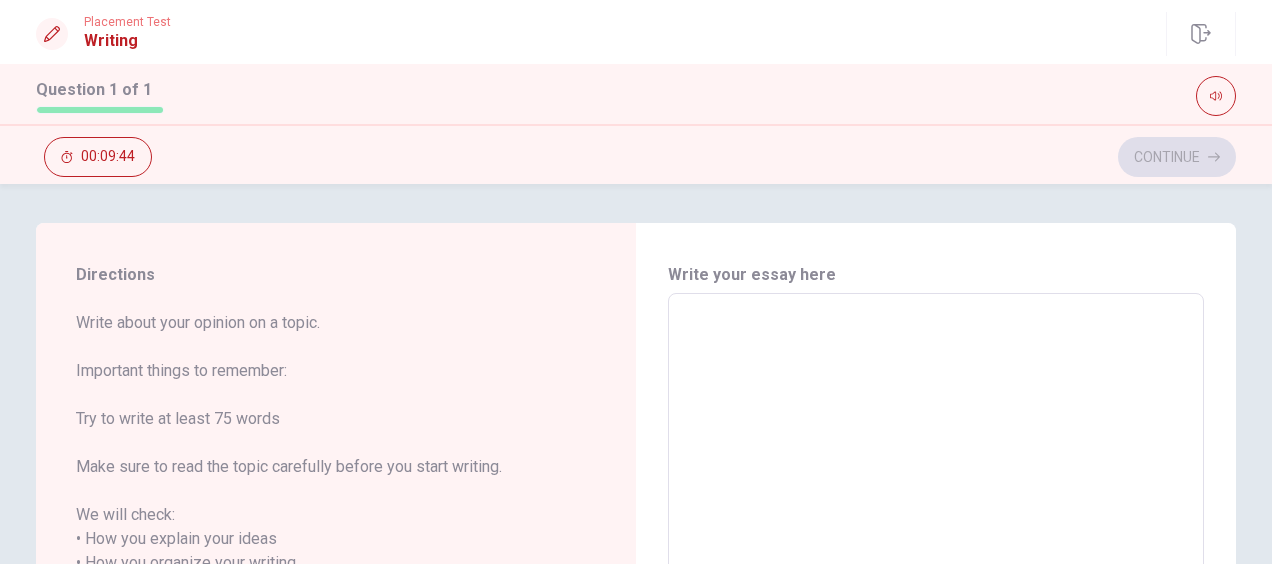 type on "x" 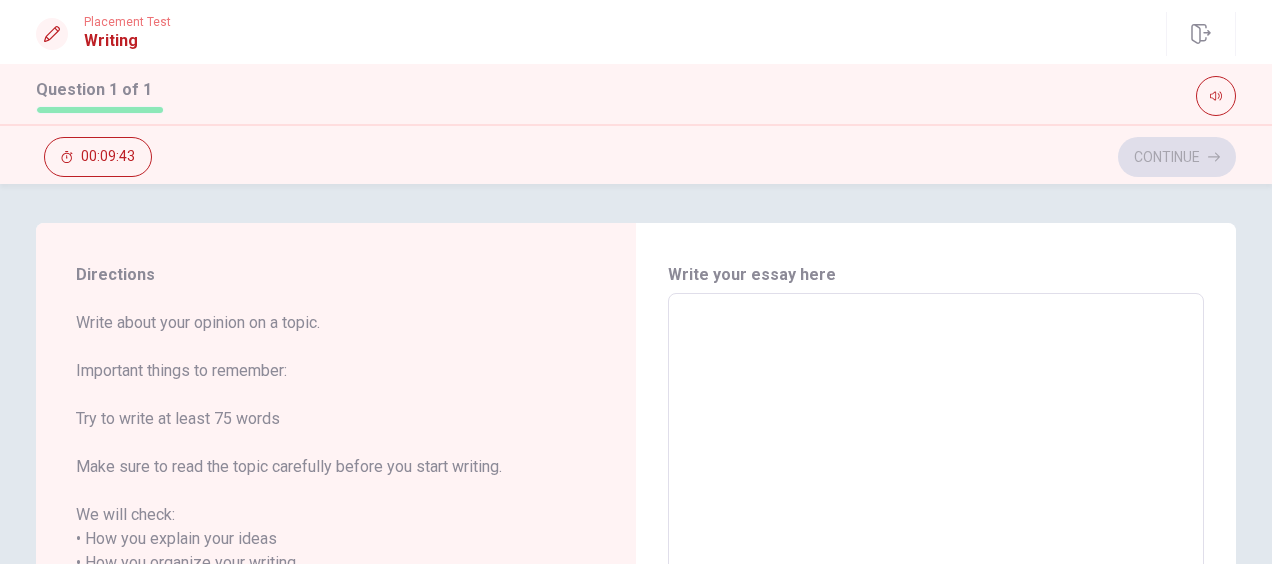 scroll, scrollTop: 2, scrollLeft: 0, axis: vertical 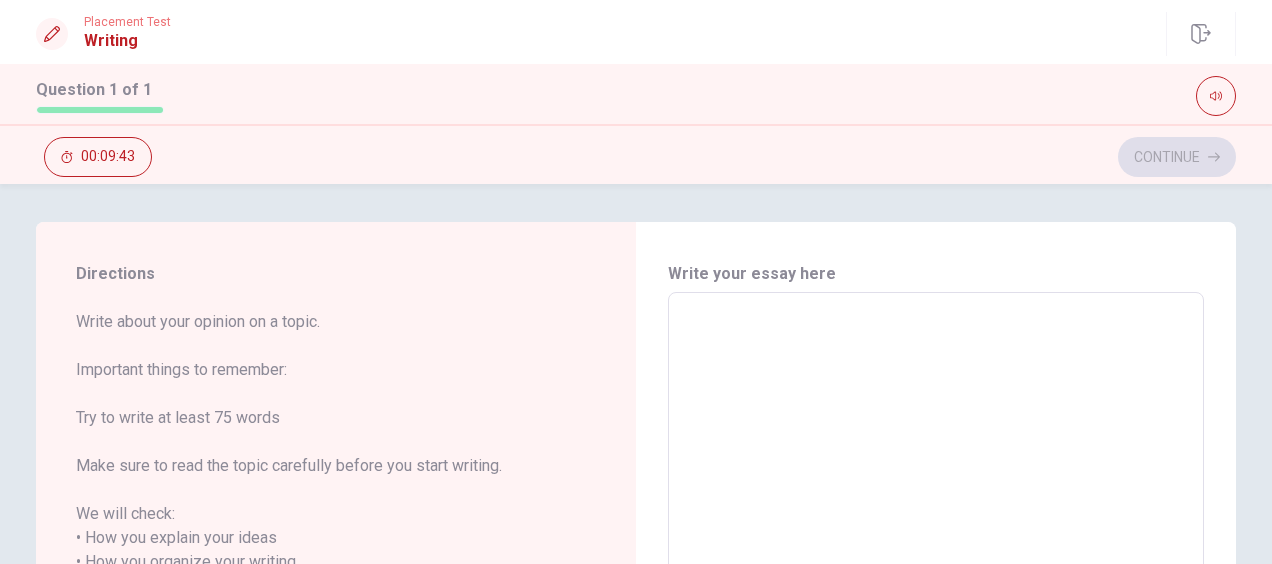 type on "f" 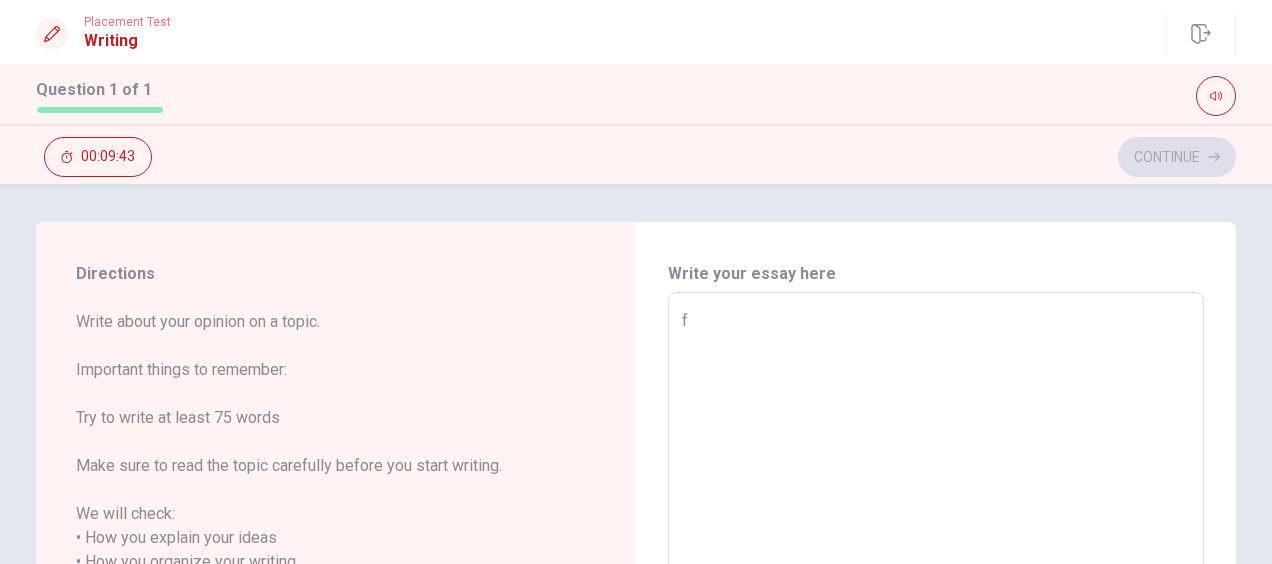 type on "x" 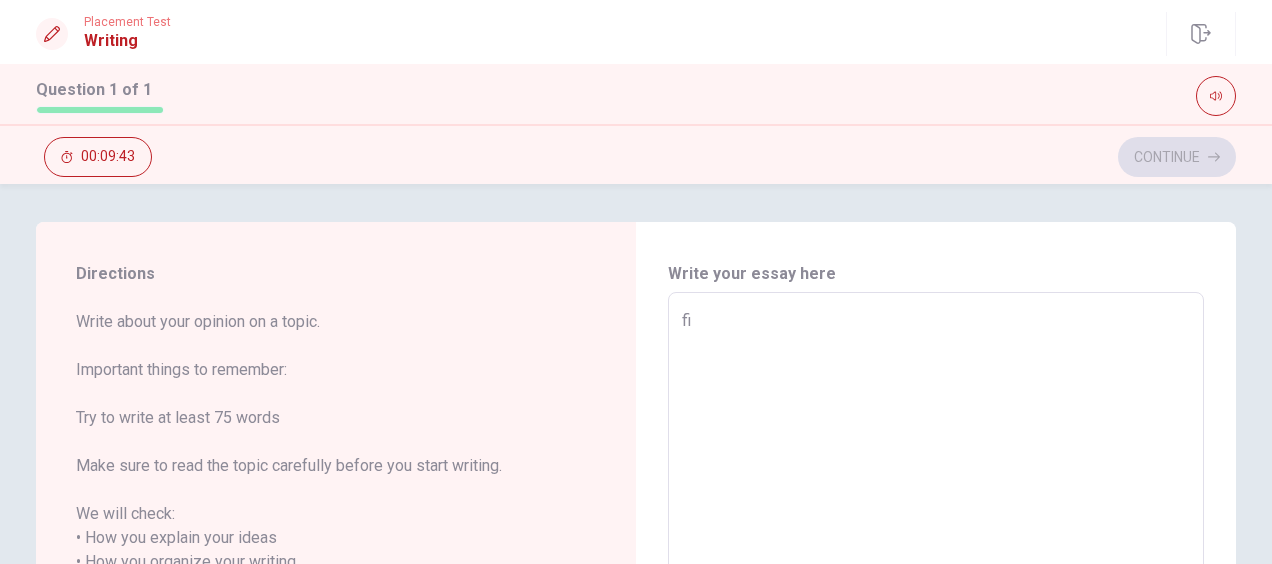 type on "x" 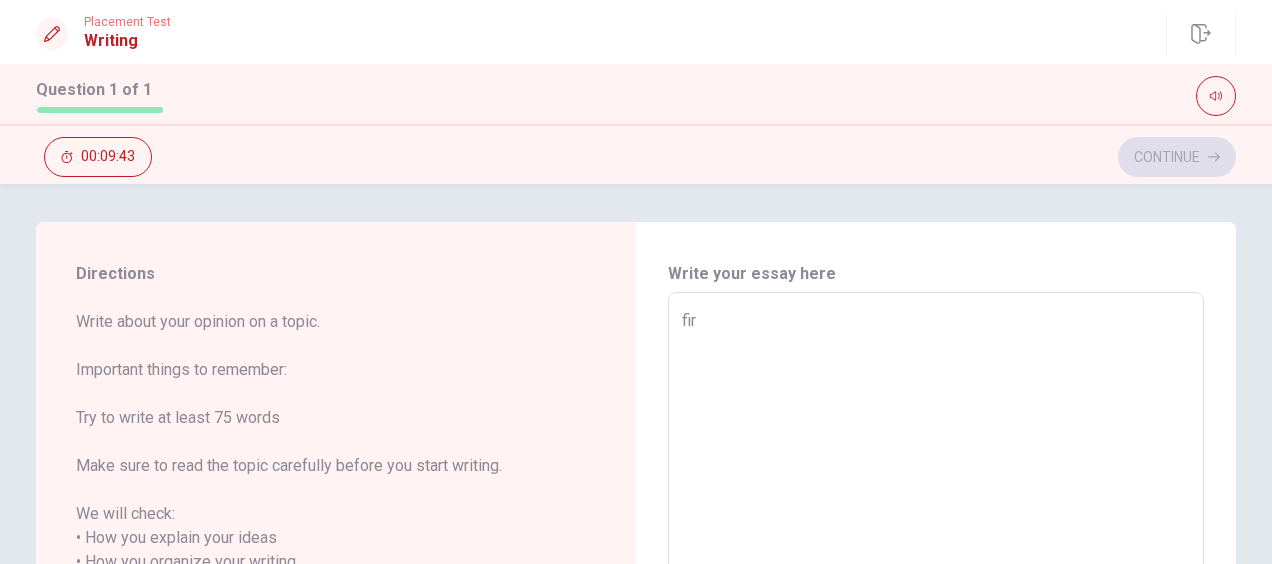 type on "x" 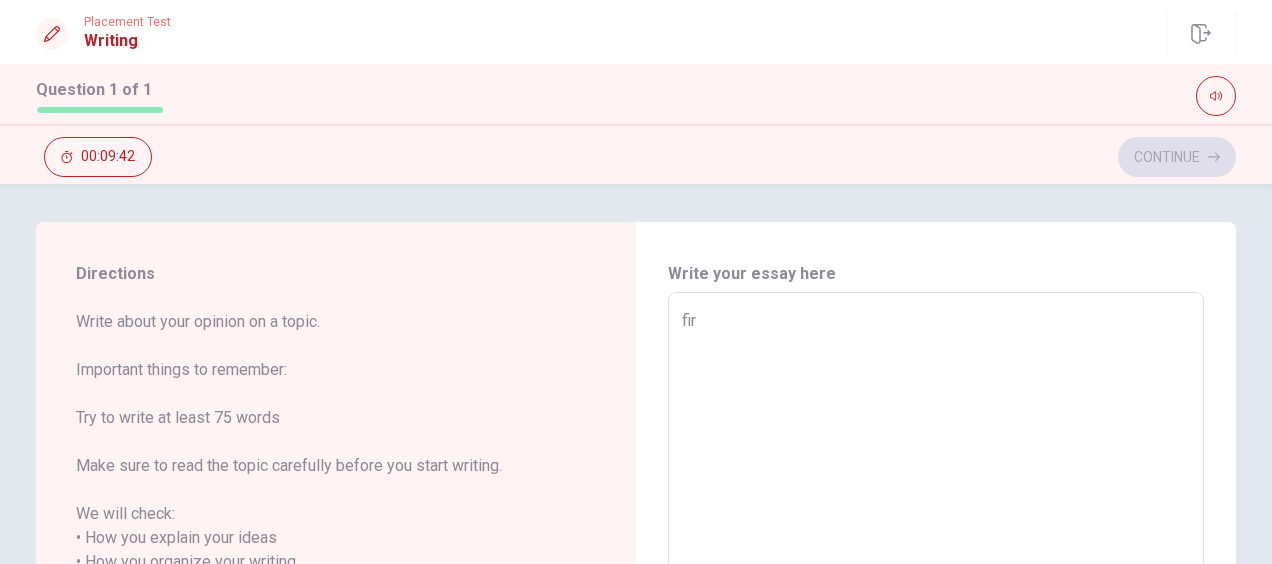 type on "fi" 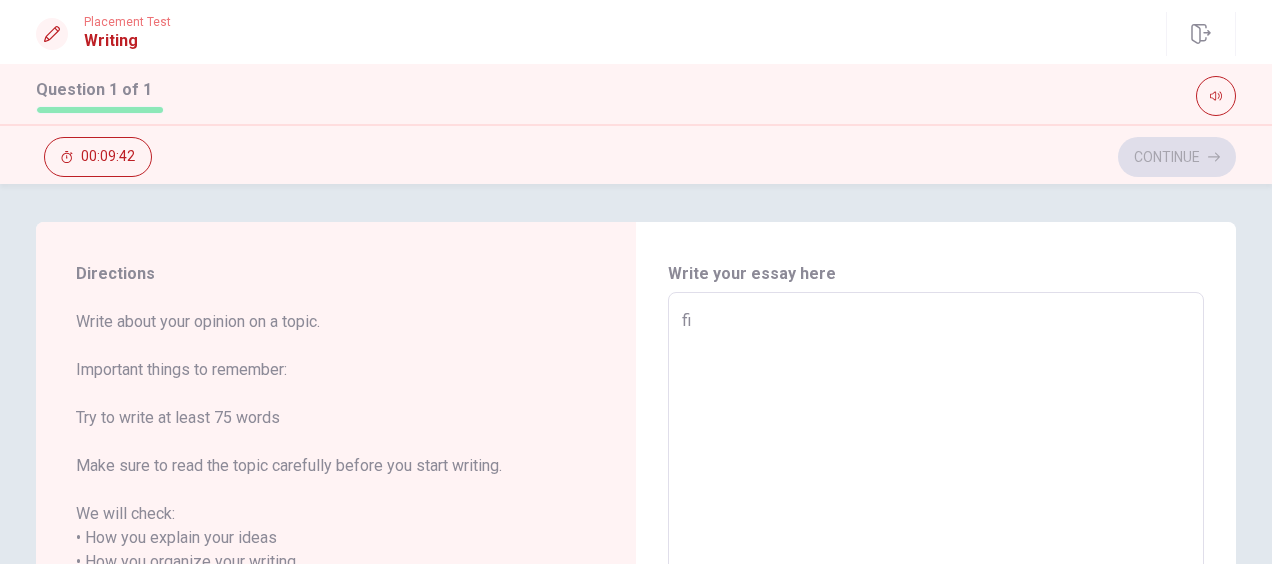type on "x" 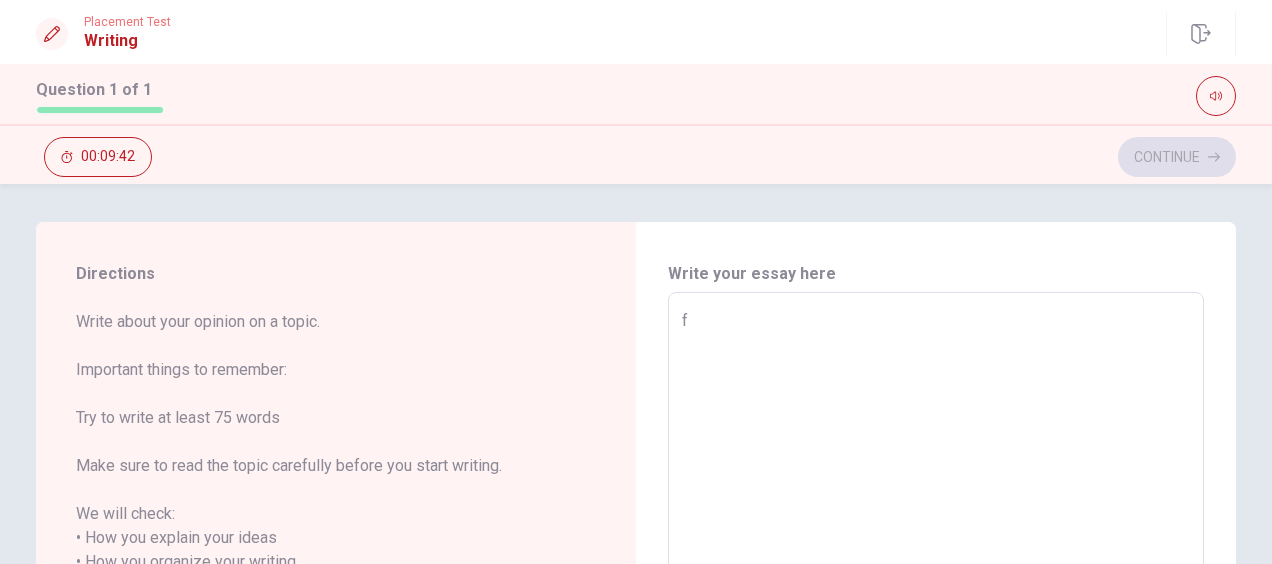 type on "x" 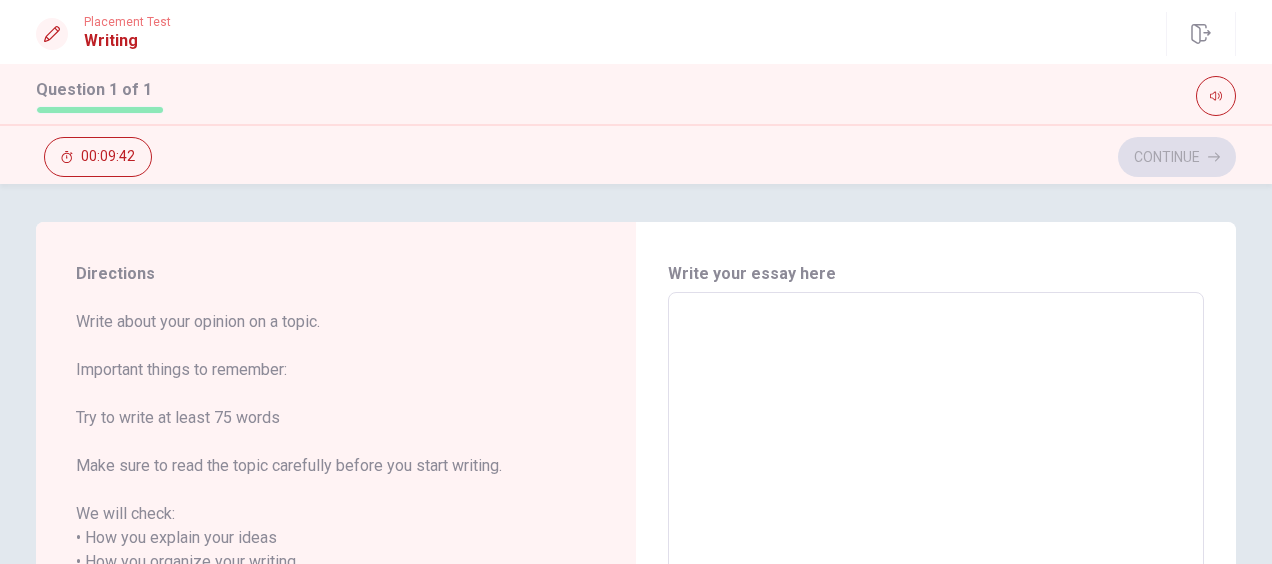 type on "x" 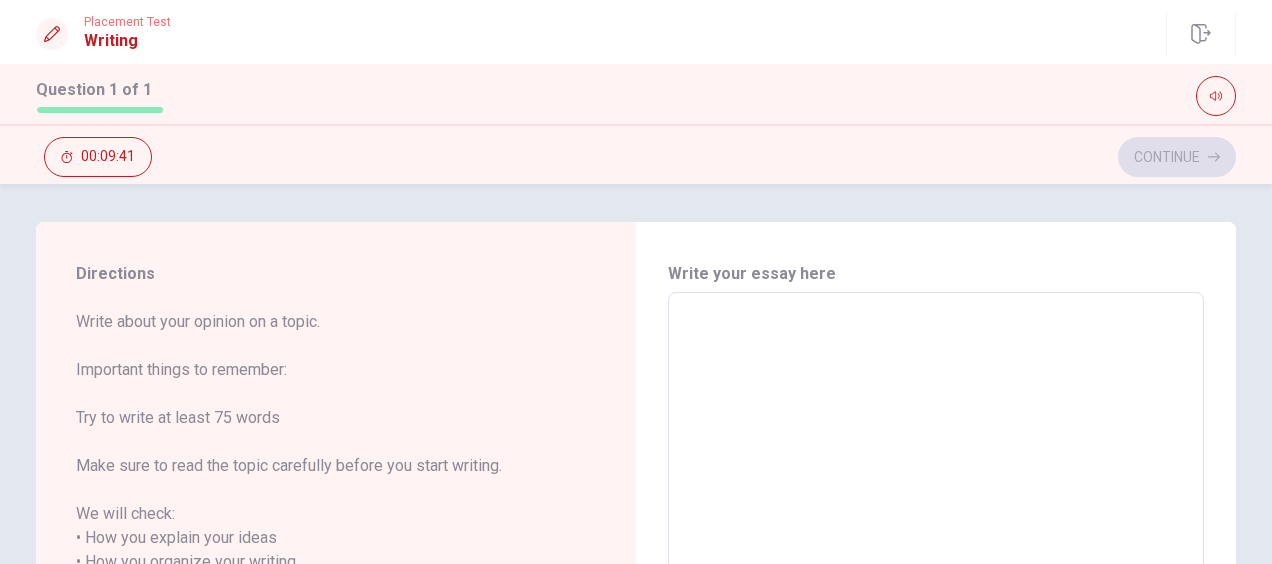 type on "F" 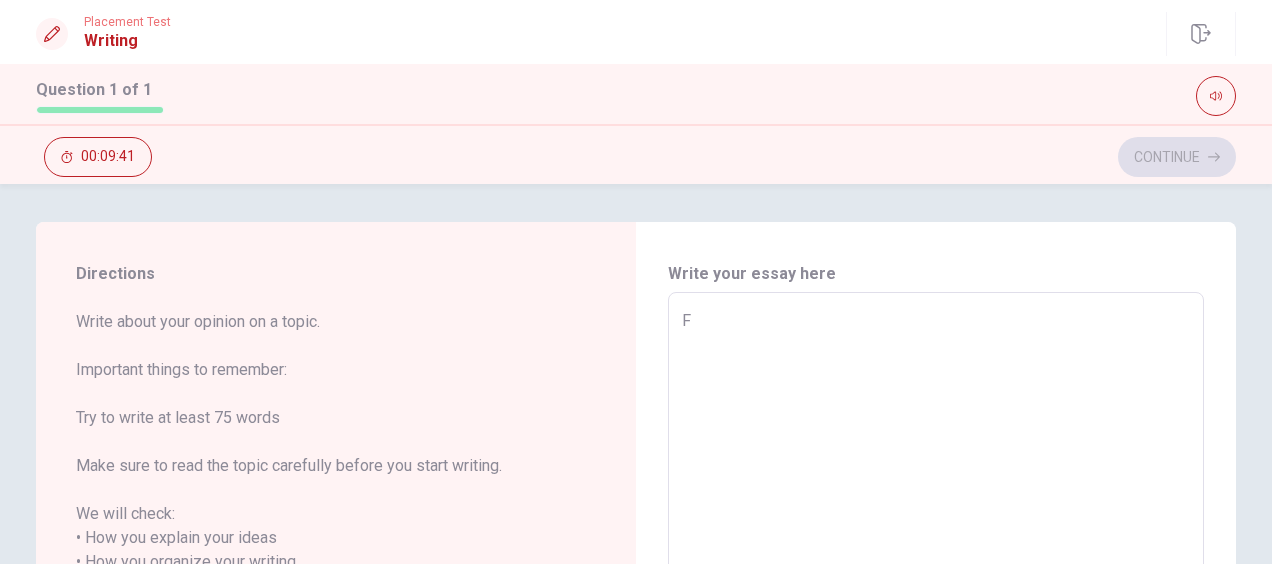 type on "x" 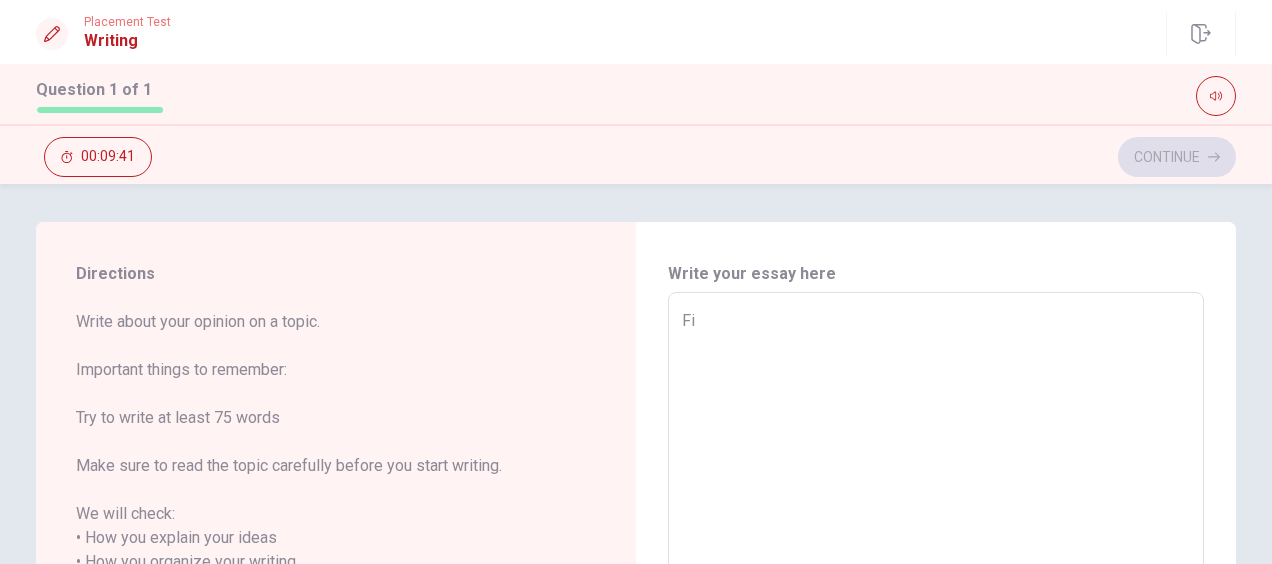 type on "x" 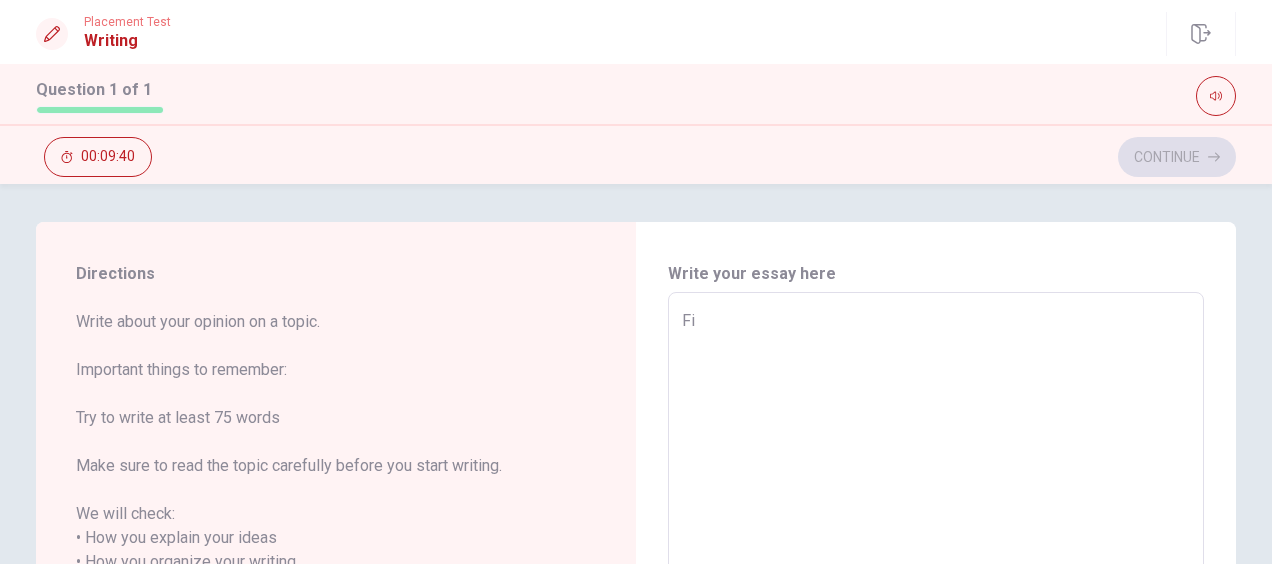 type on "Fir" 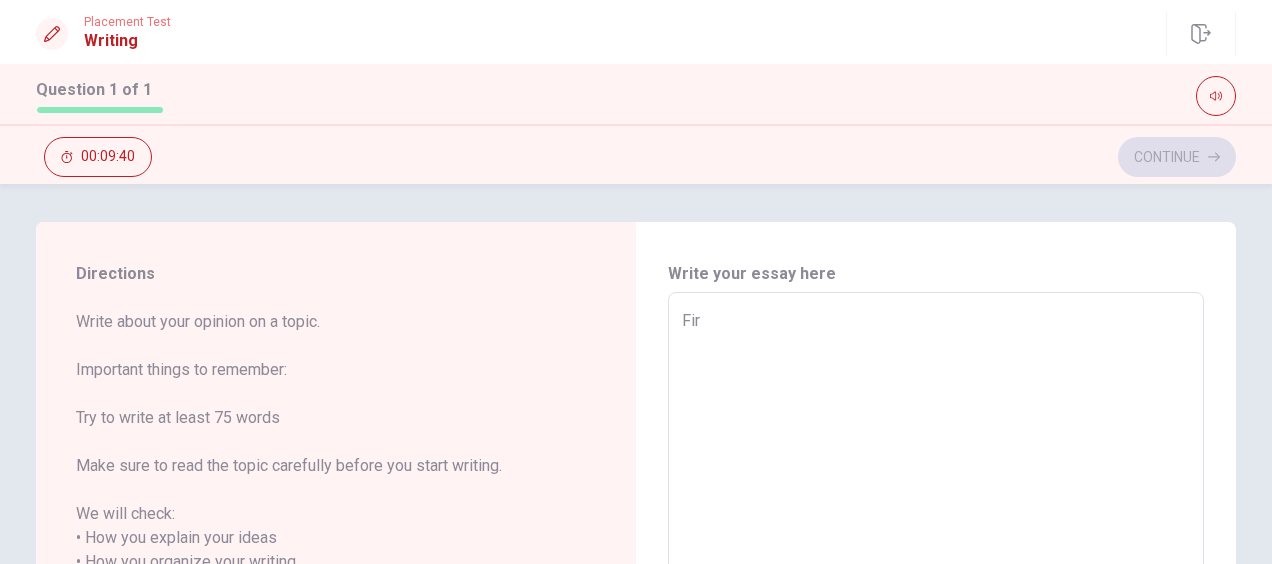 type on "x" 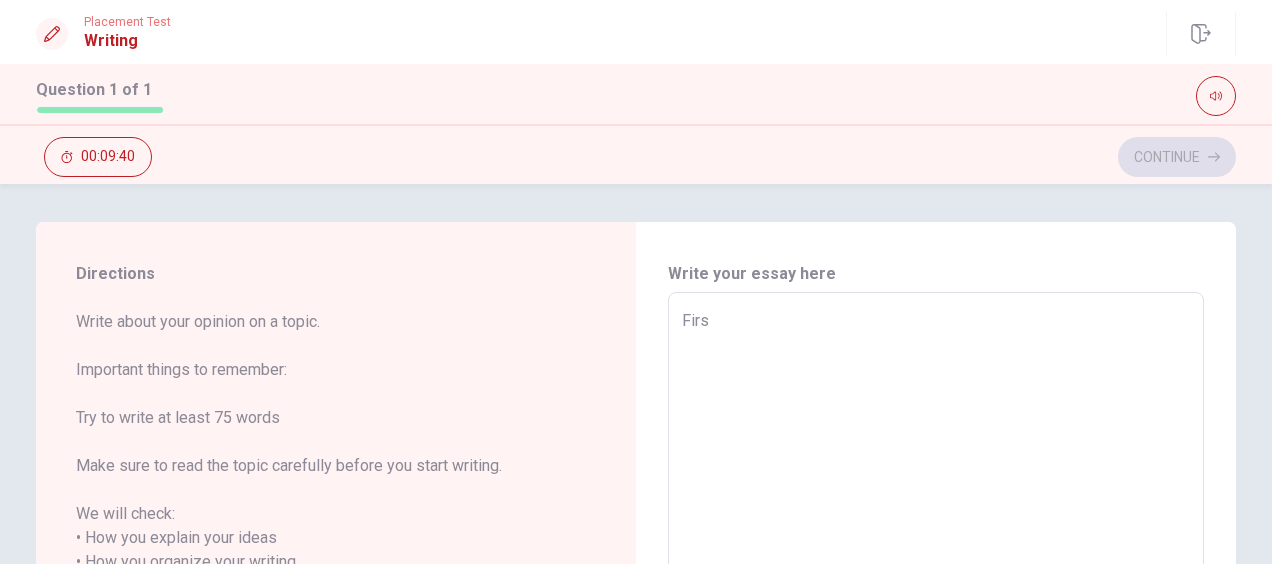 type on "x" 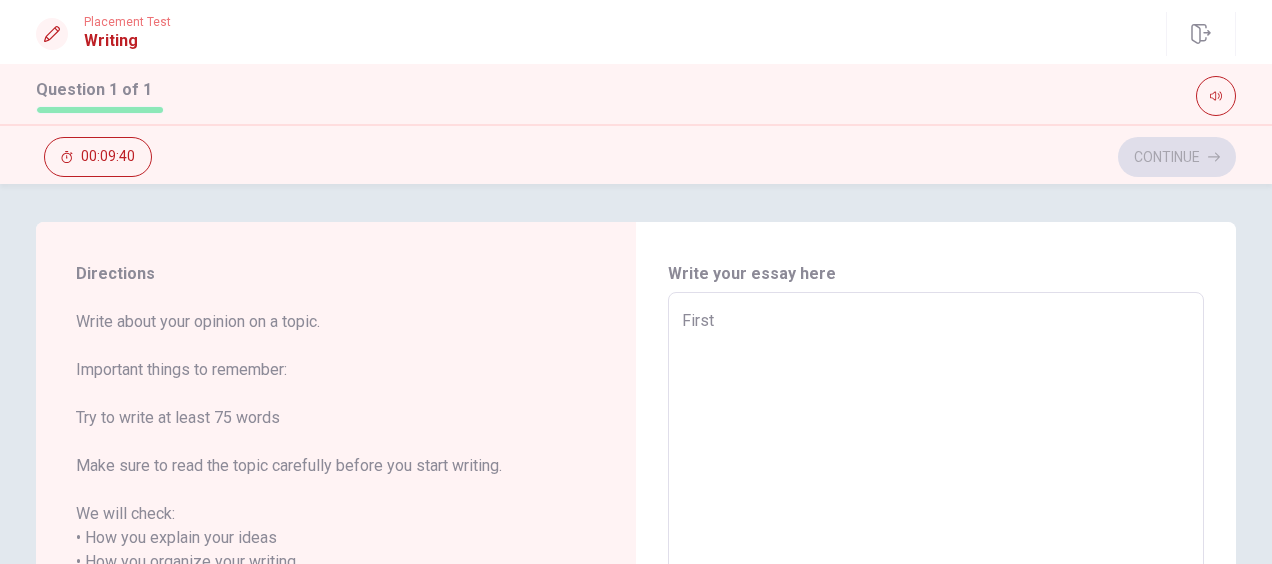 type on "x" 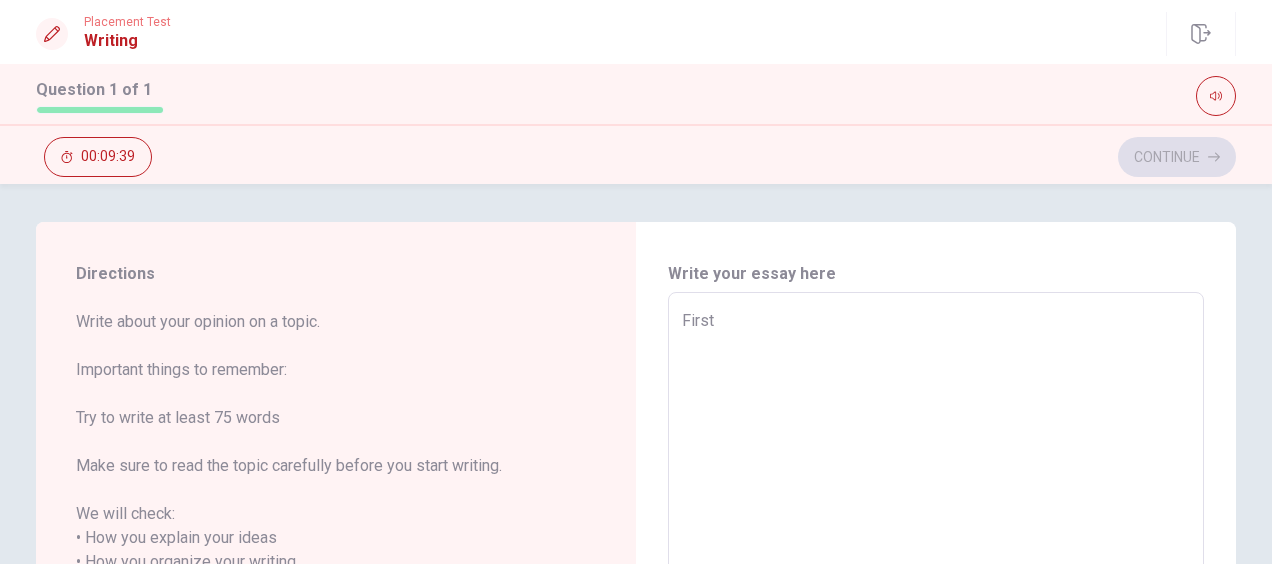 type on "First o" 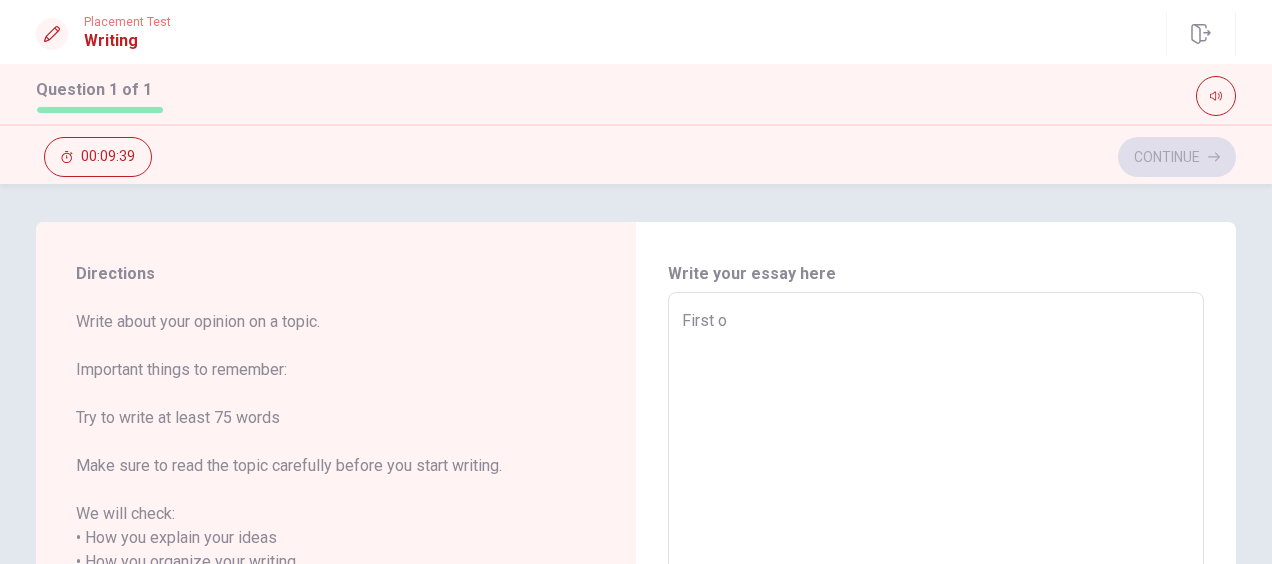 type on "x" 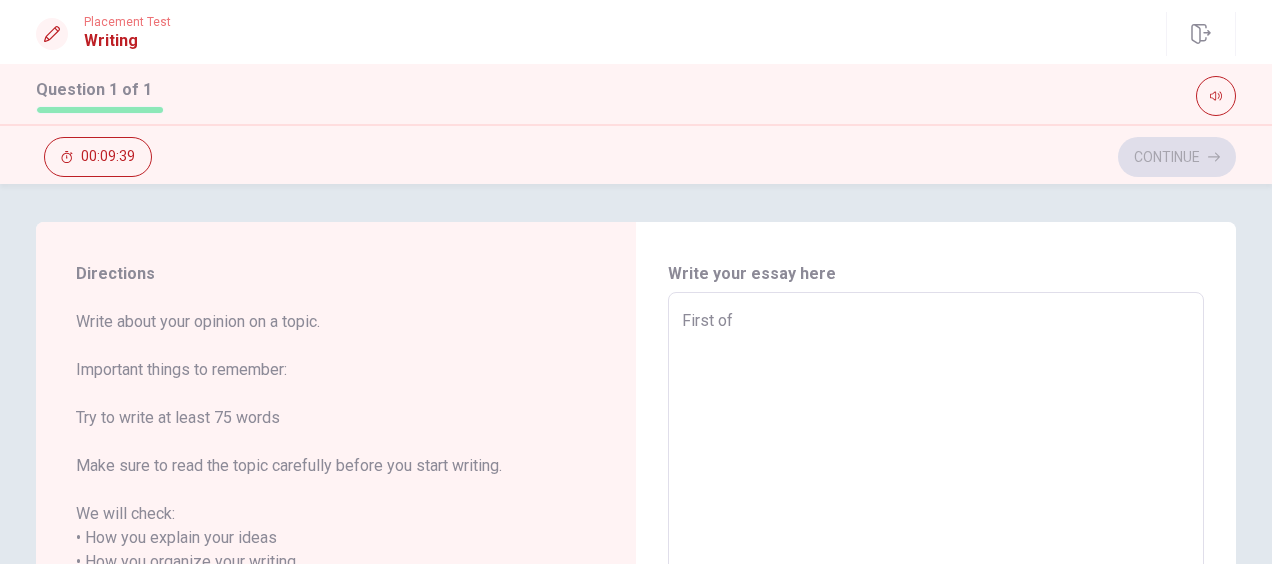 type on "x" 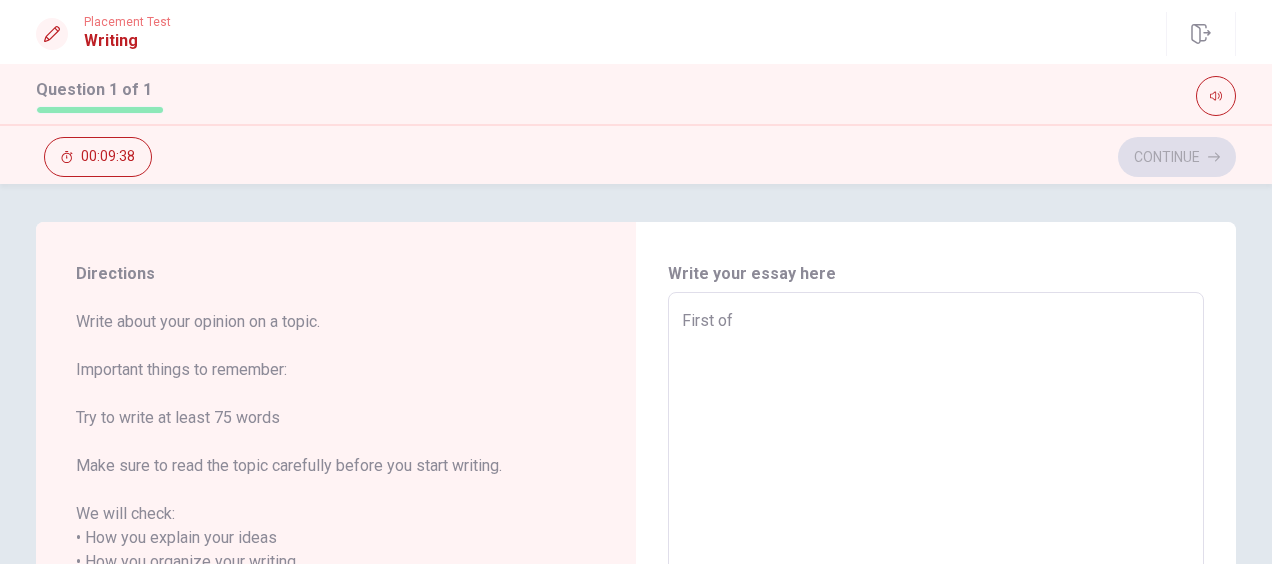 type on "First of a" 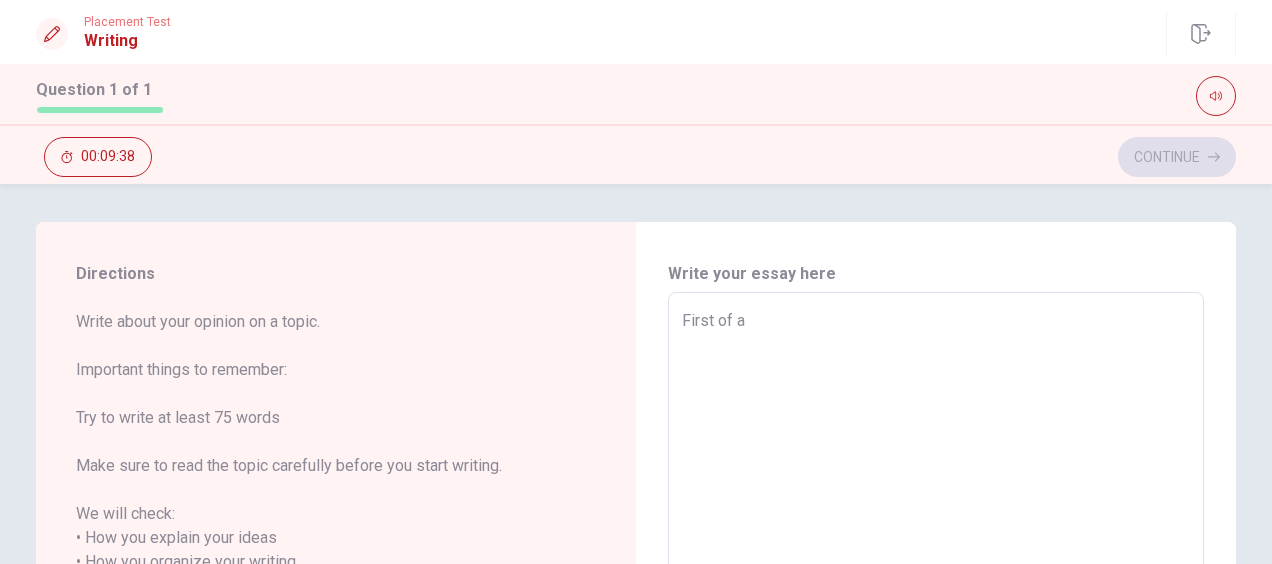 type on "x" 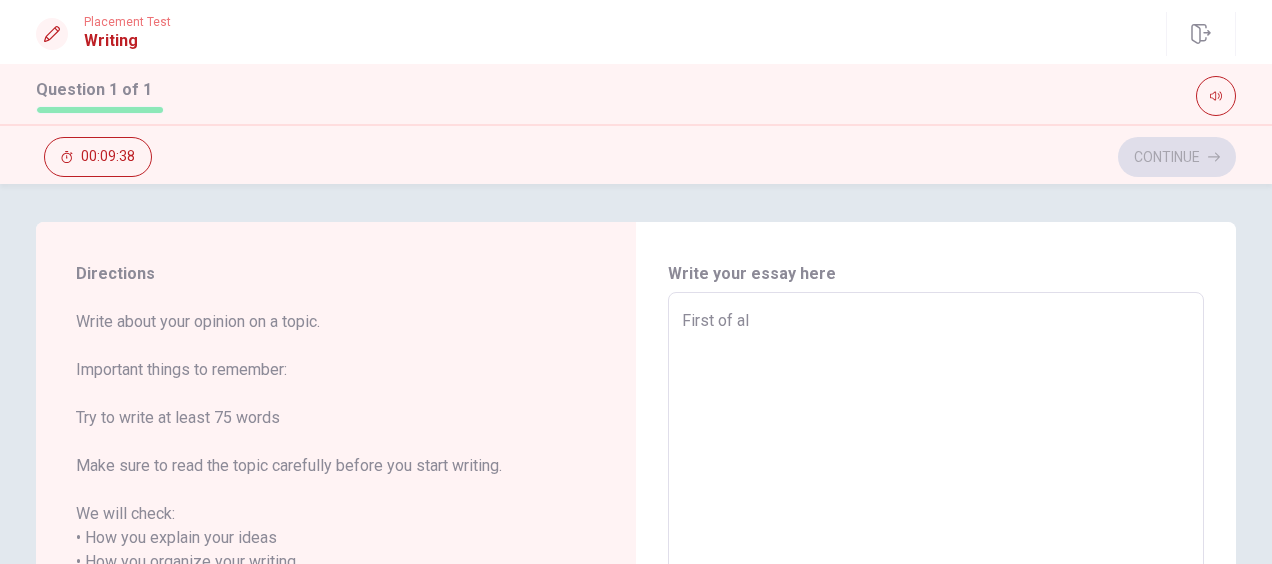 type on "x" 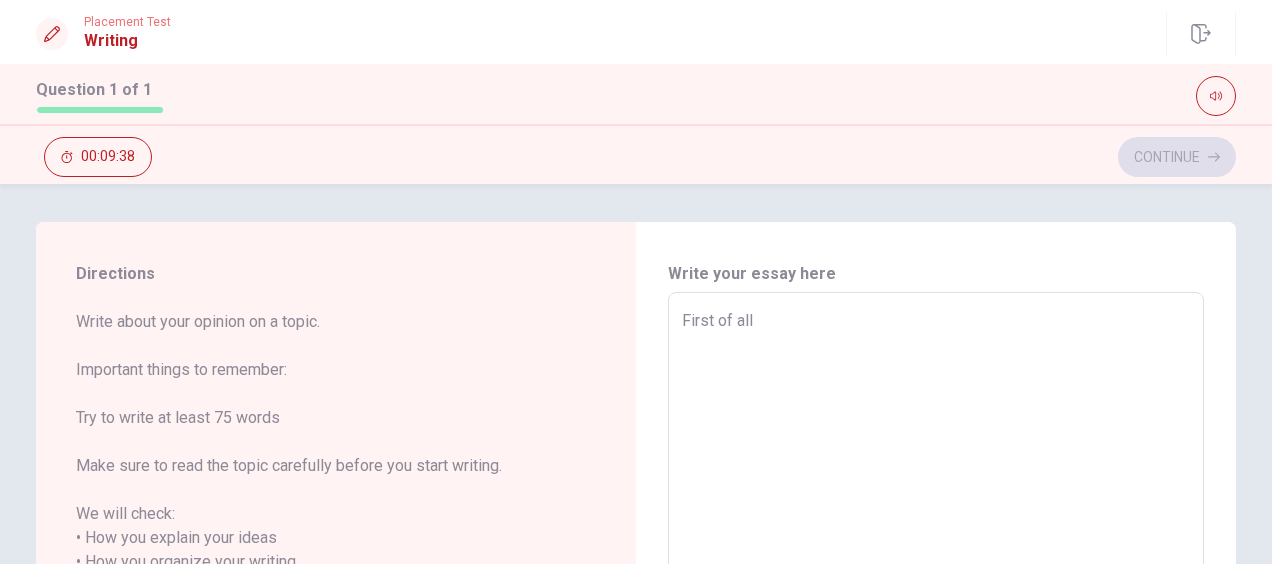 type on "x" 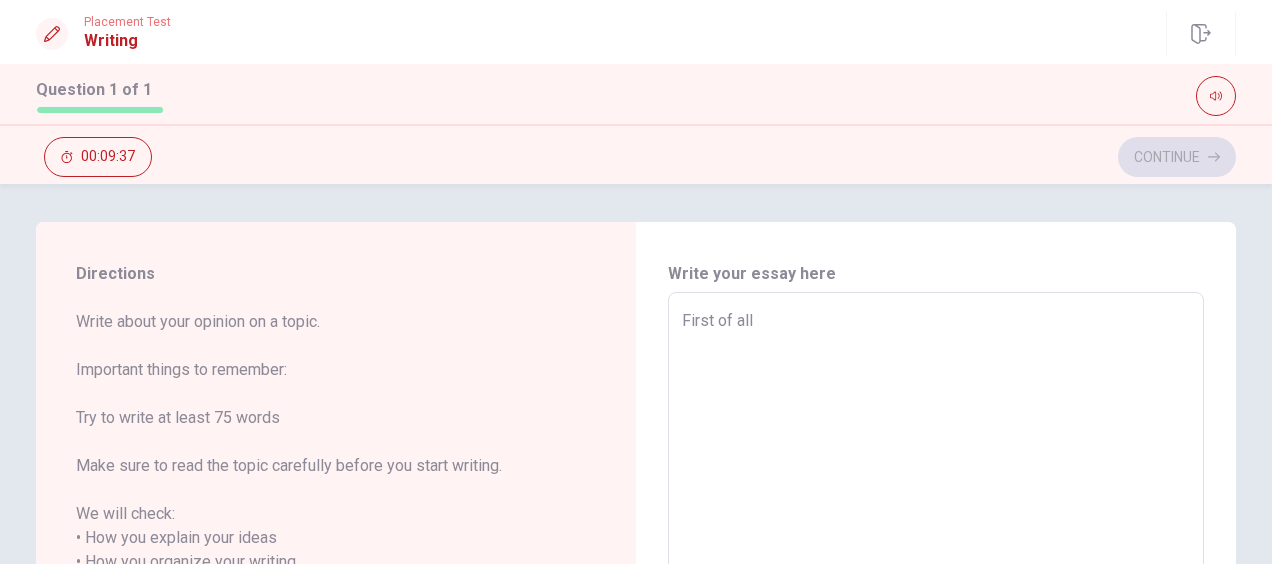 type on "First of alll" 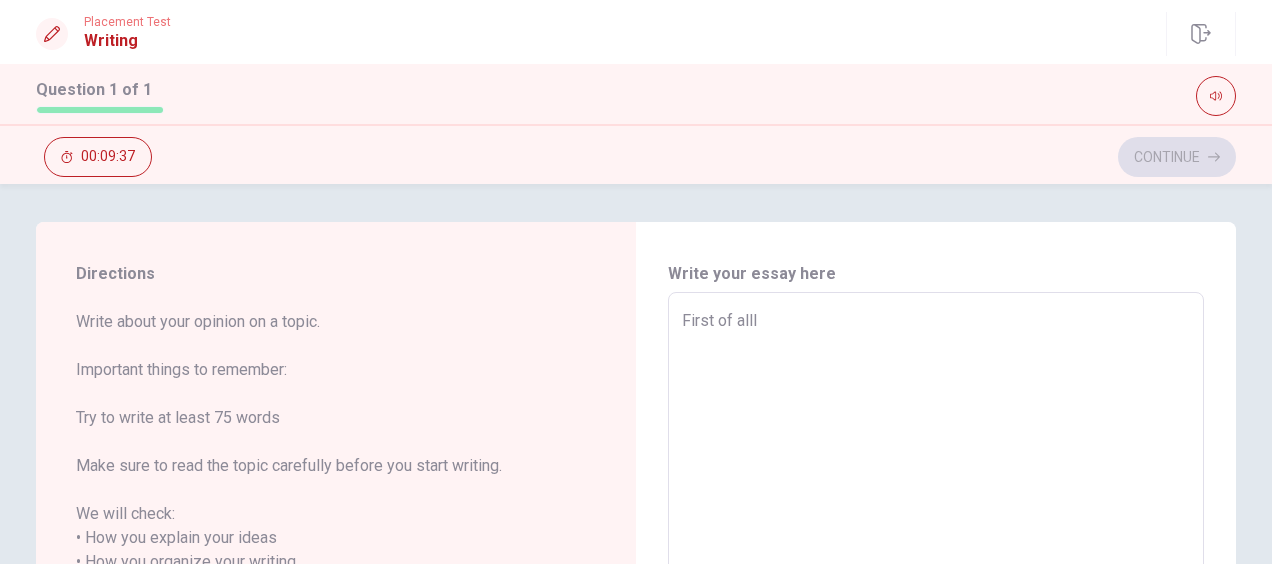 type on "x" 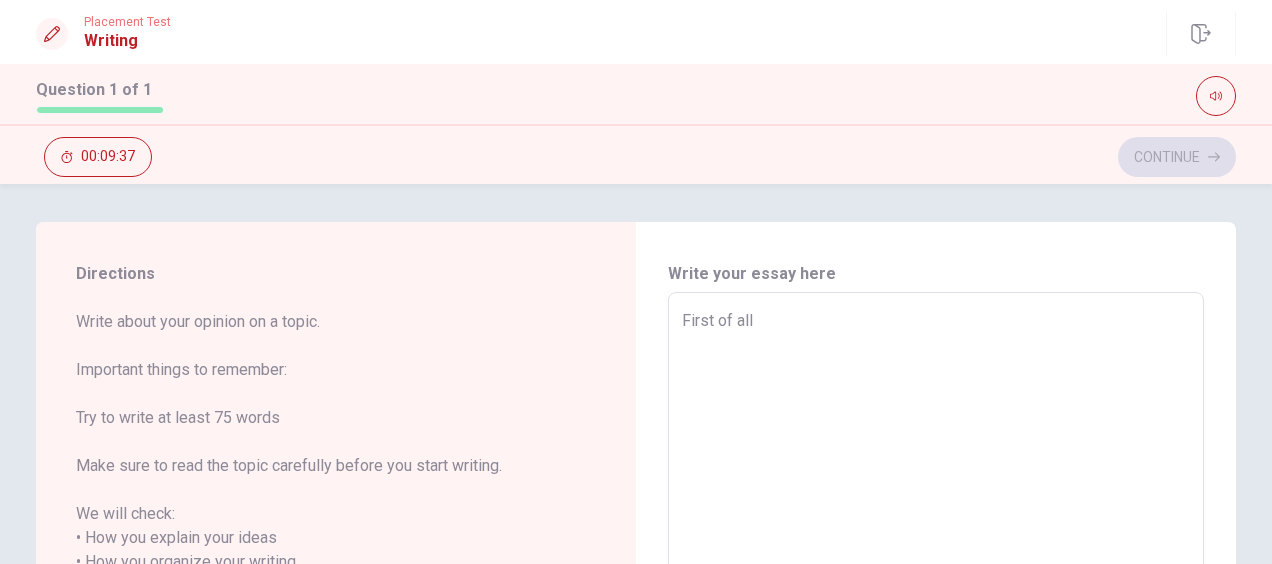 type on "x" 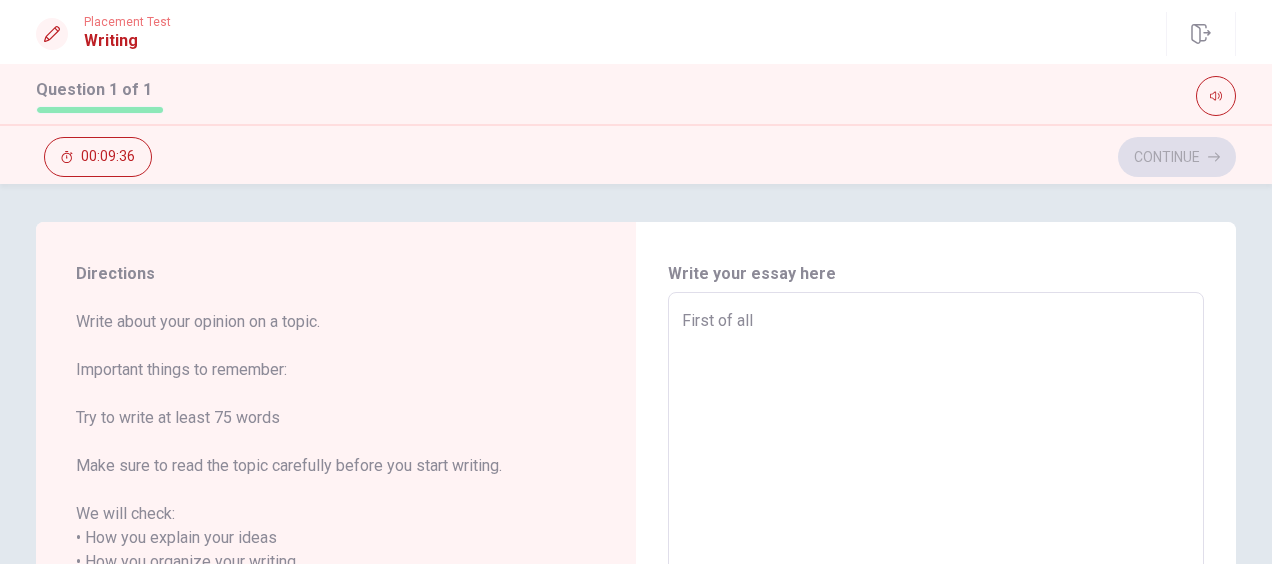 type on "First of all," 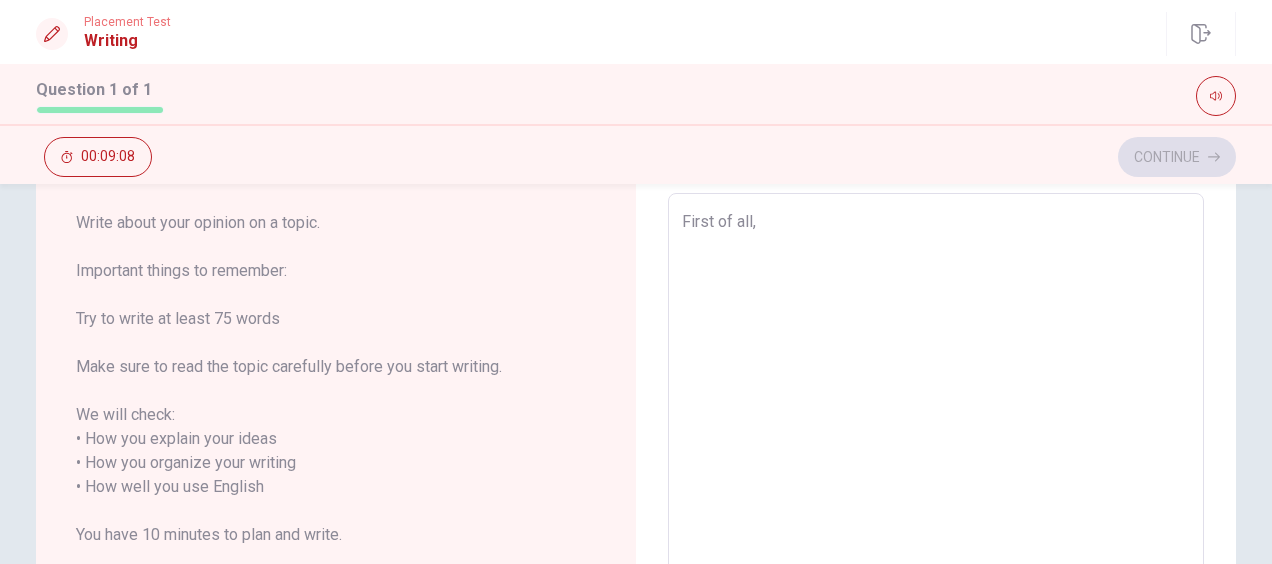 scroll, scrollTop: 0, scrollLeft: 0, axis: both 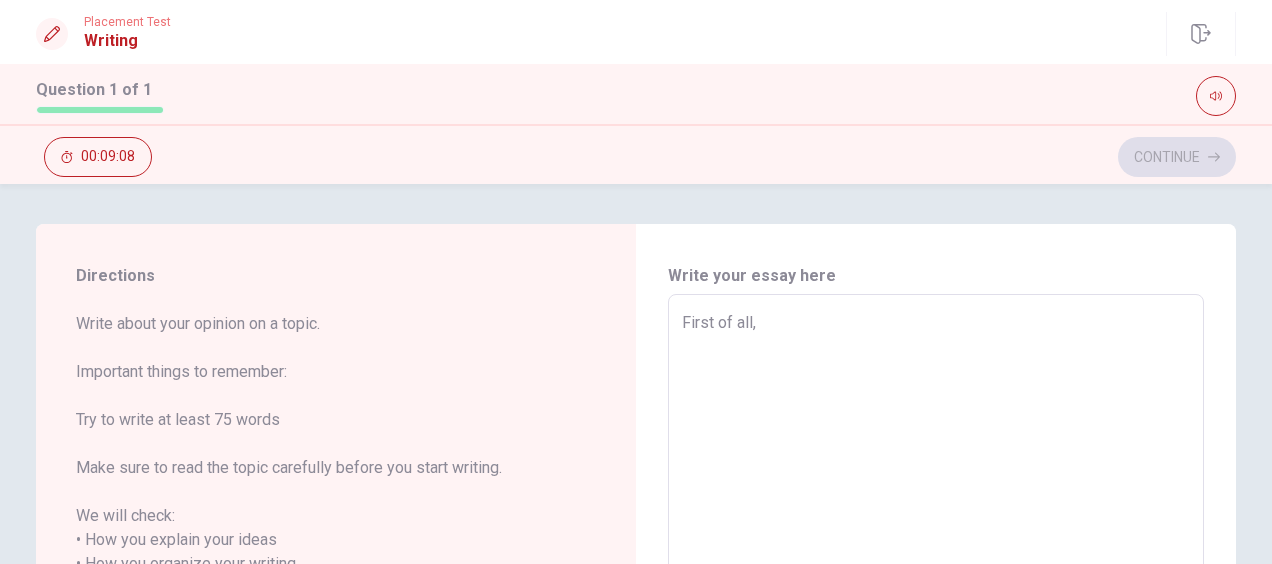 type on "x" 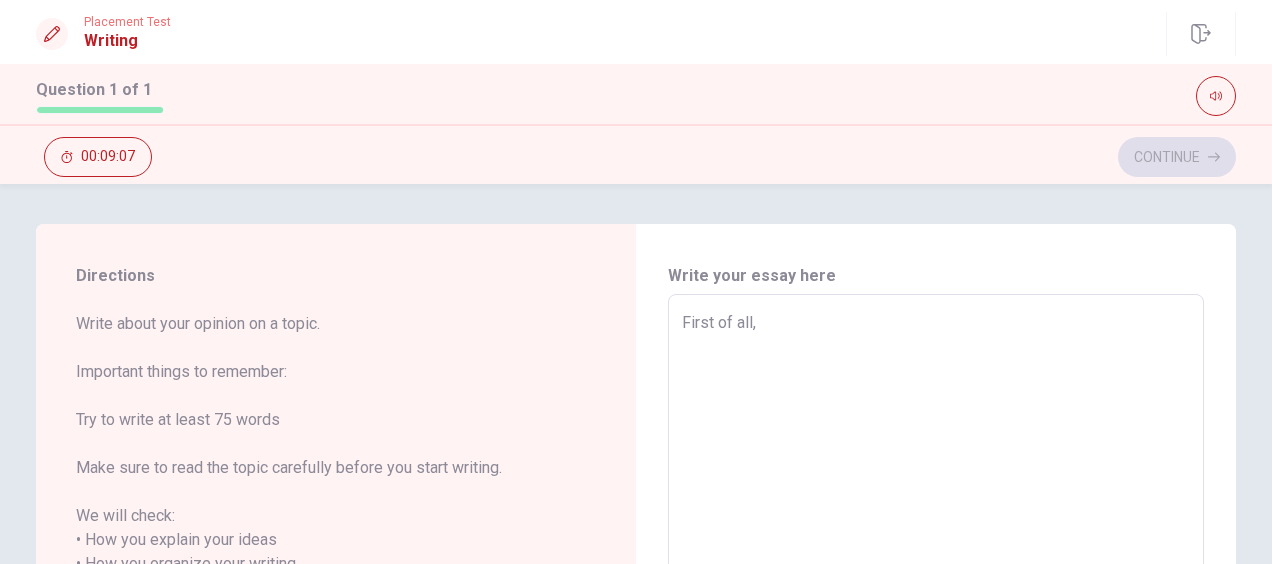 type on "First of all" 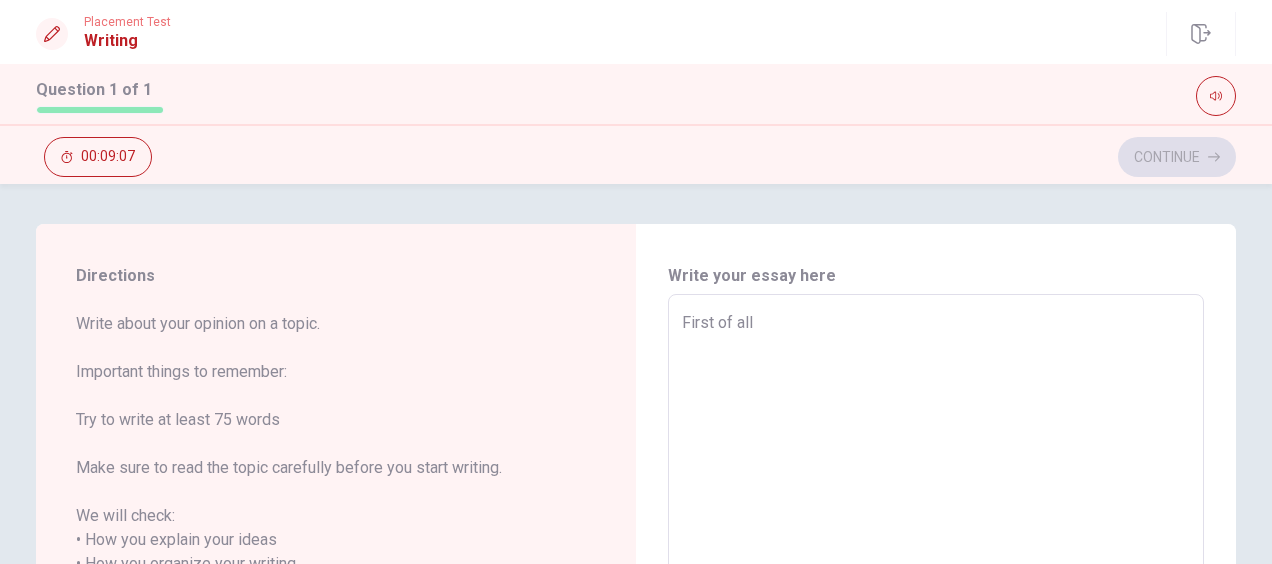 type on "x" 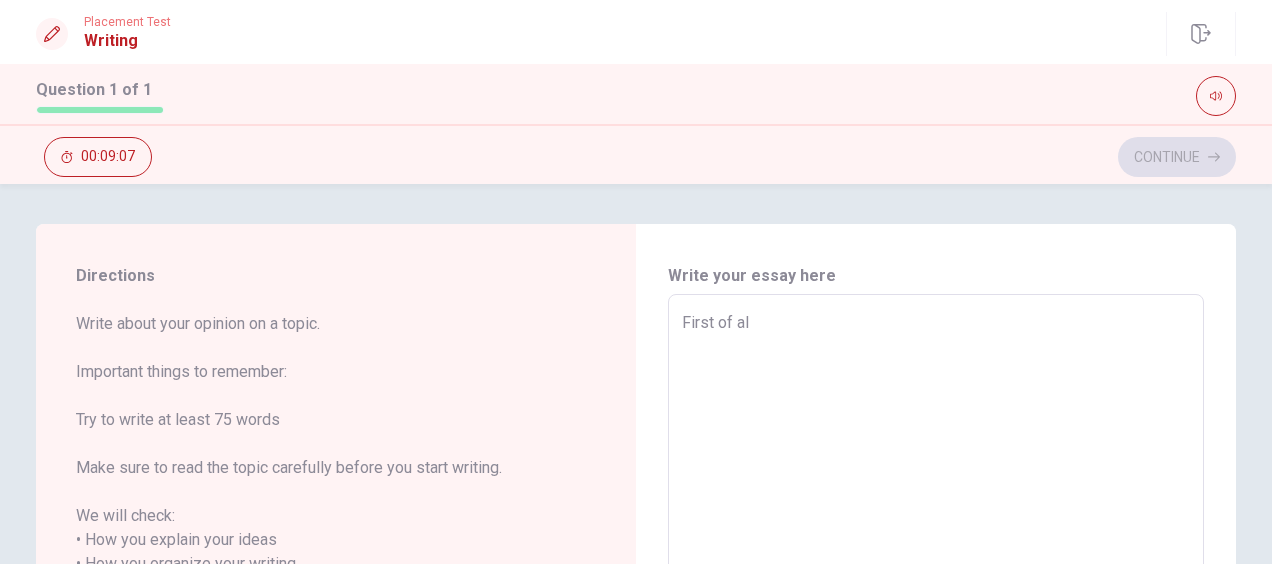 type on "x" 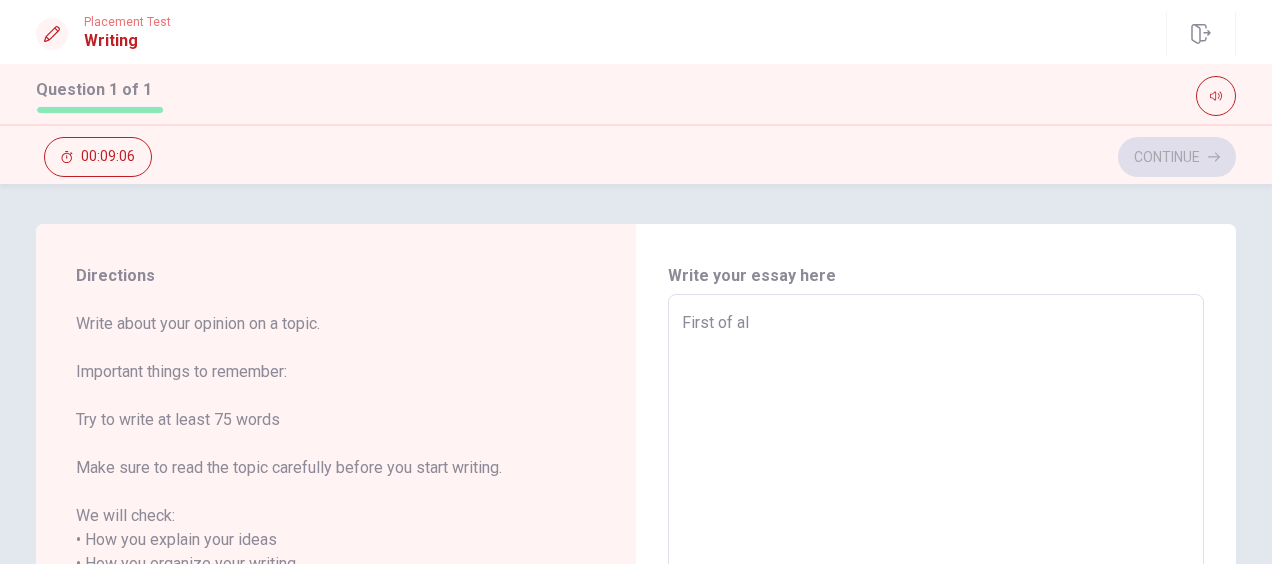 type on "First of a" 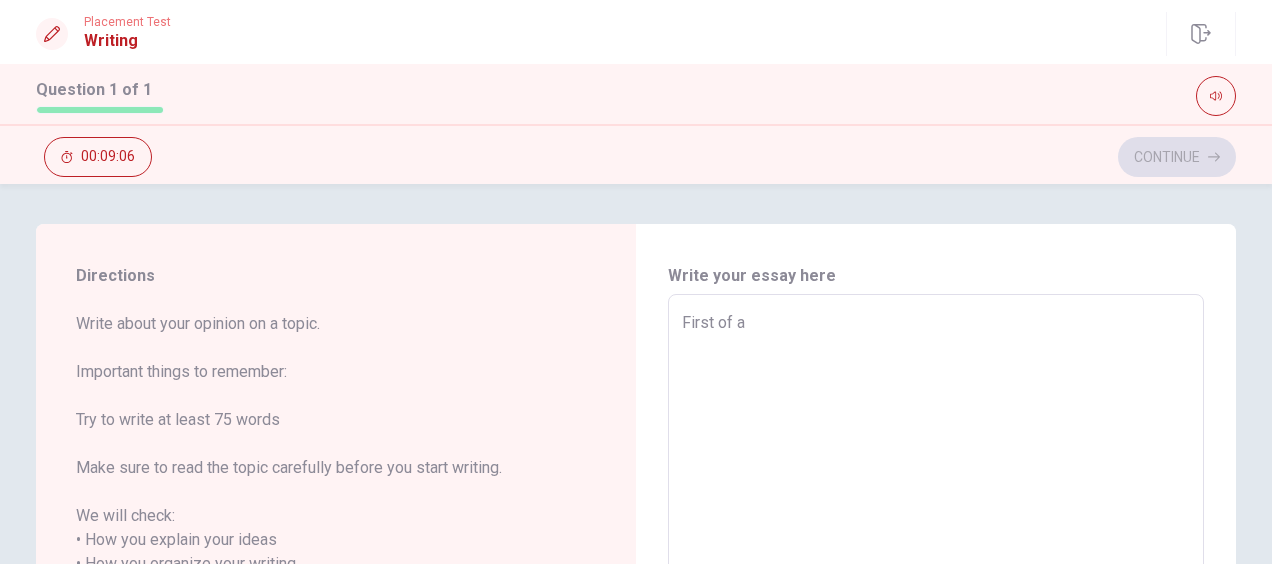 type on "x" 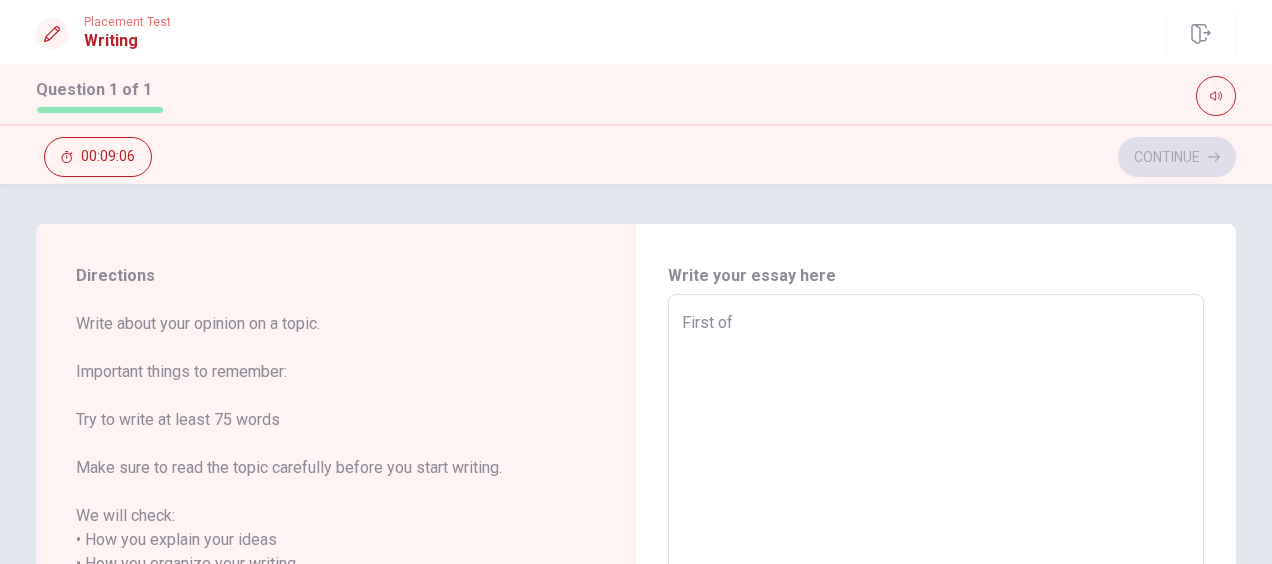 type on "x" 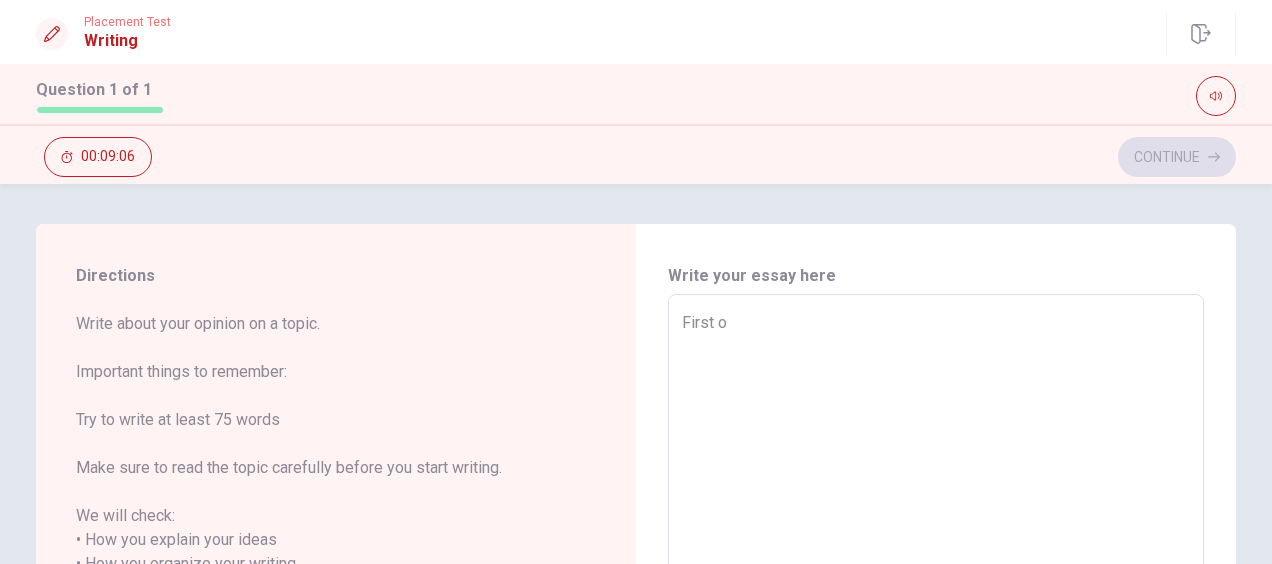 type on "x" 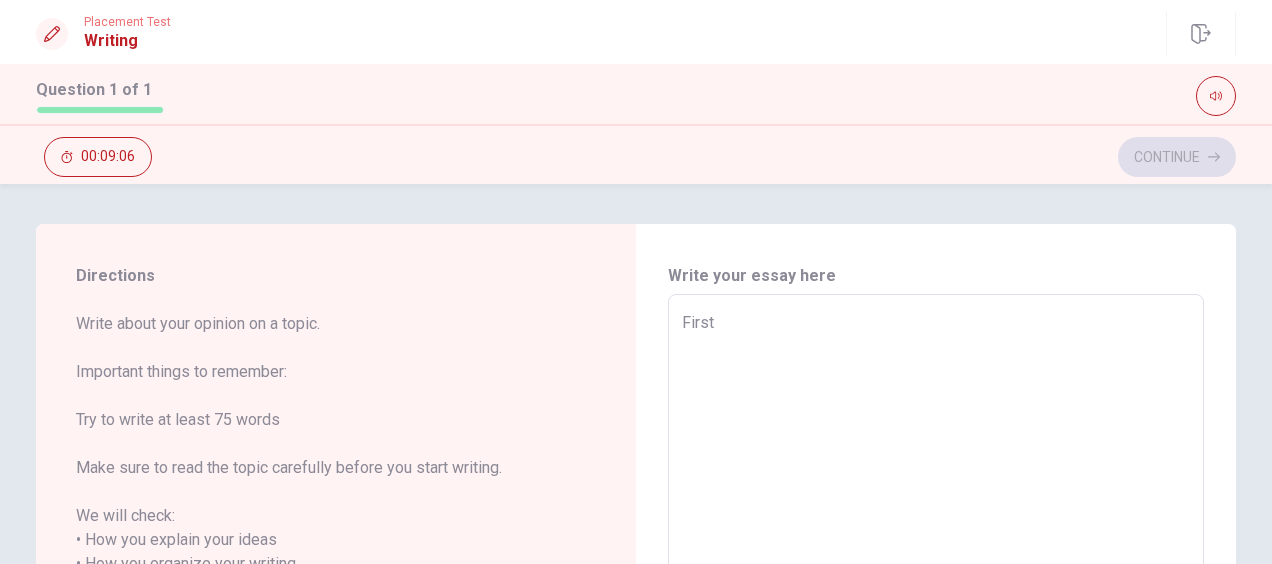 type on "x" 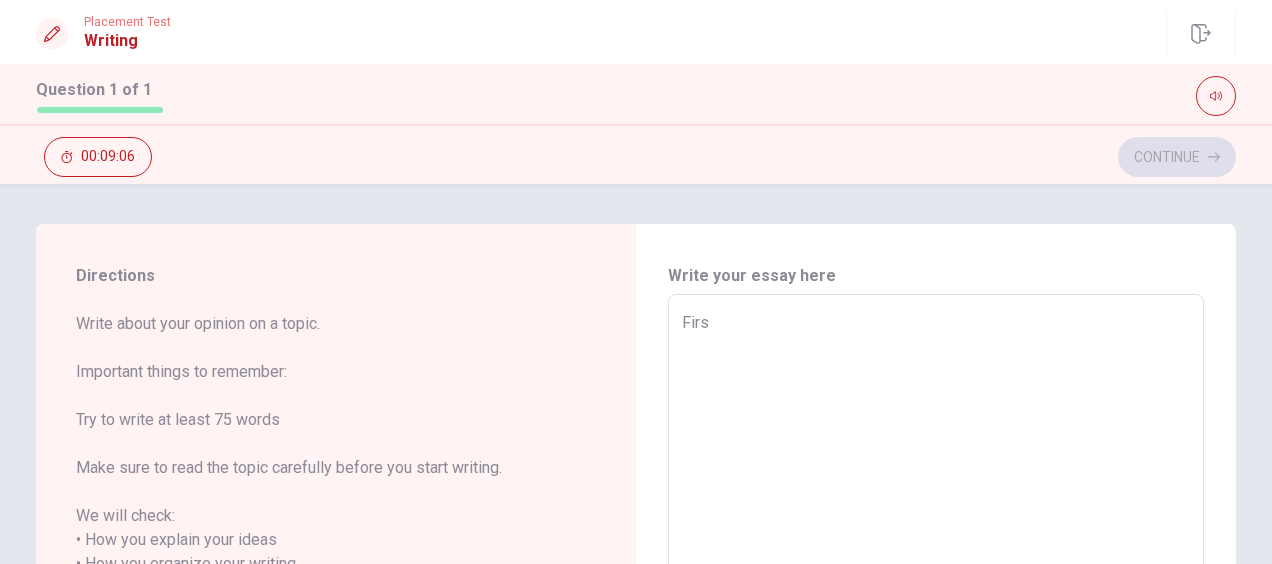 type on "x" 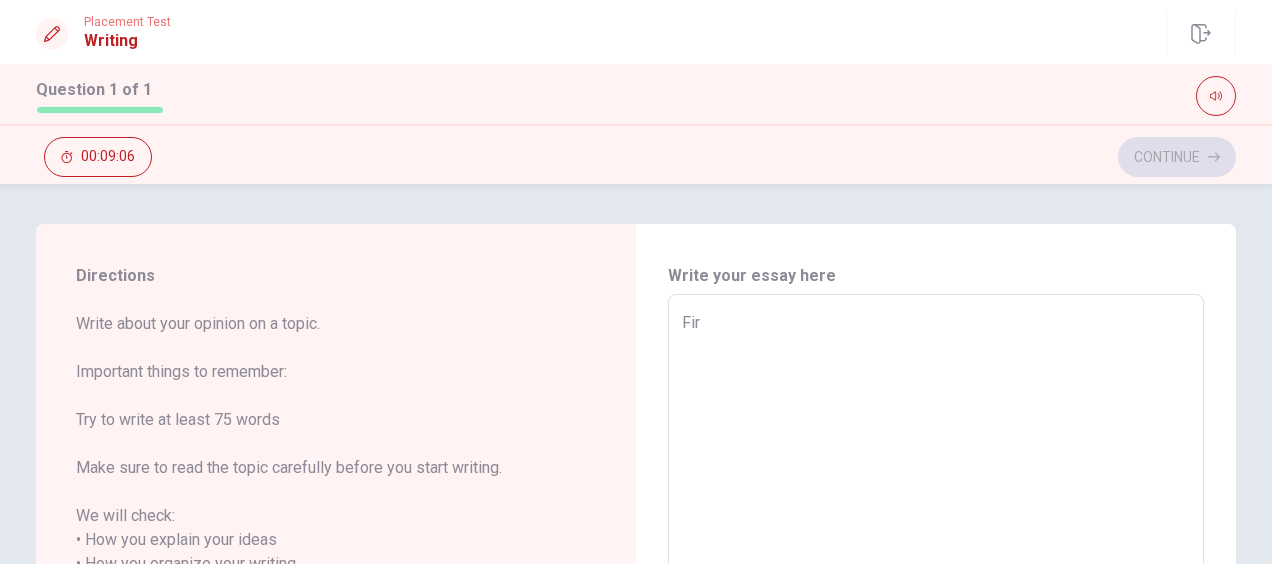 type on "x" 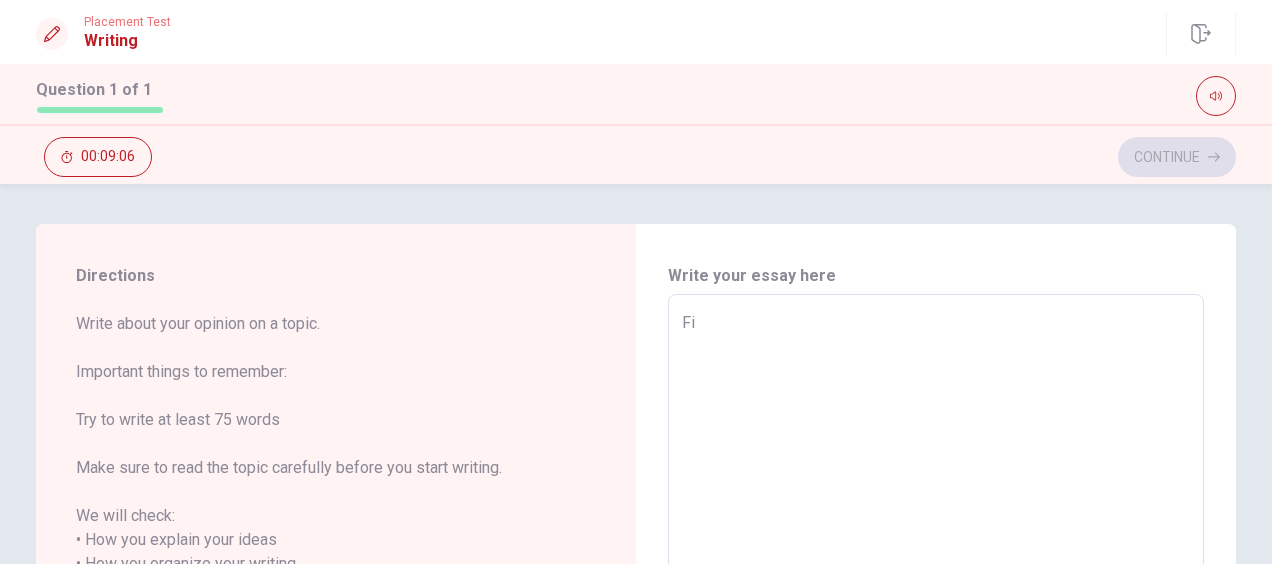 type on "x" 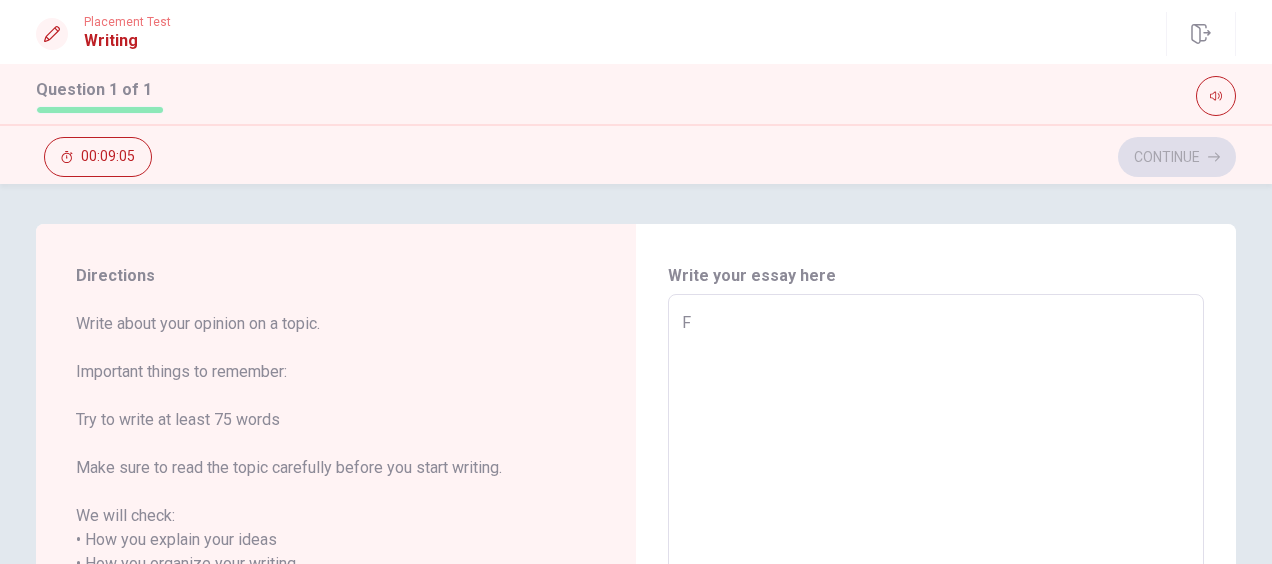 type 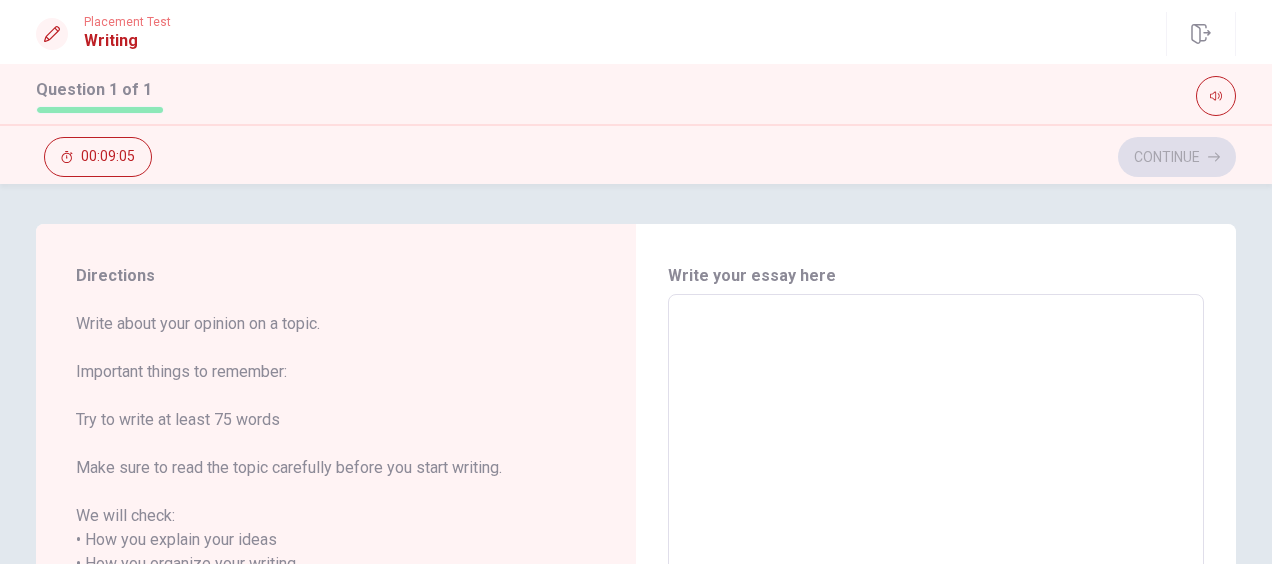 type on "x" 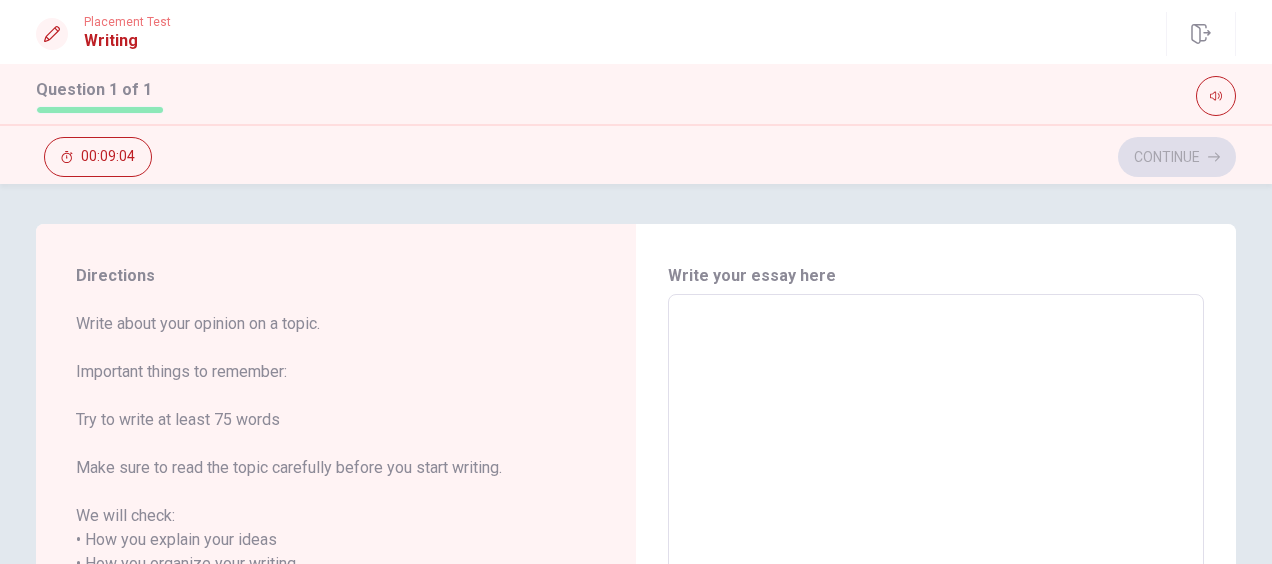 type on "I" 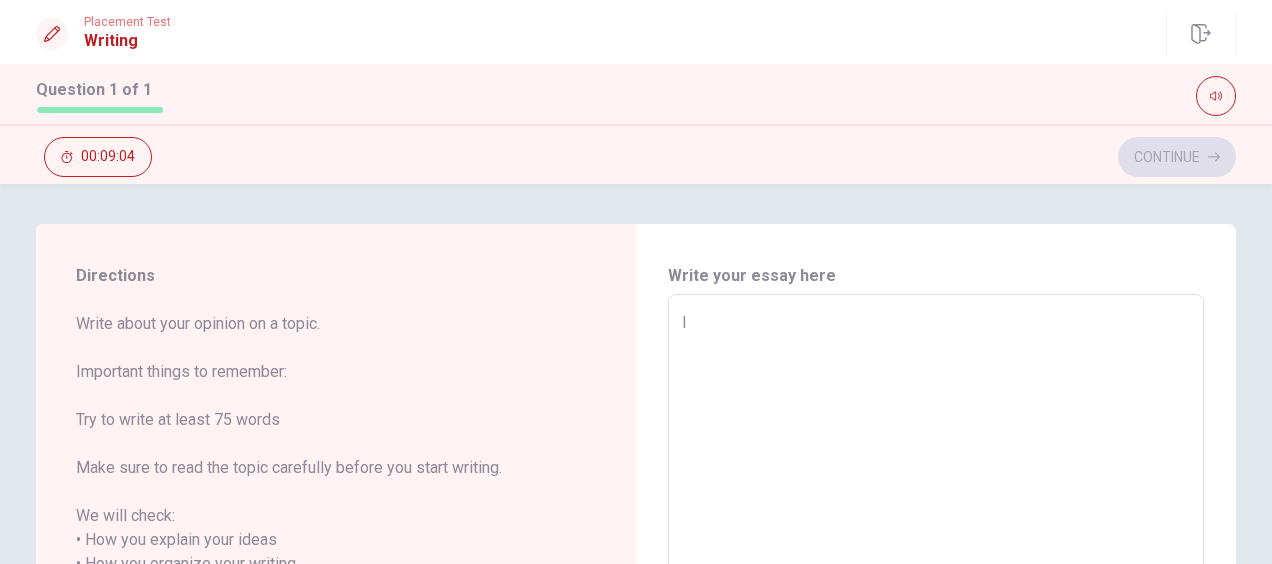 type on "x" 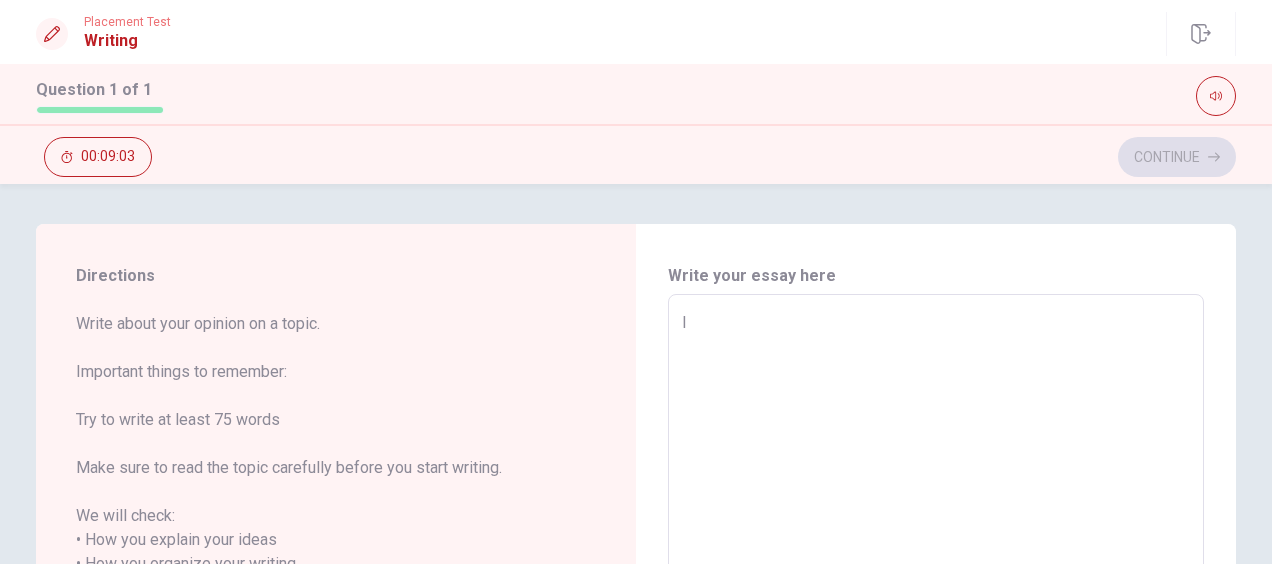 type on "I f" 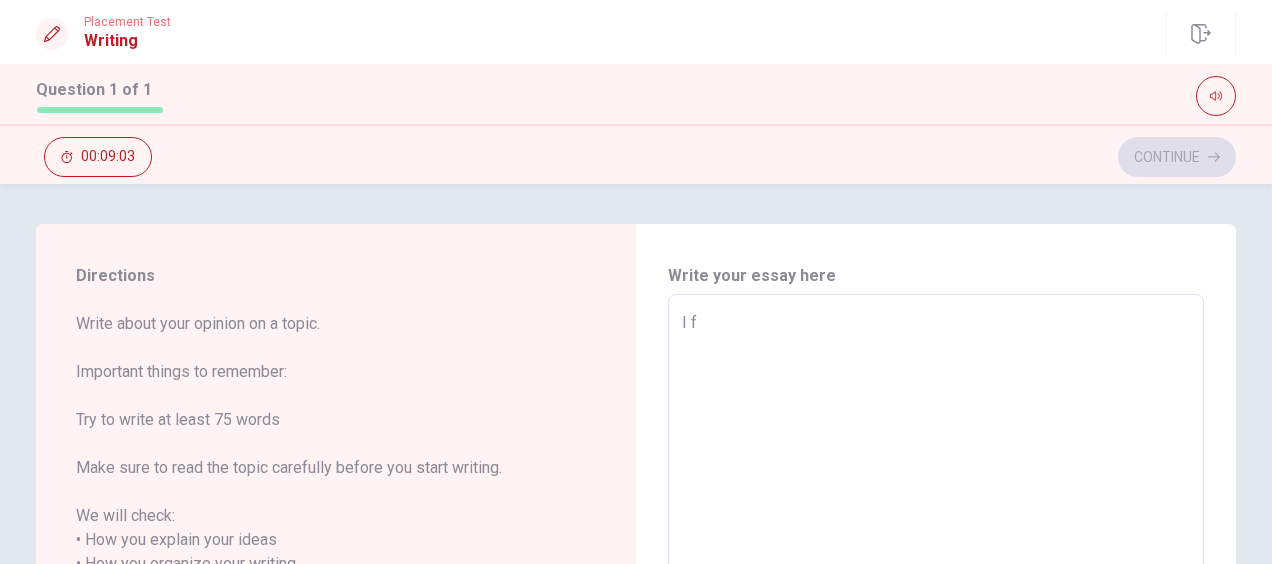 type on "x" 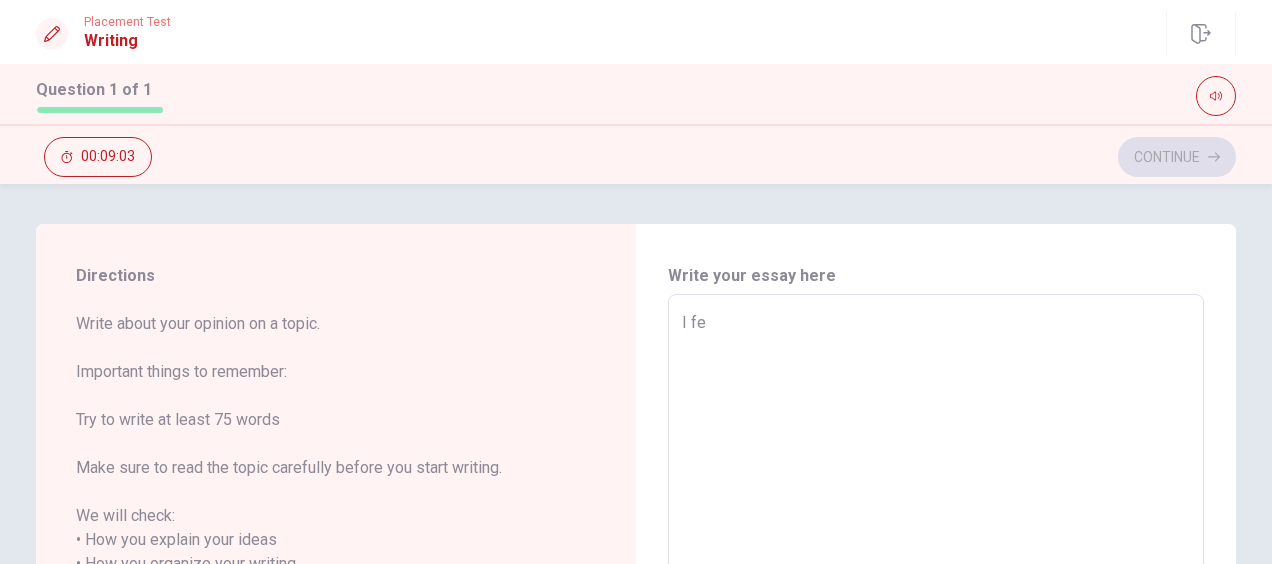 type on "x" 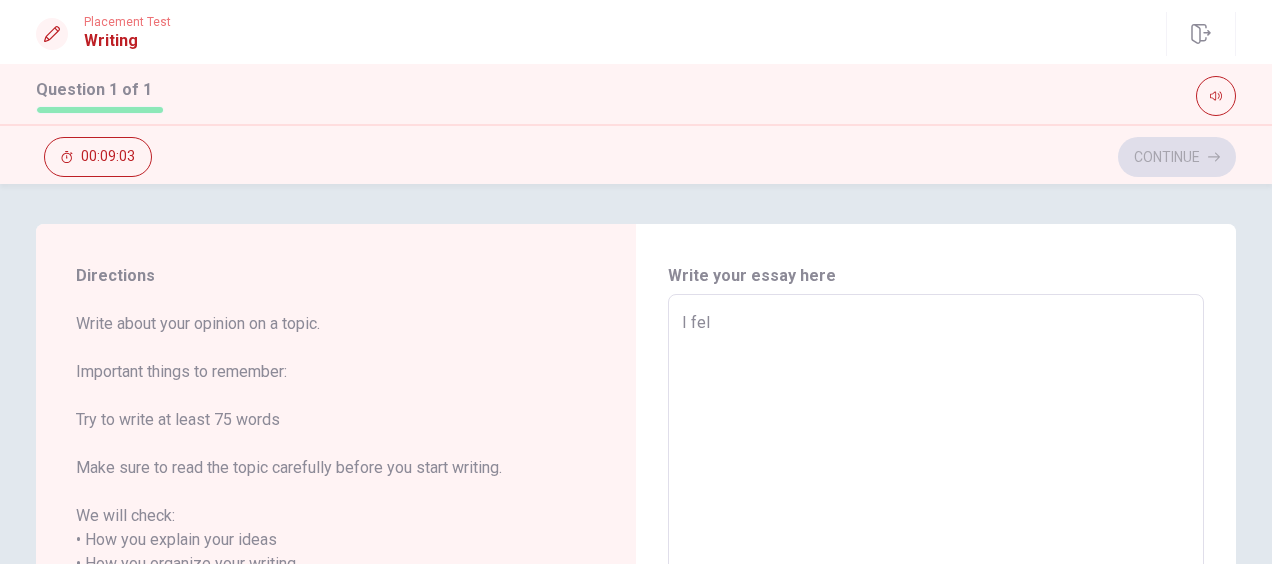 type on "x" 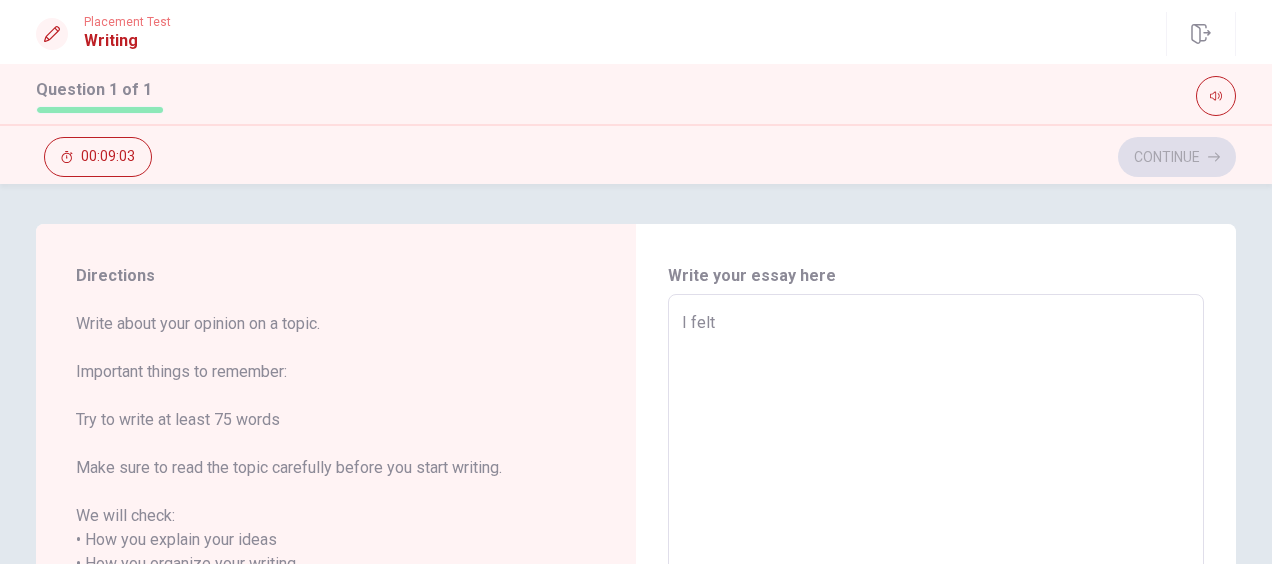 type on "x" 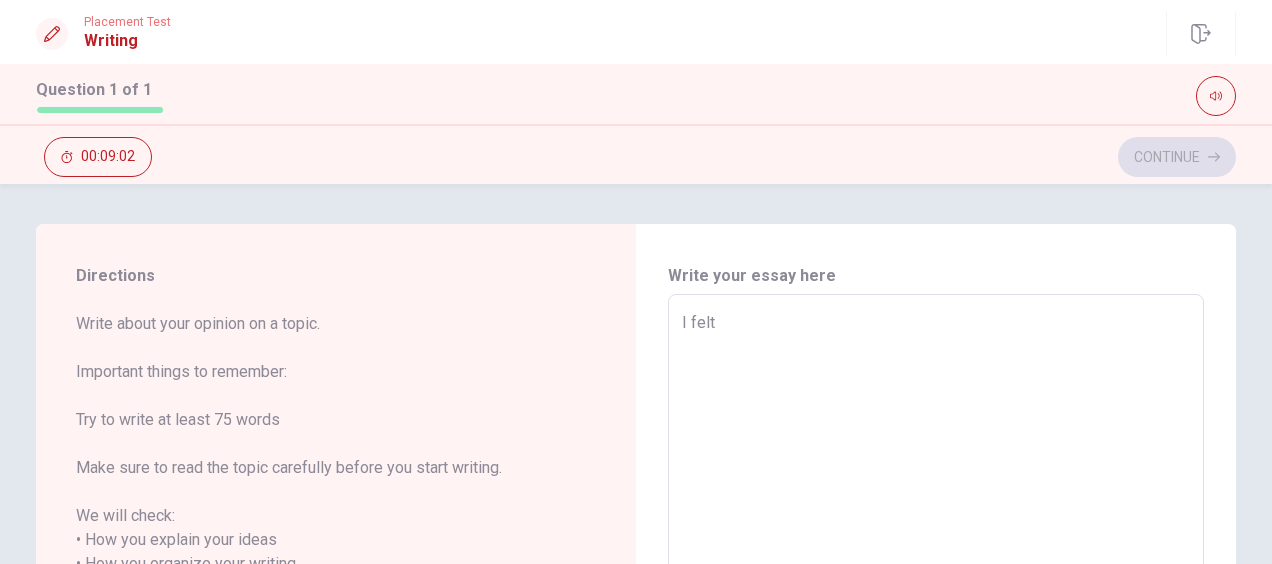 type on "I felt" 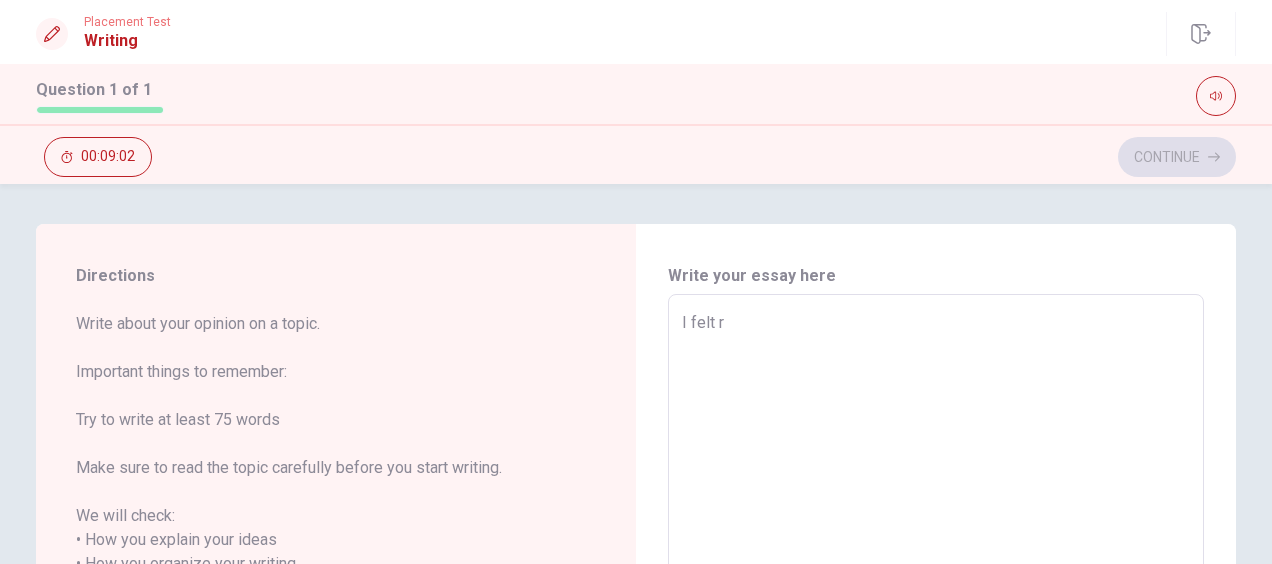 type on "x" 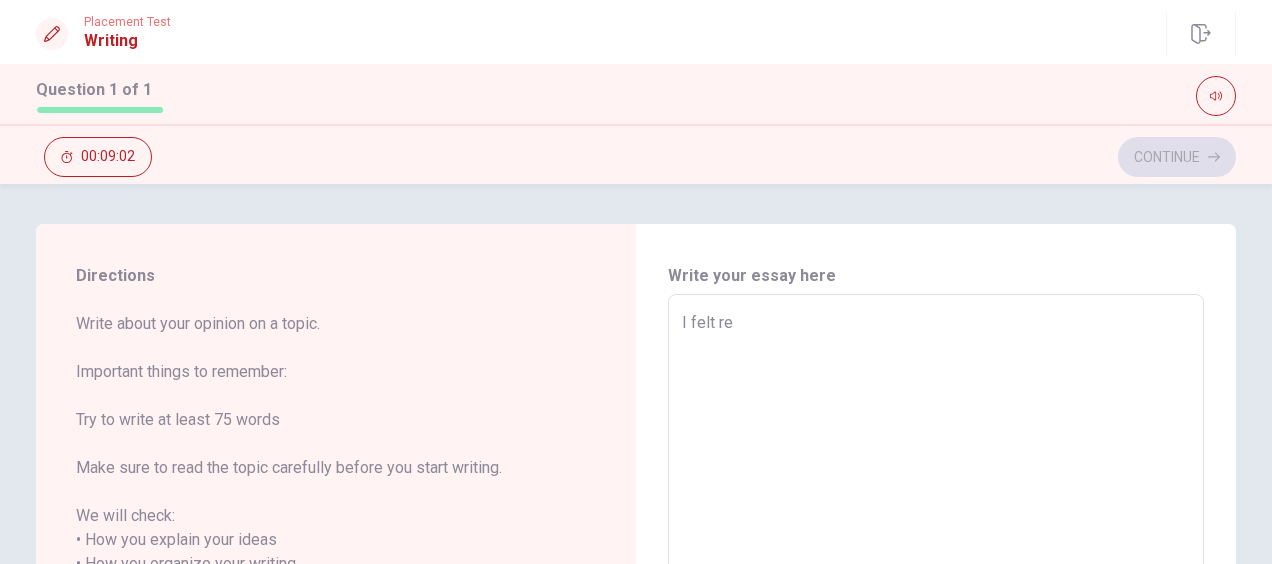 type on "x" 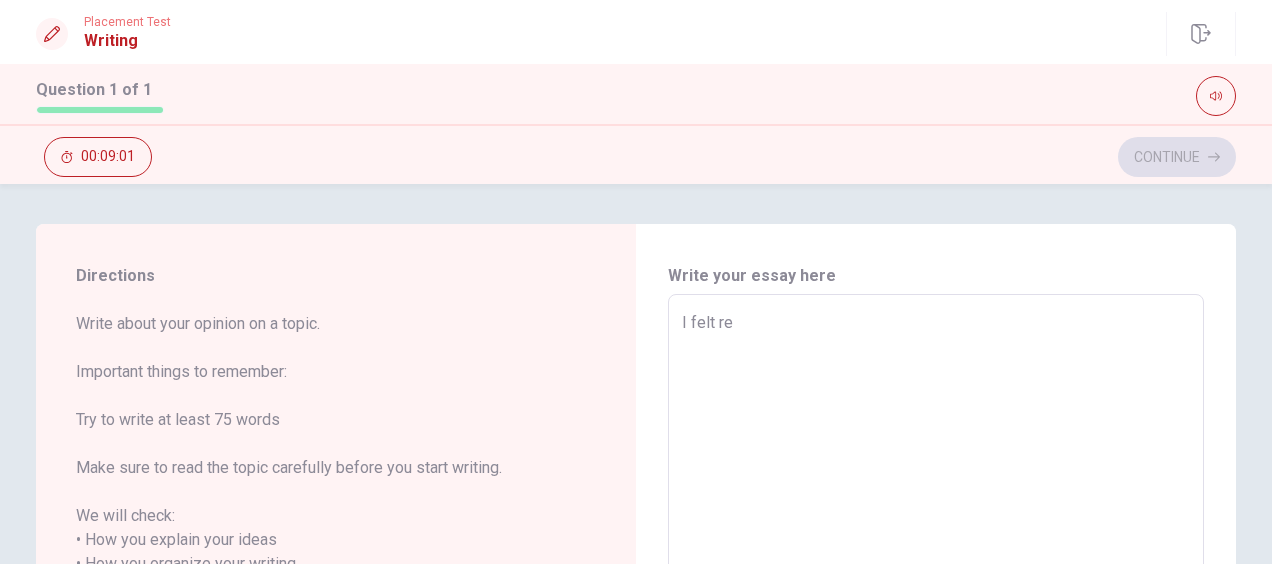 type on "I felt rea" 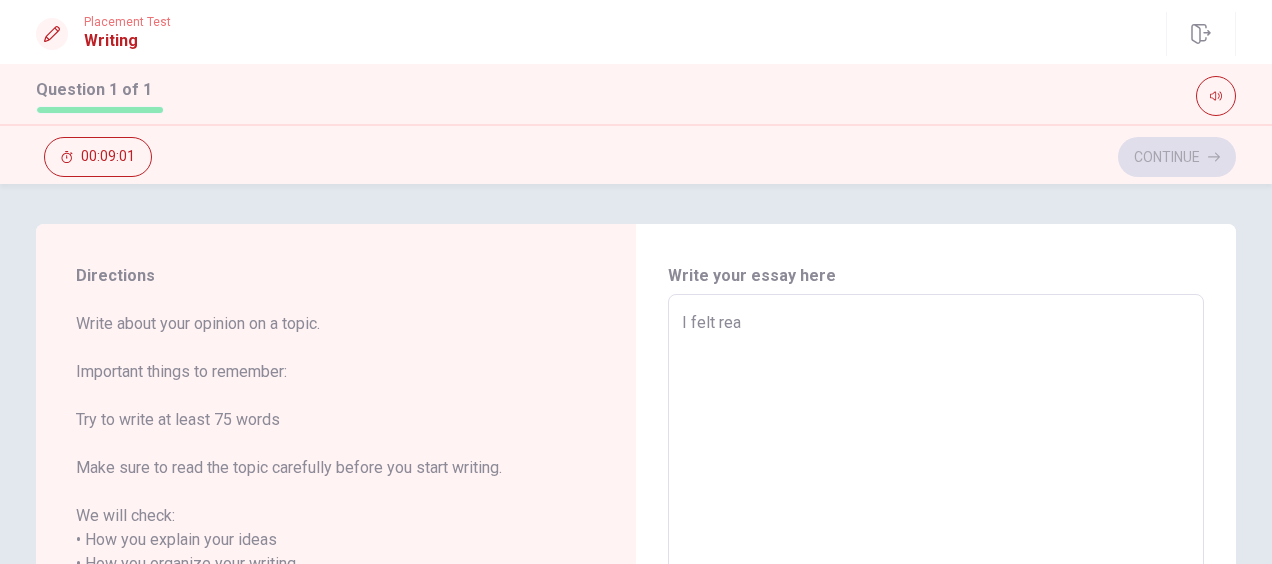 type on "x" 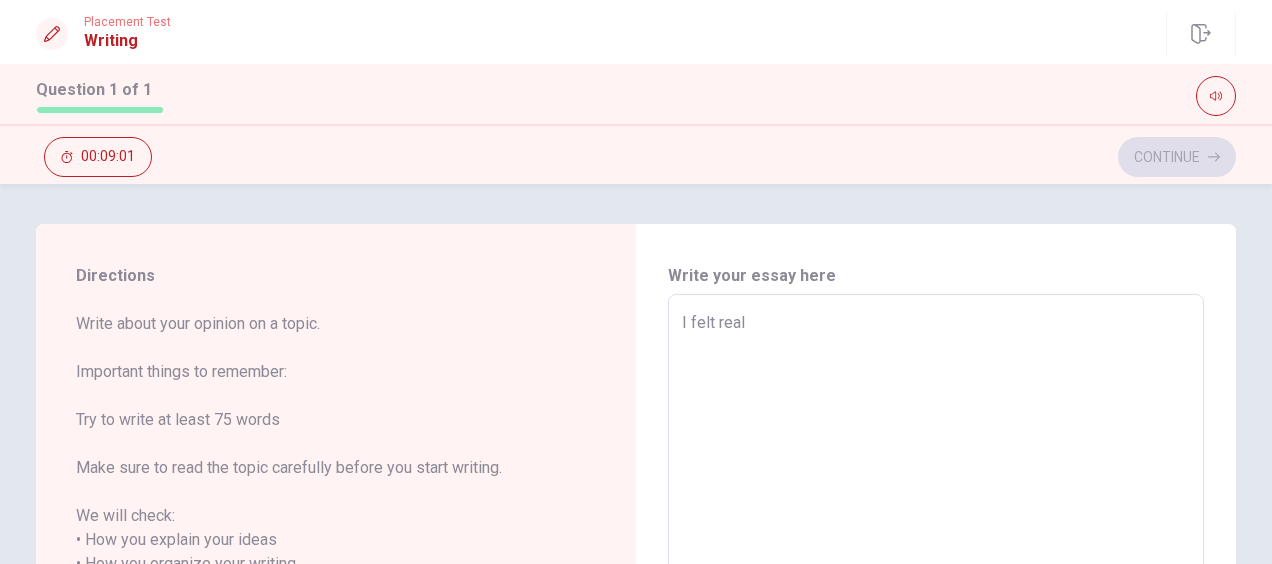type on "x" 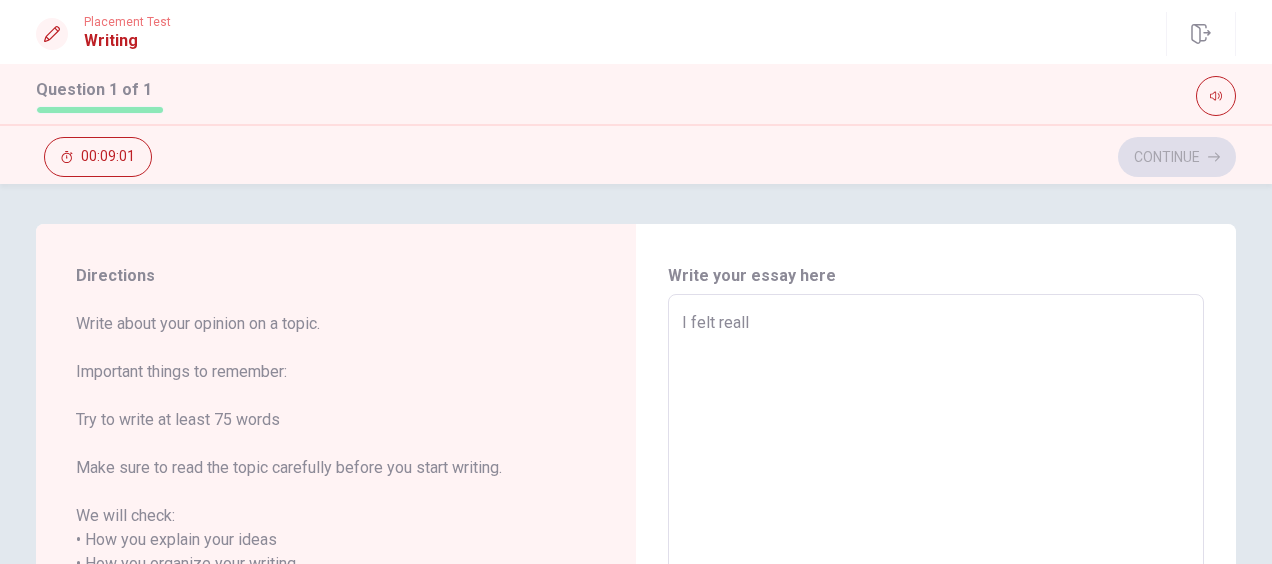 type on "x" 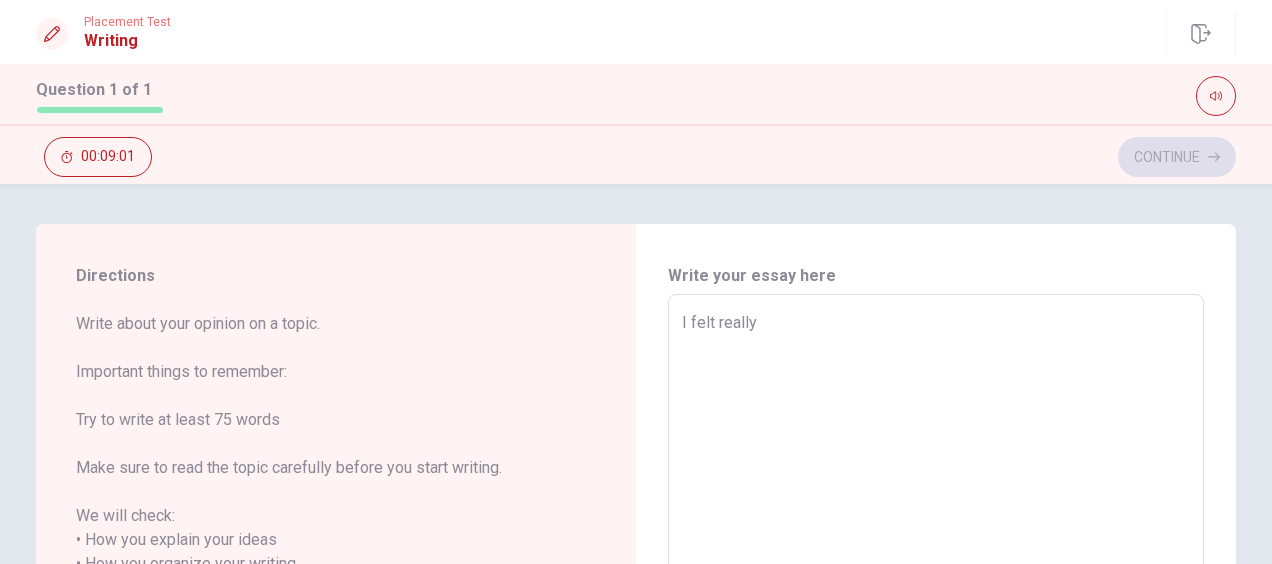 type on "x" 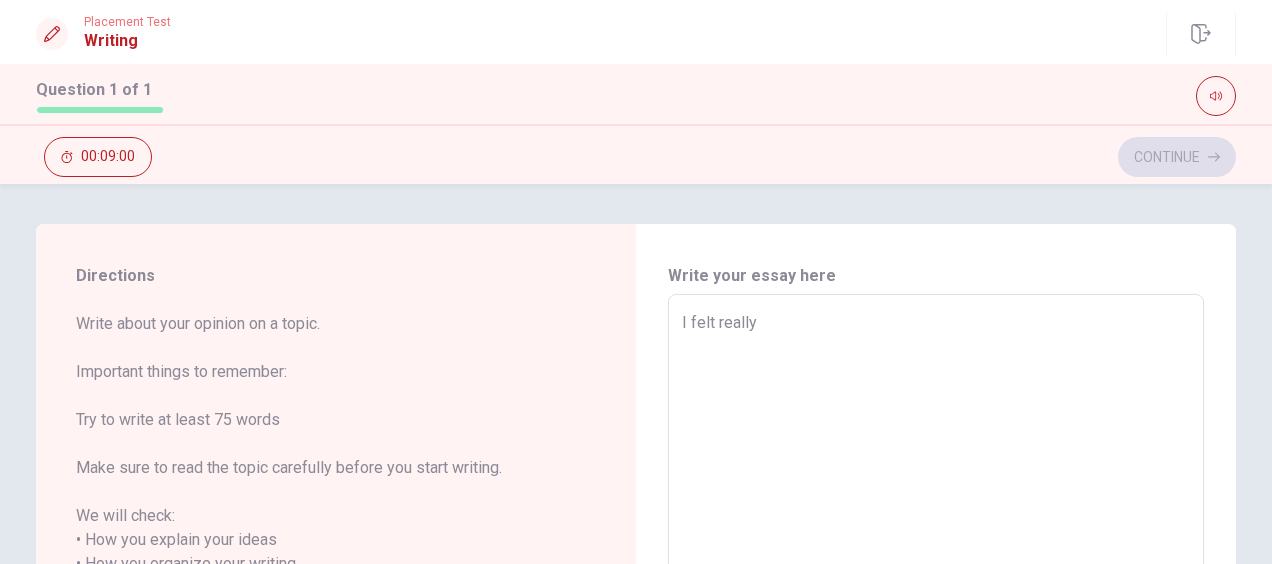 type on "I felt really" 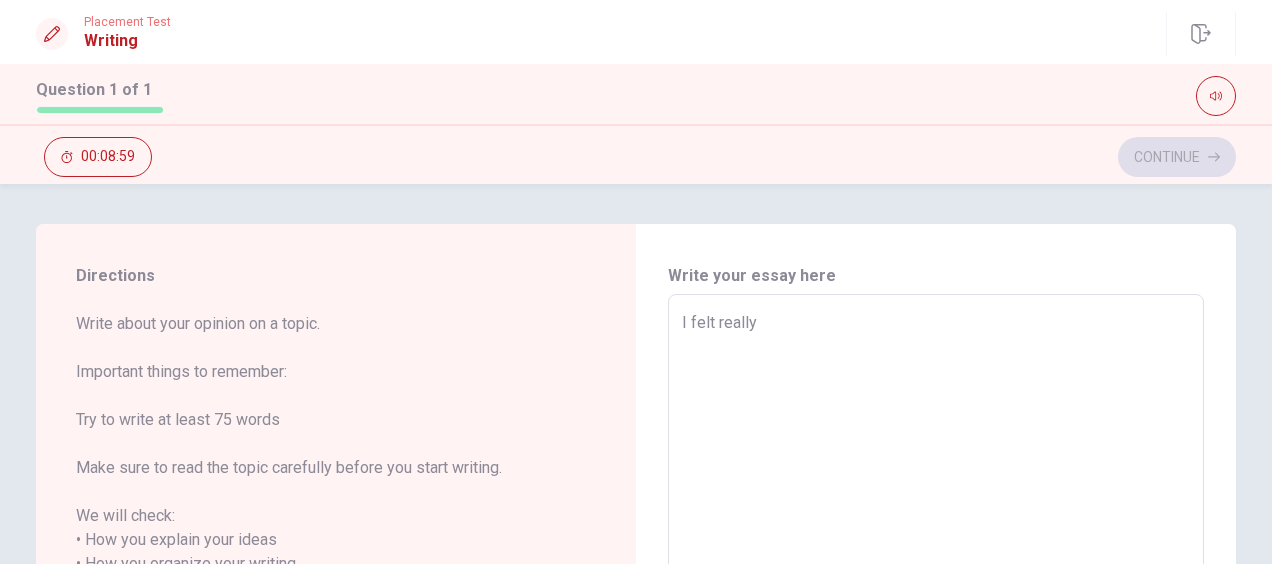 type on "I felt really n" 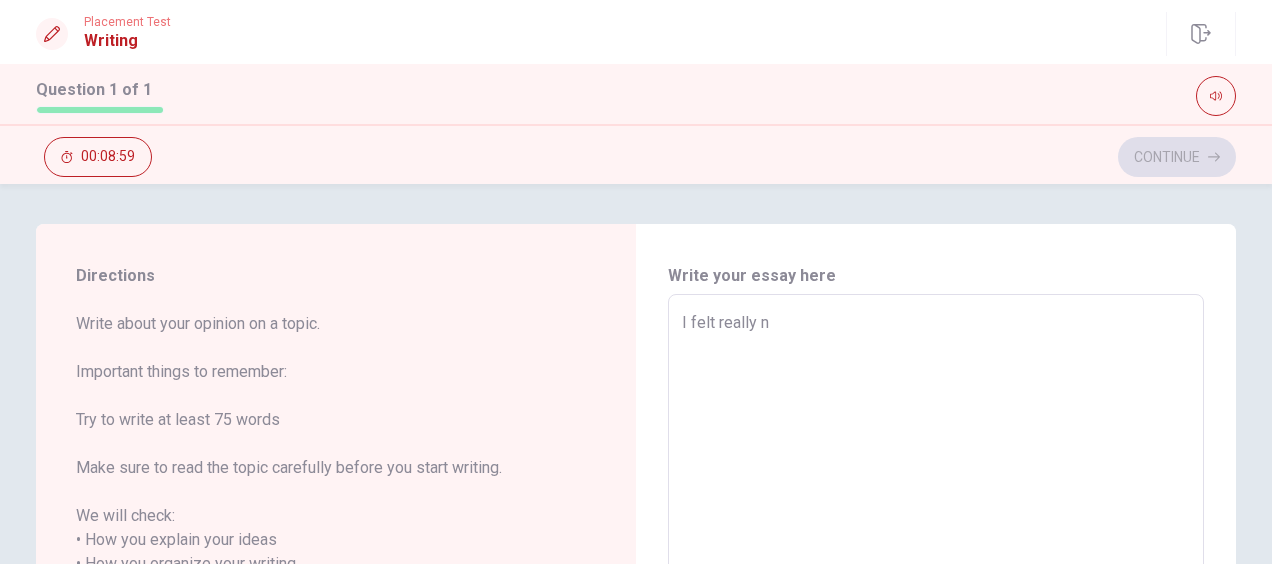 type on "x" 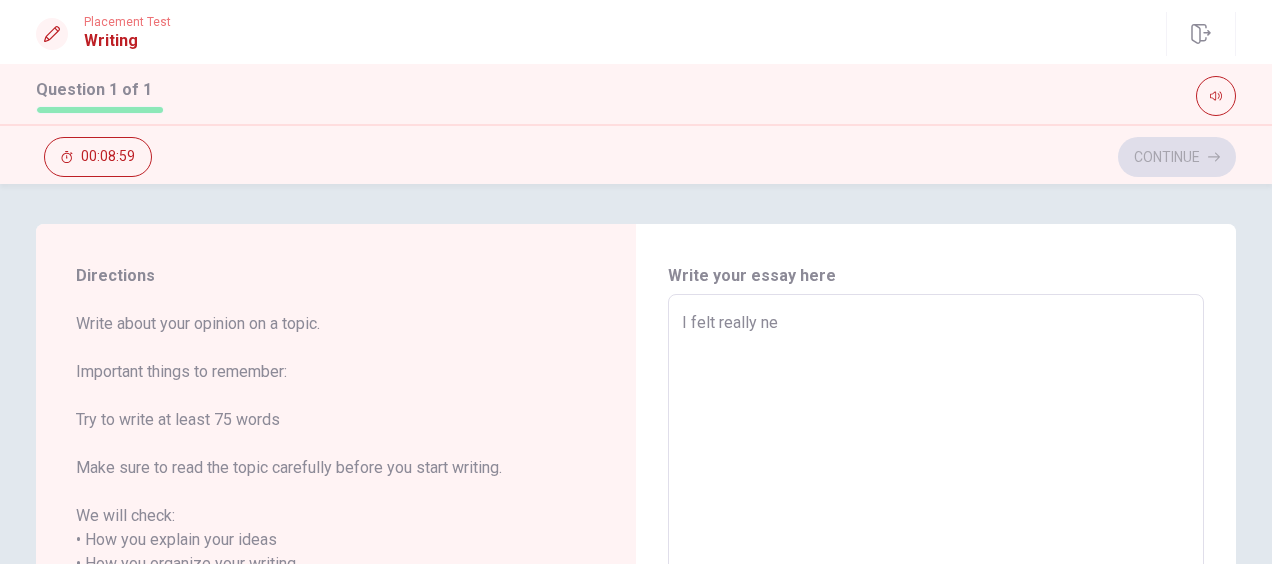 type on "x" 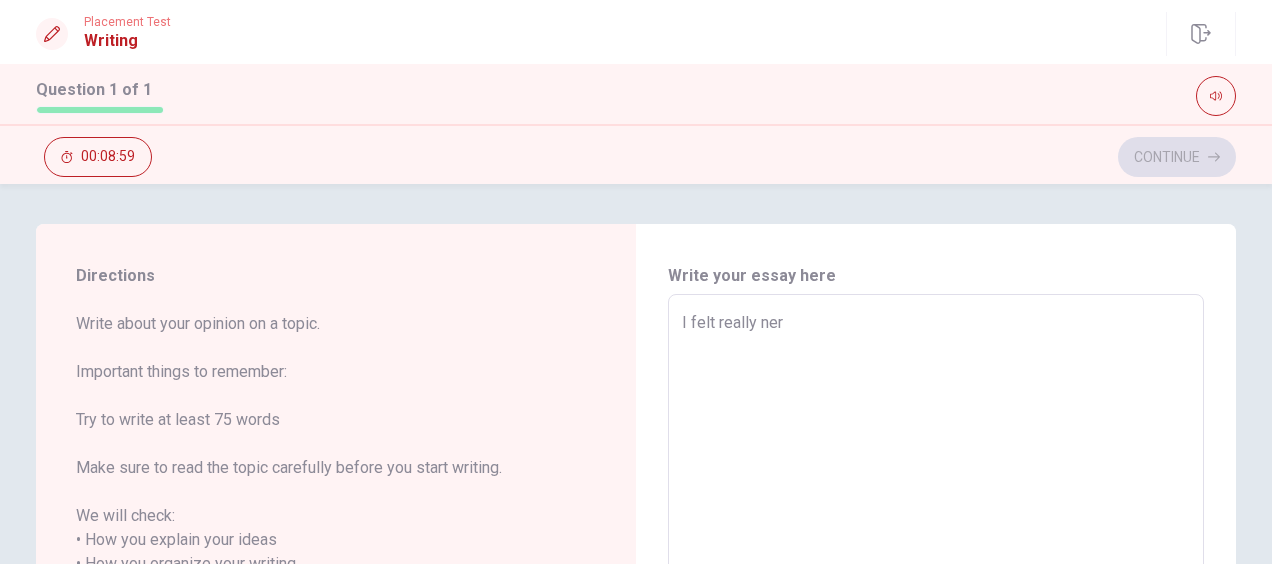 type on "x" 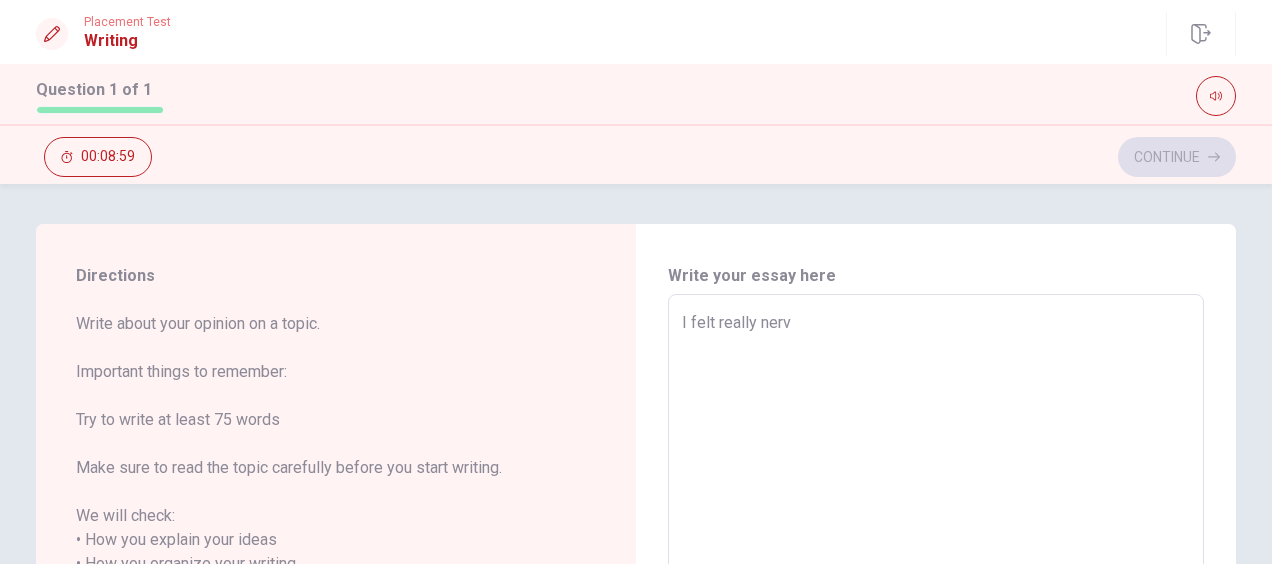 type on "x" 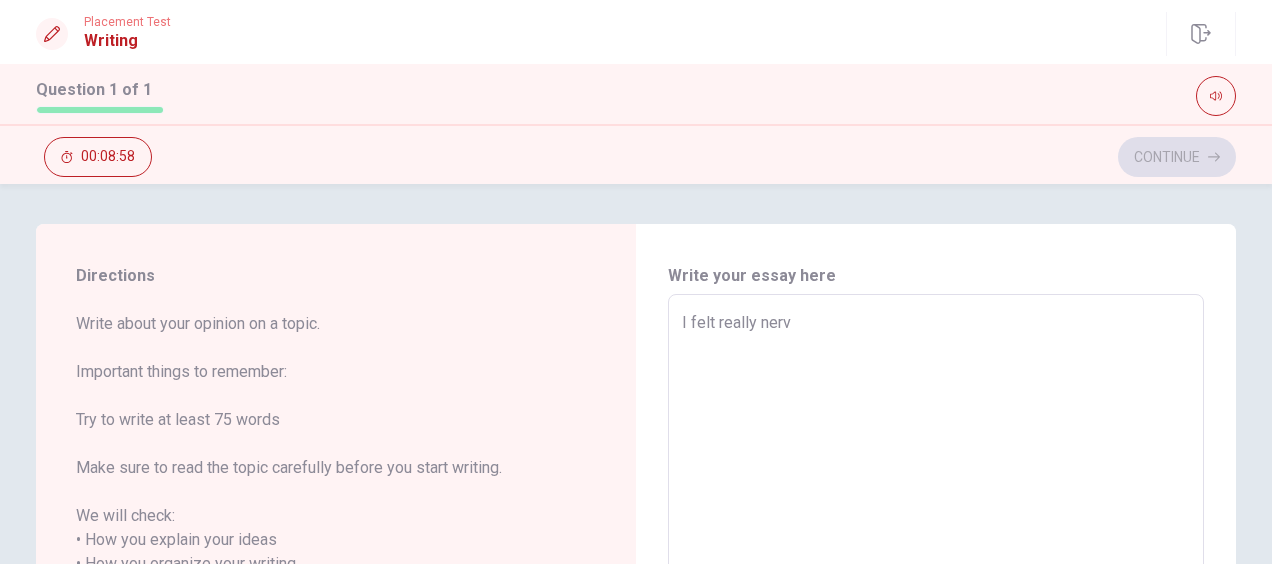 type on "I felt really nervo" 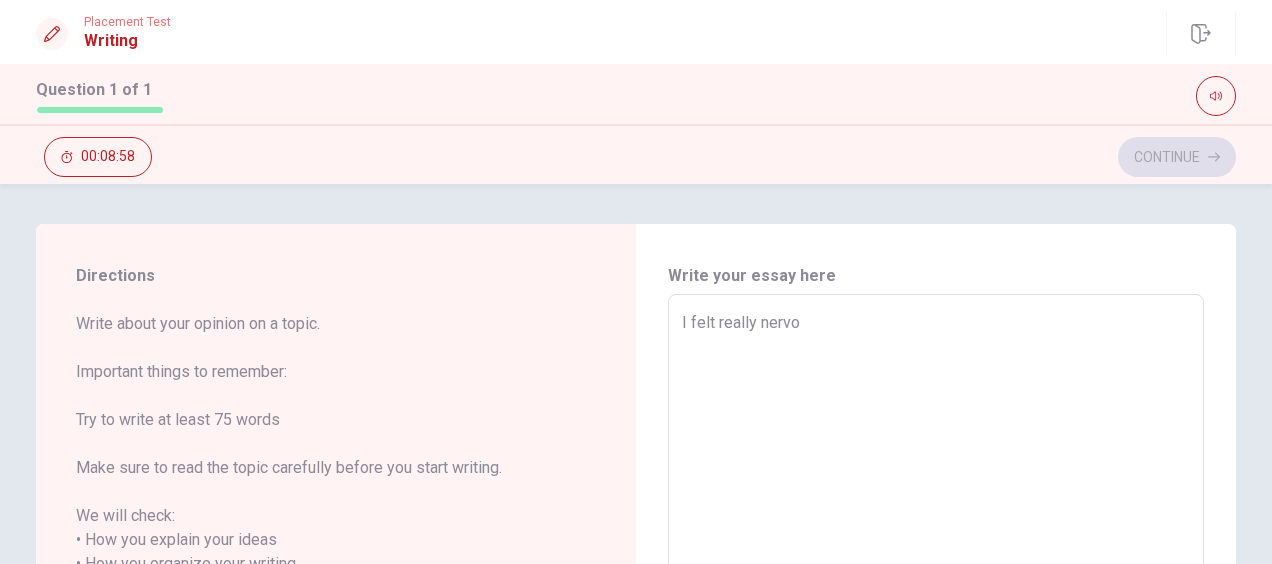 type on "x" 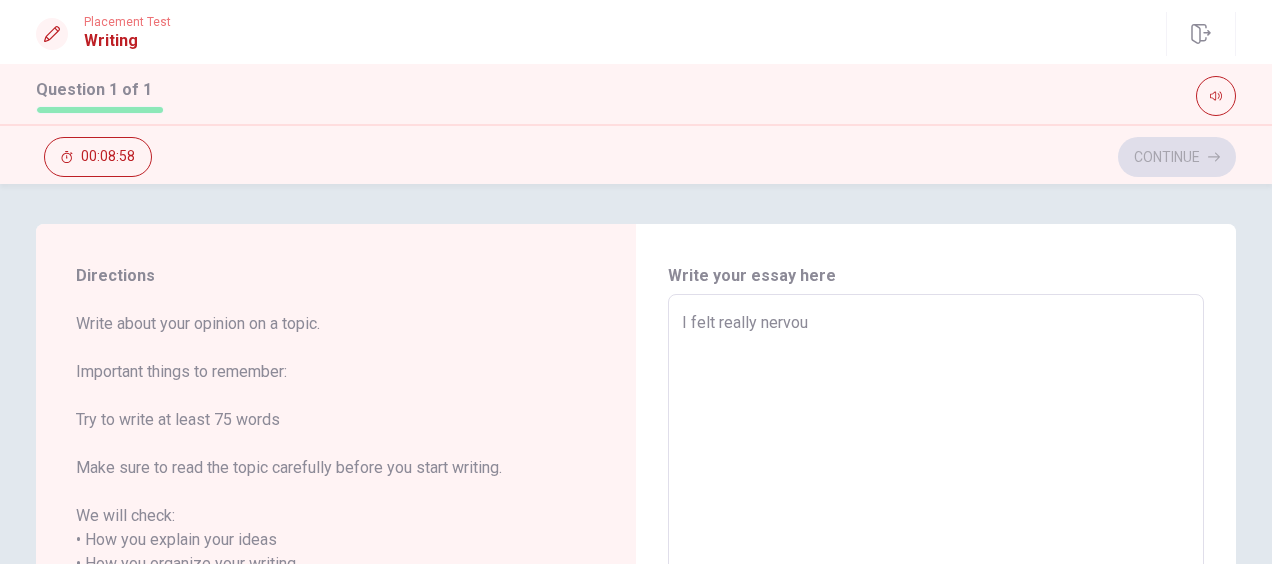 type on "x" 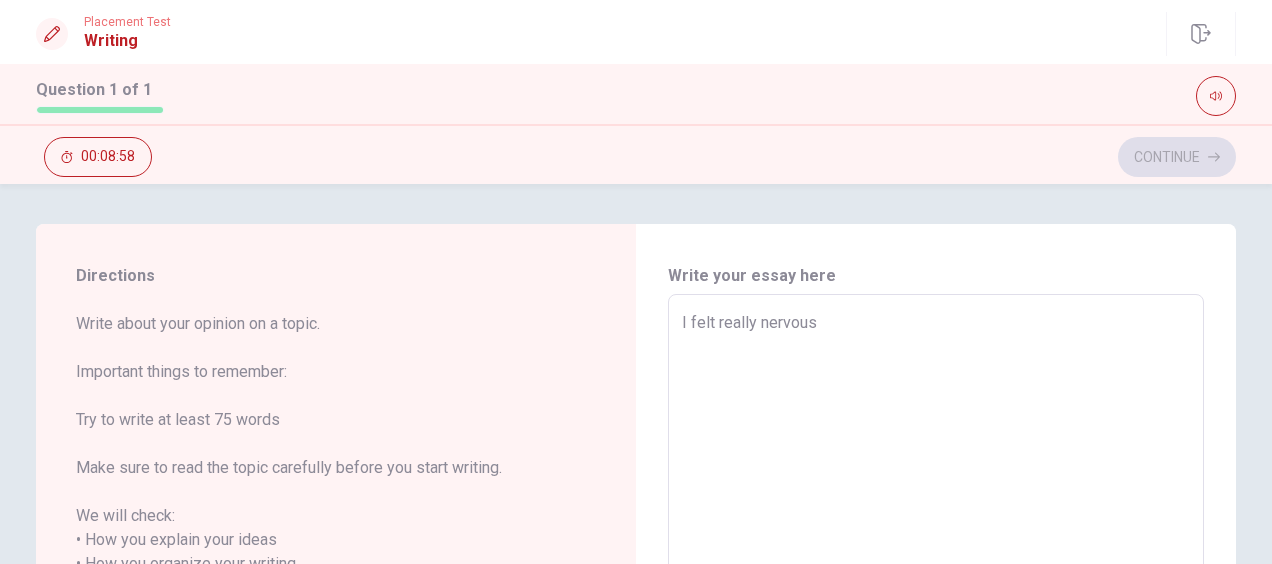 type on "x" 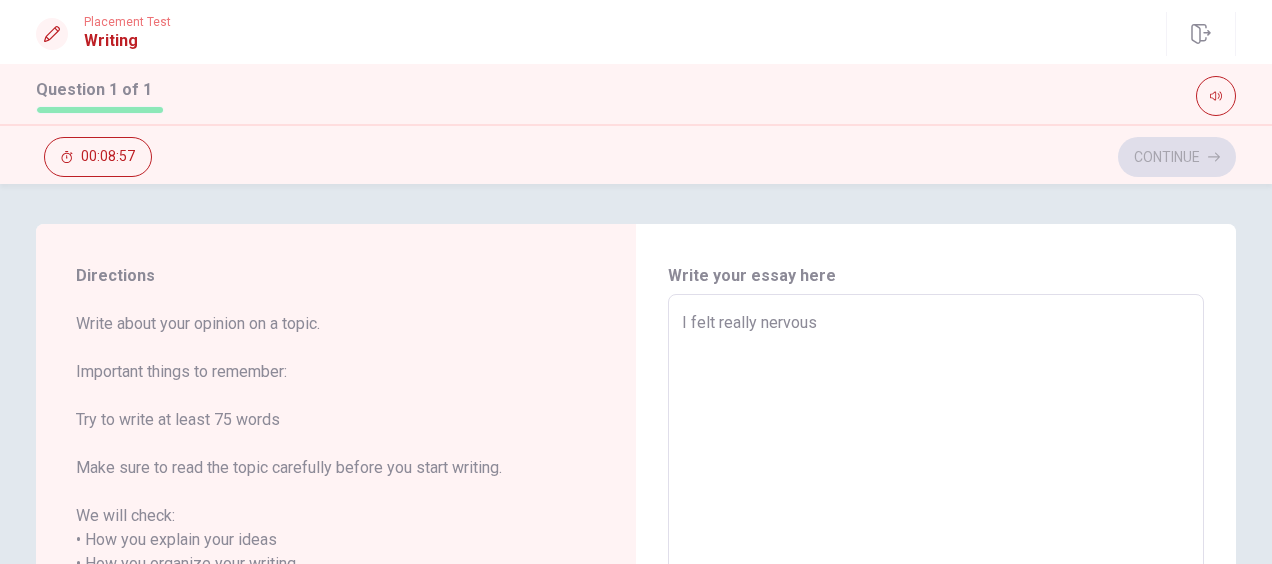 type on "x" 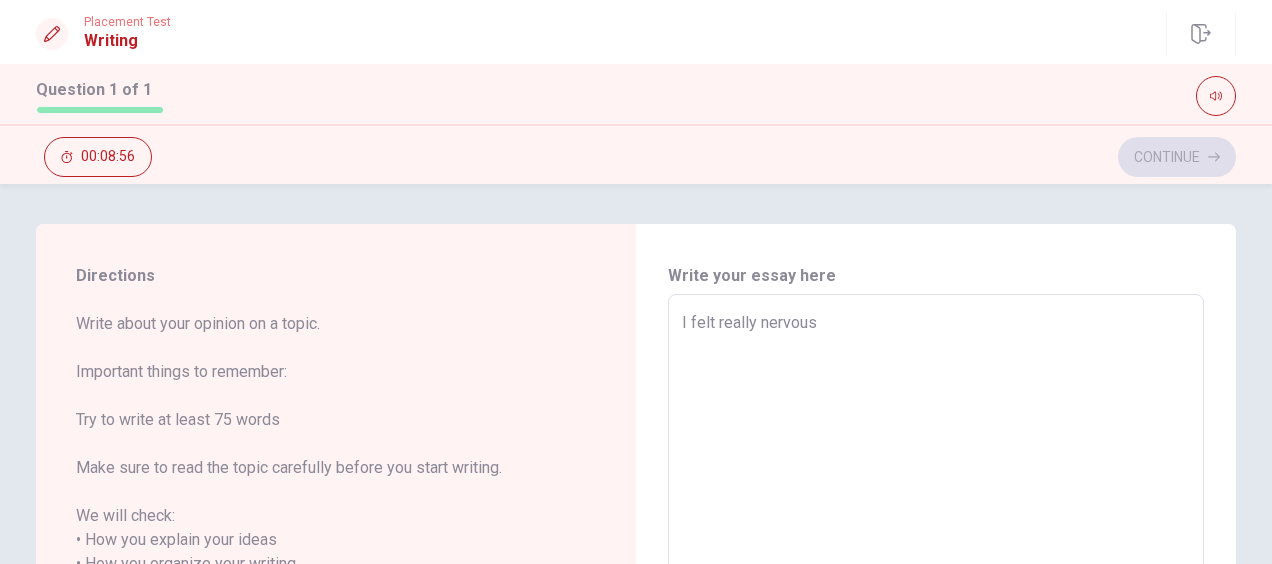type on "I felt really nervous w" 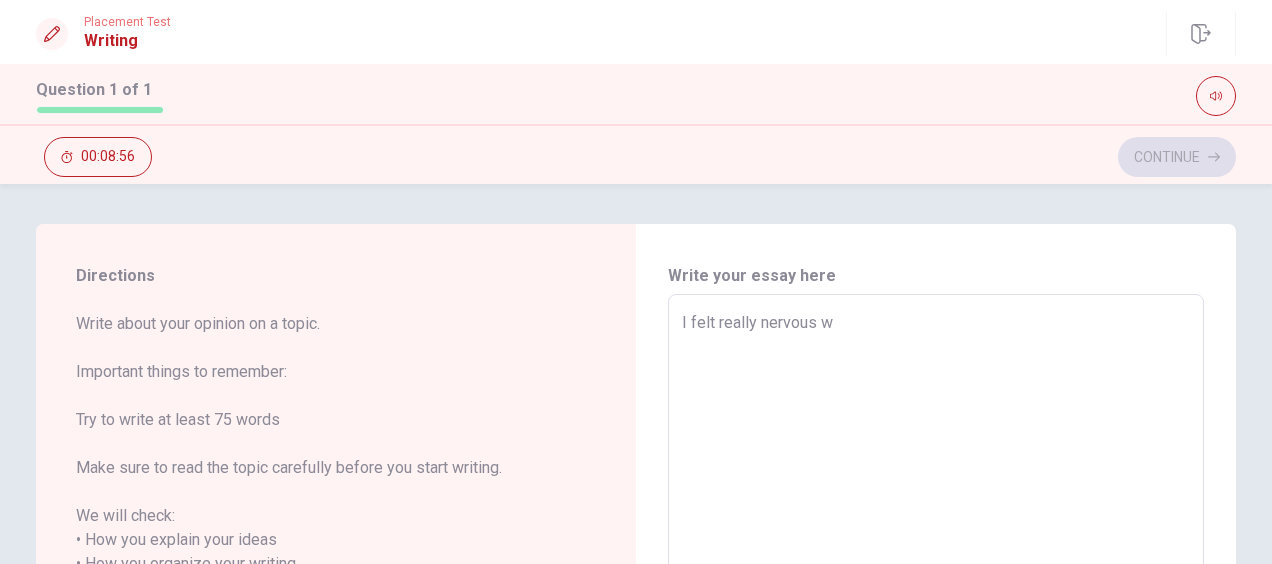 type on "x" 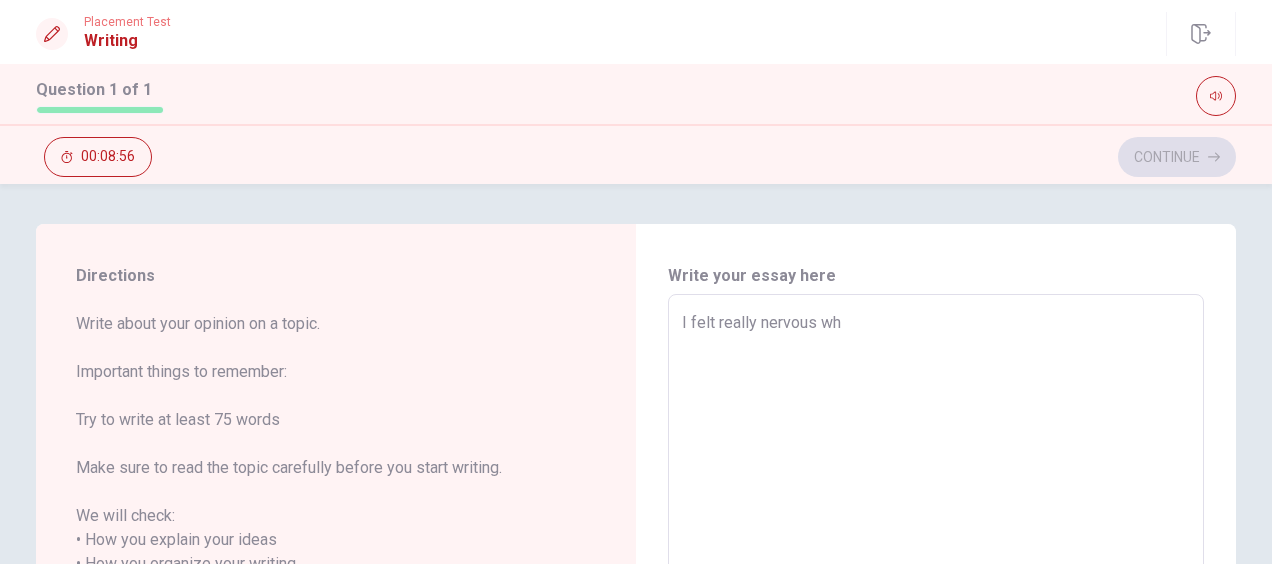 type on "x" 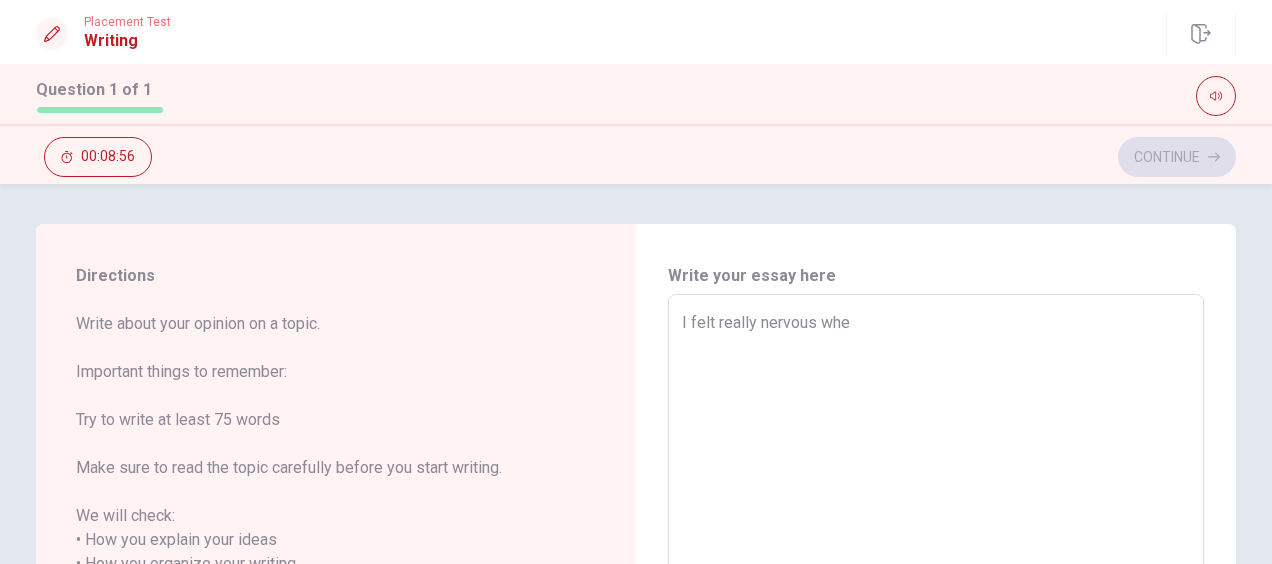 type on "x" 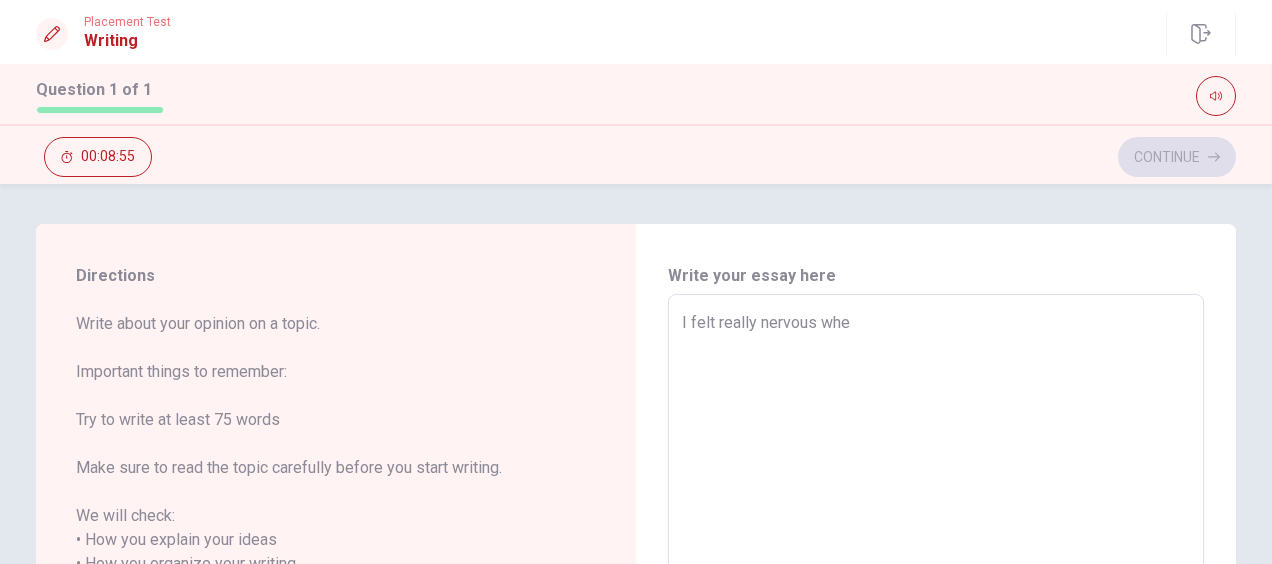 type on "I felt really nervous when" 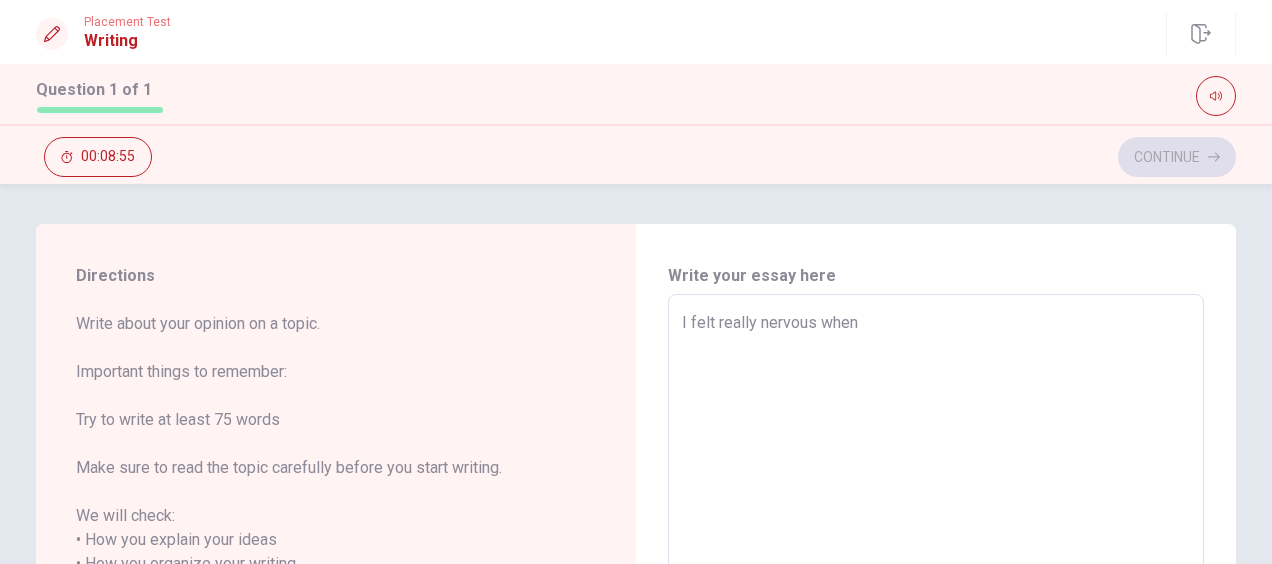 type on "x" 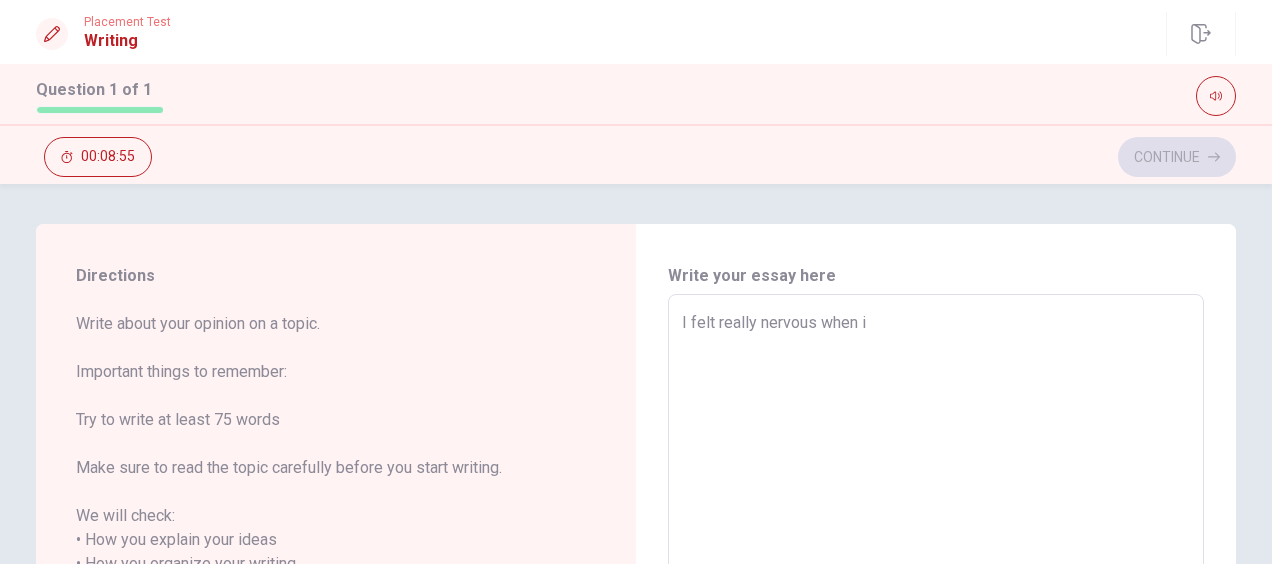 type on "x" 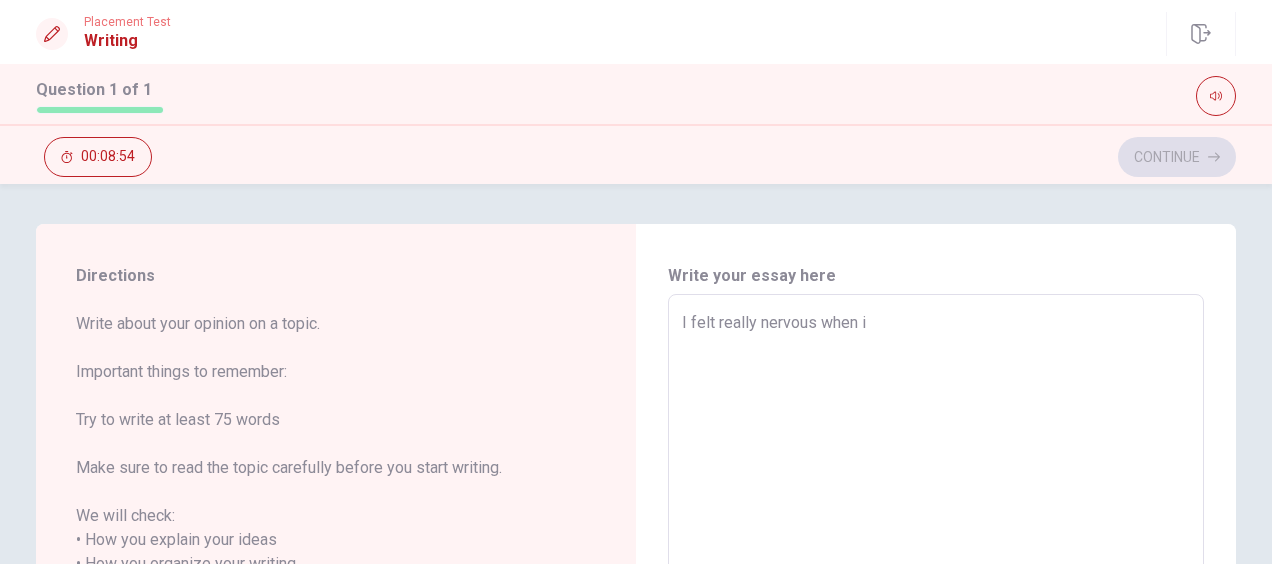 type on "I felt really nervous when i" 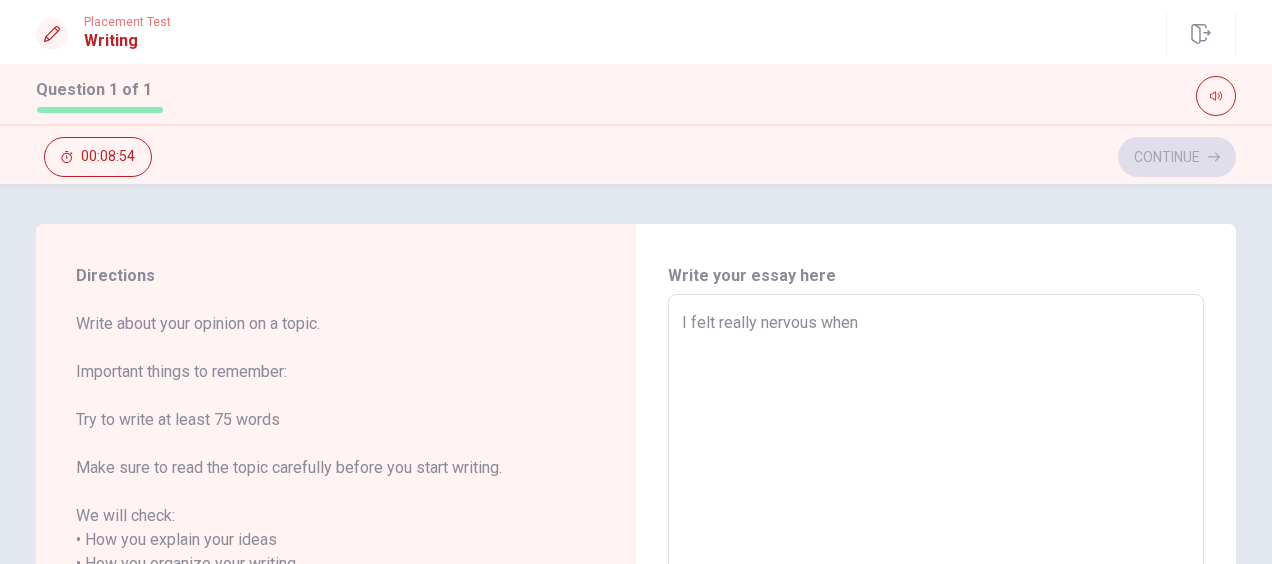 type on "x" 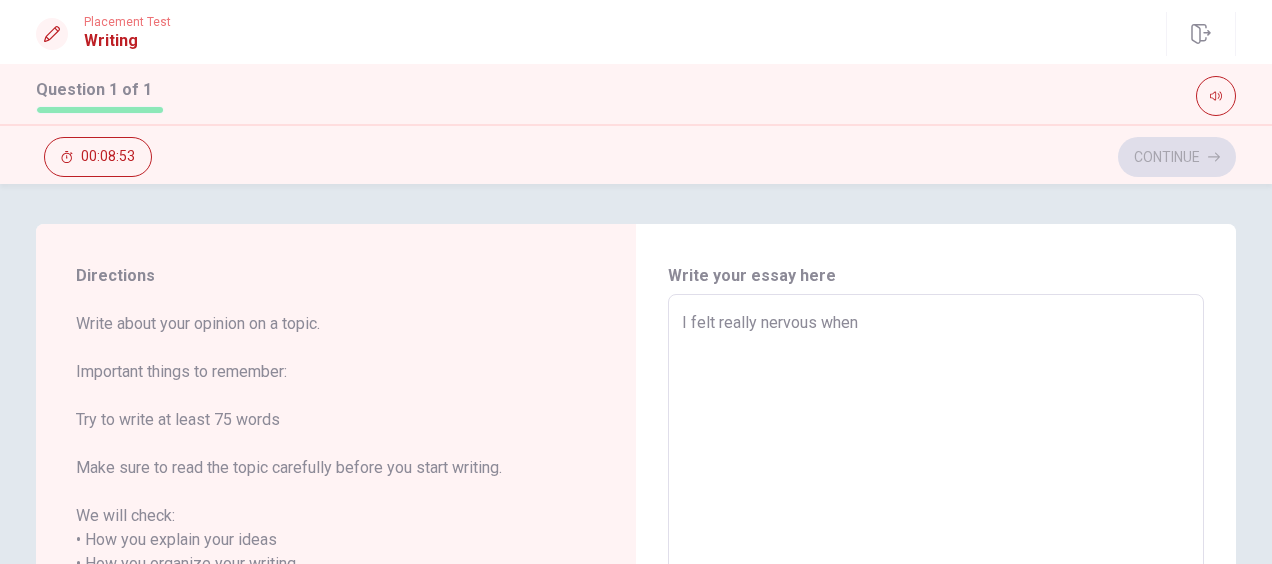 type on "I felt really nervous when I" 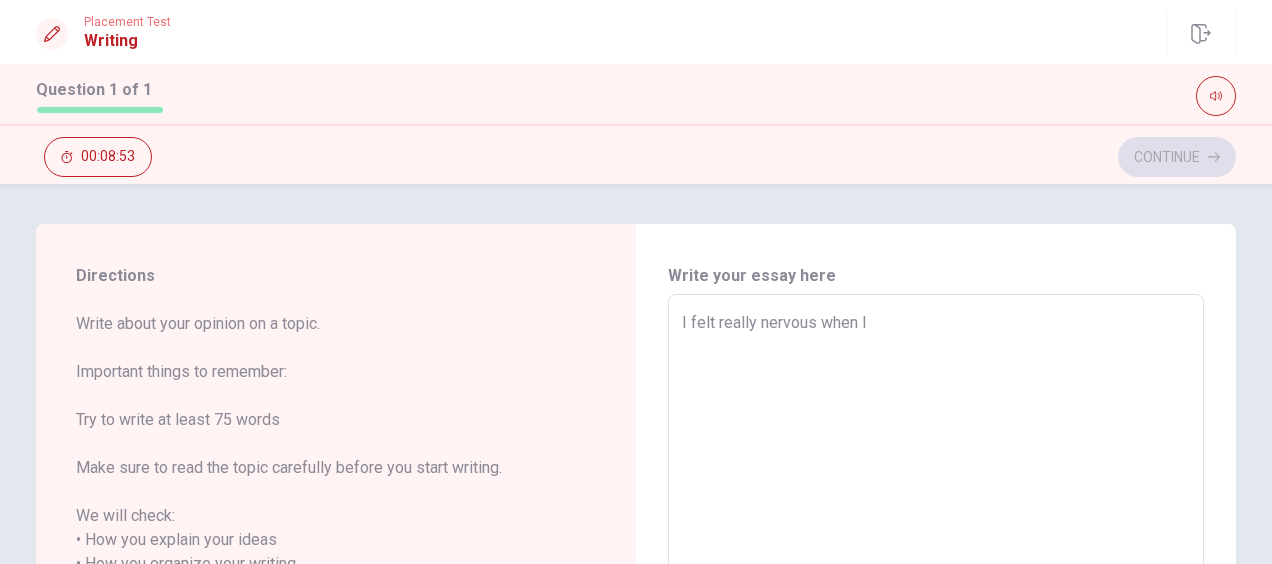 type on "x" 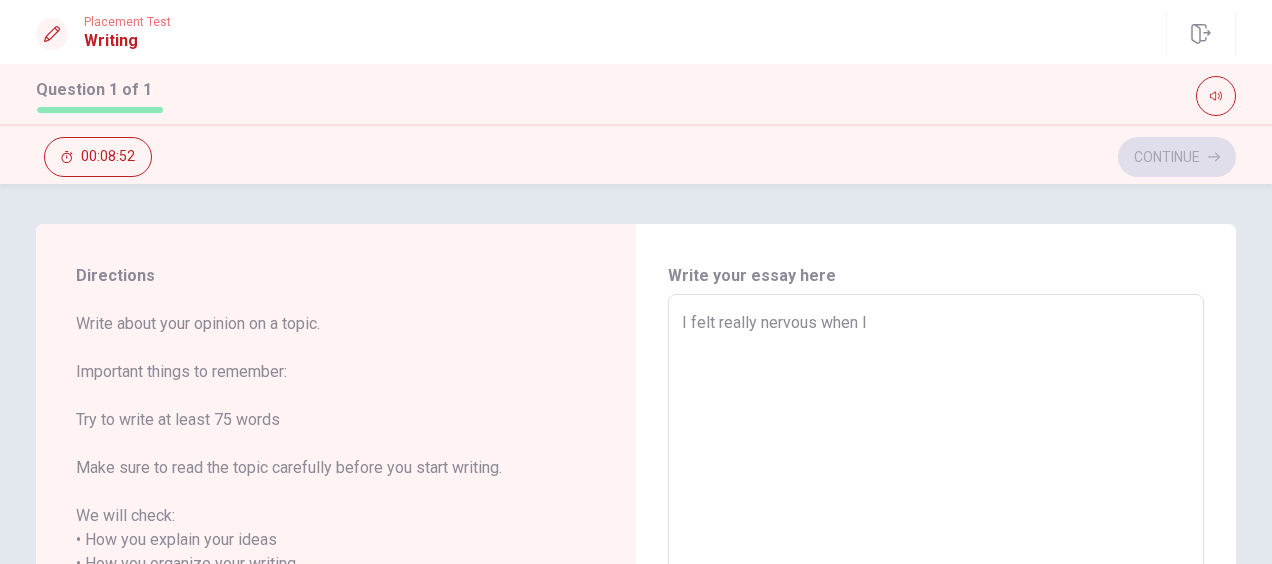 type on "I felt really nervous when I m" 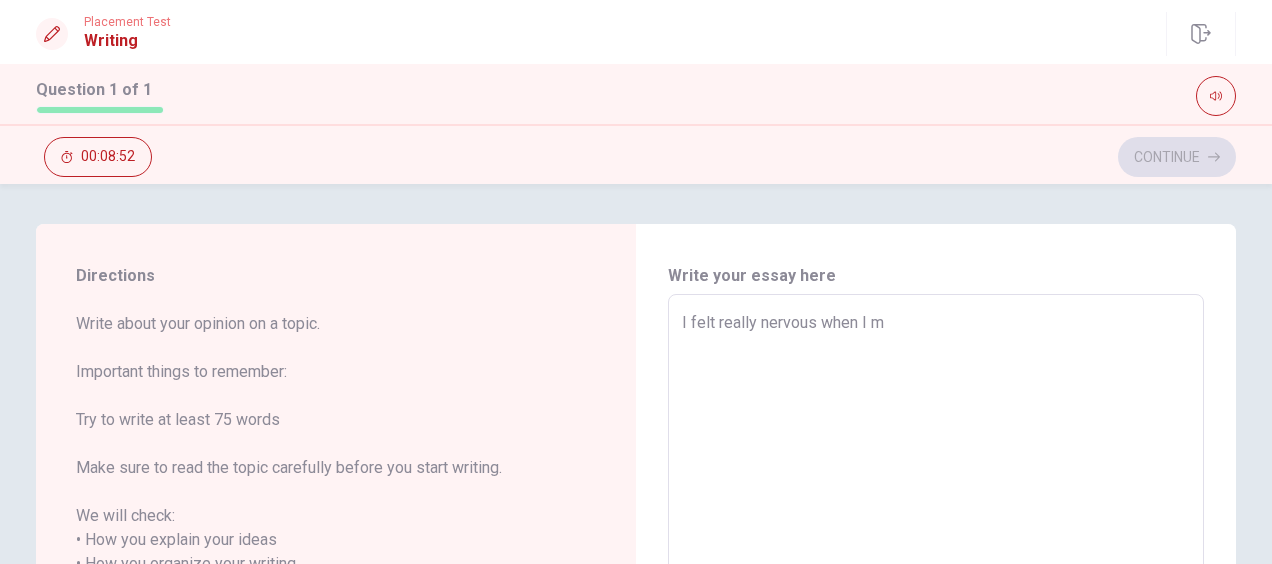 type on "x" 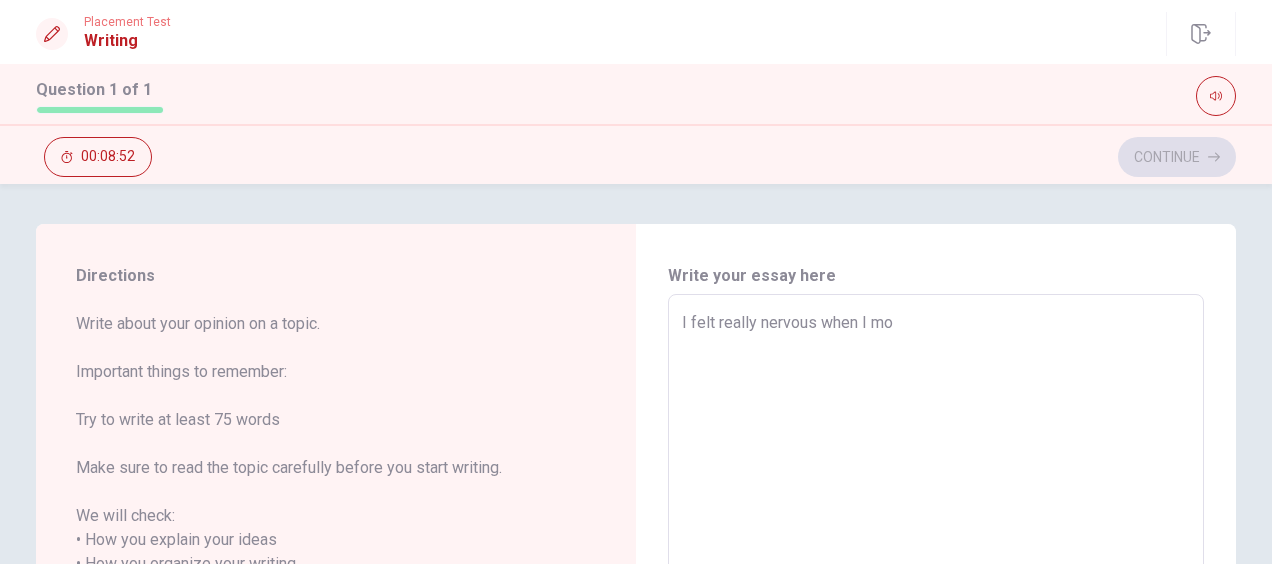 type on "I felt really nervous when I mov" 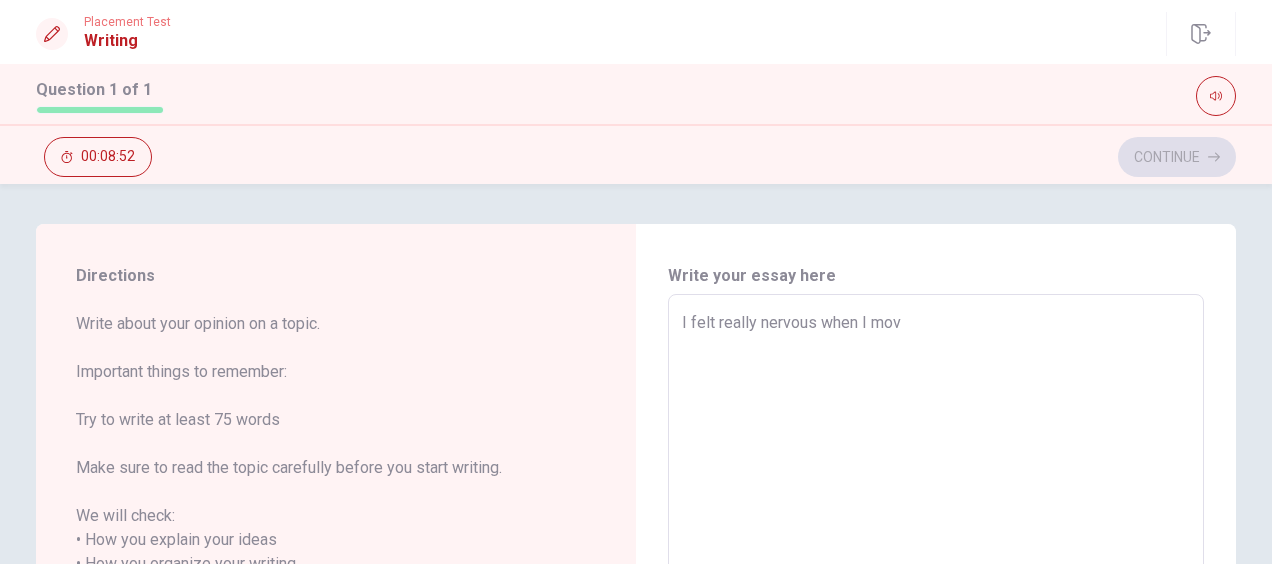 type on "x" 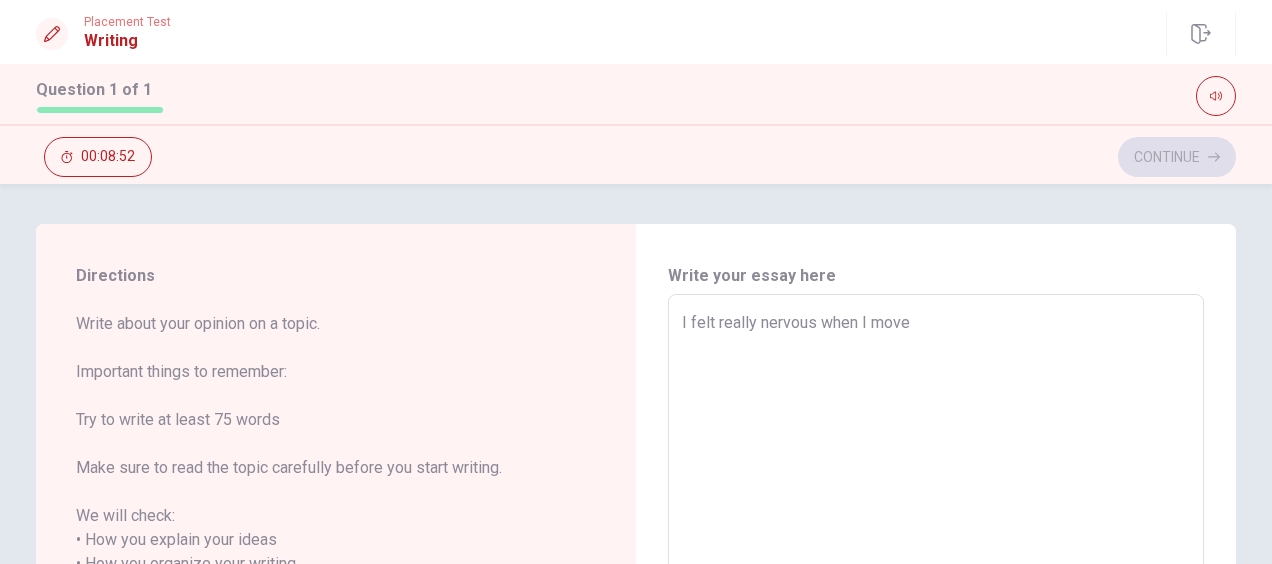 type on "x" 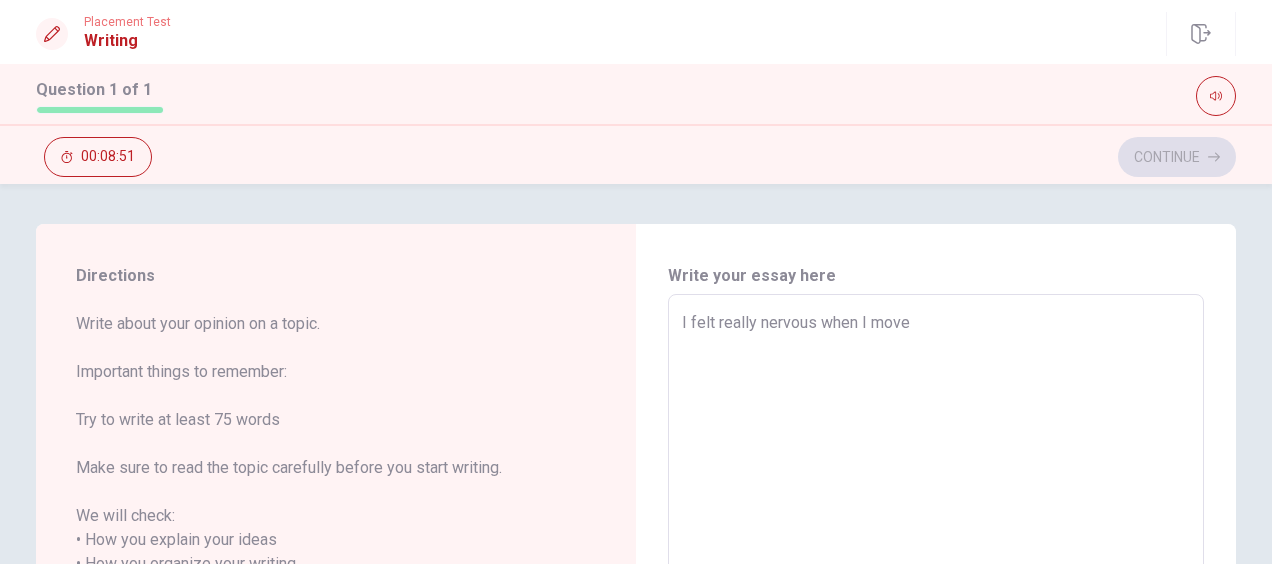 type on "I felt really nervous when I moved" 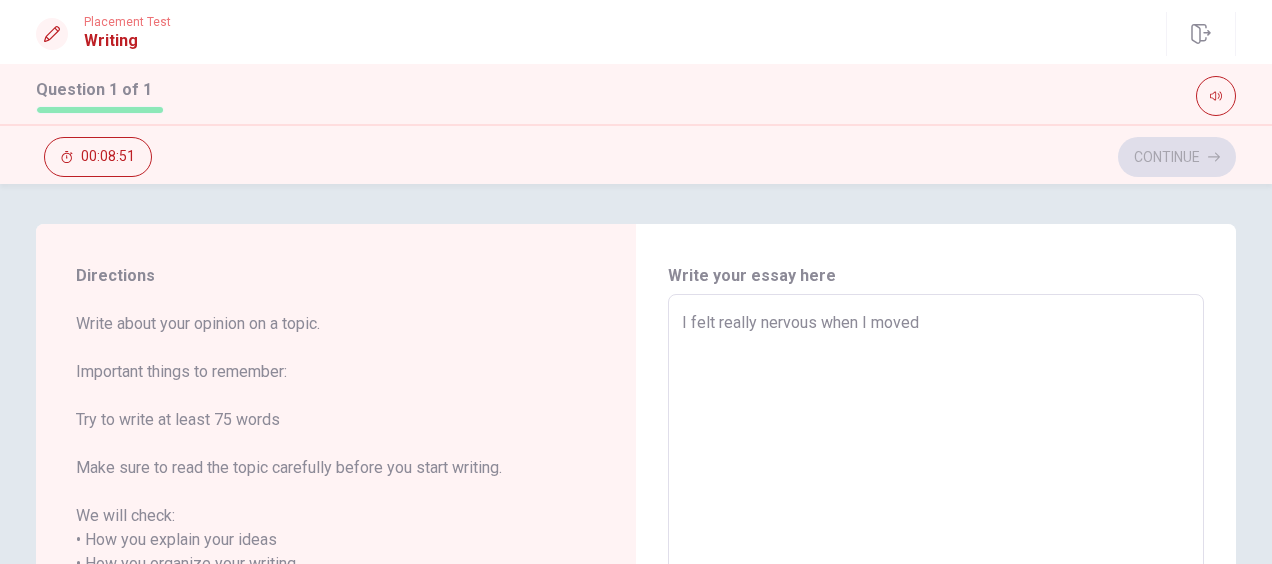 type on "x" 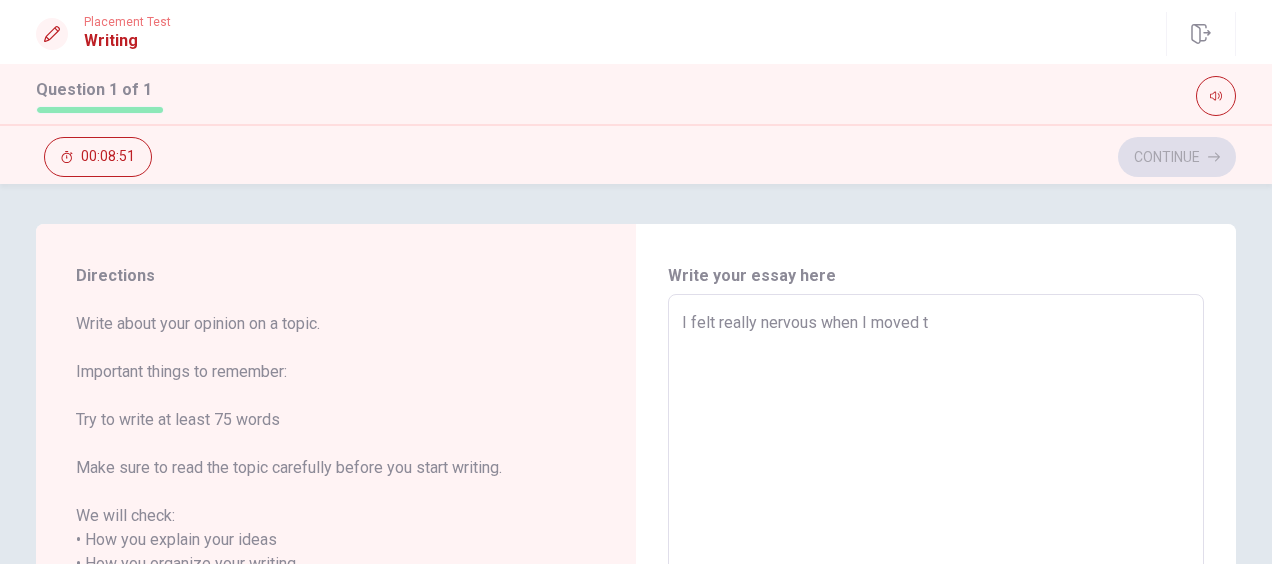 type on "x" 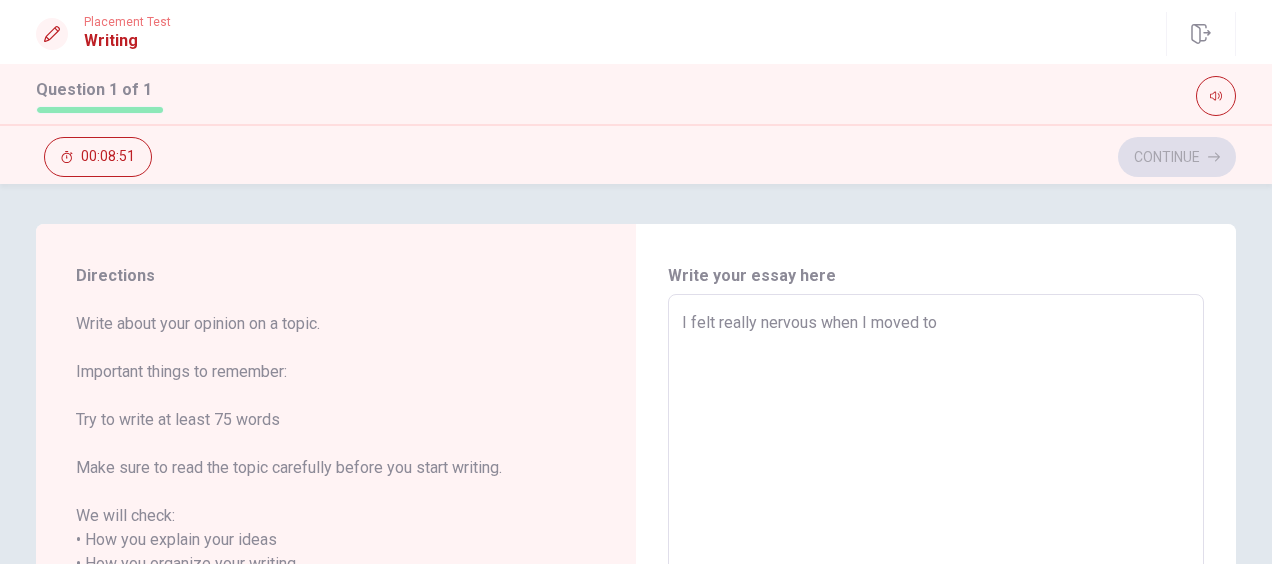 type on "x" 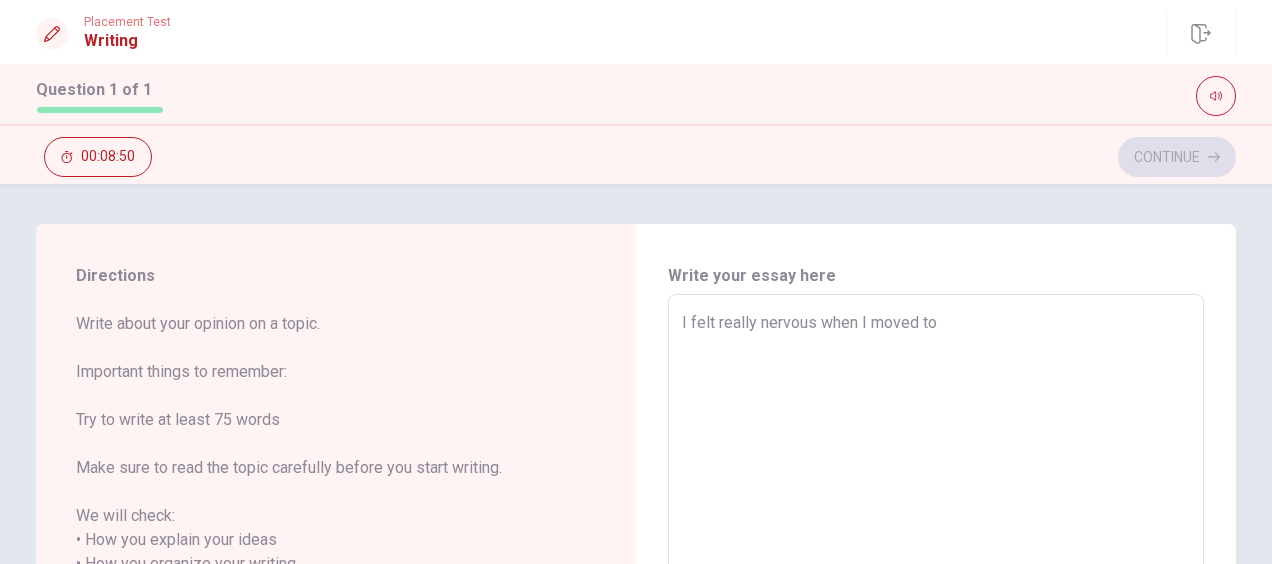type on "I felt really nervous when I moved to a" 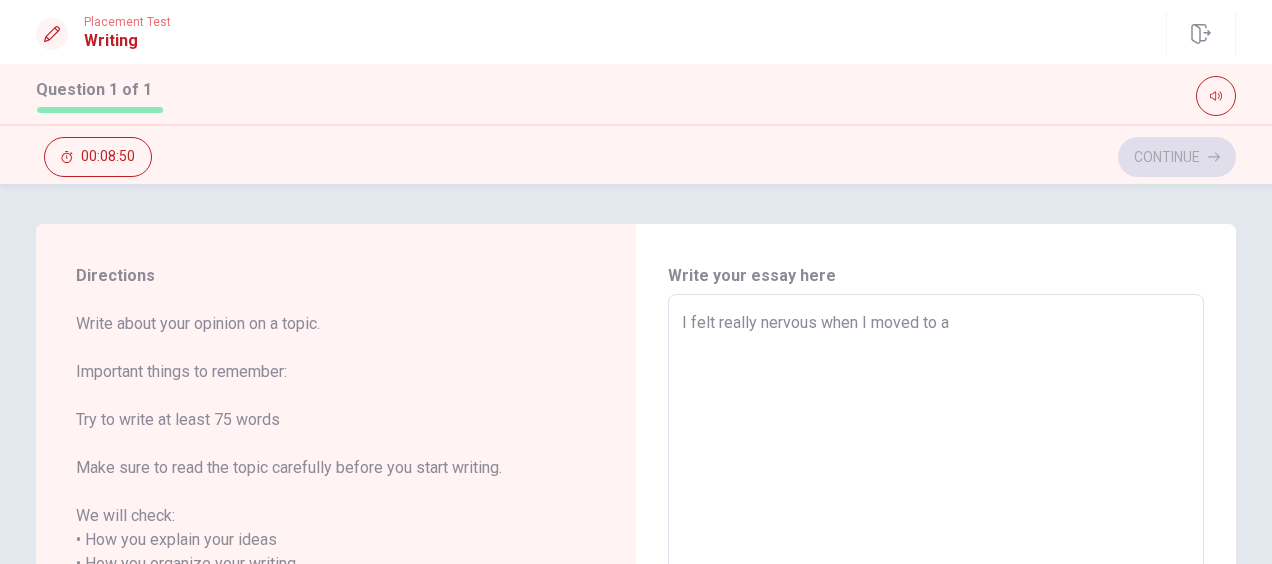 type on "x" 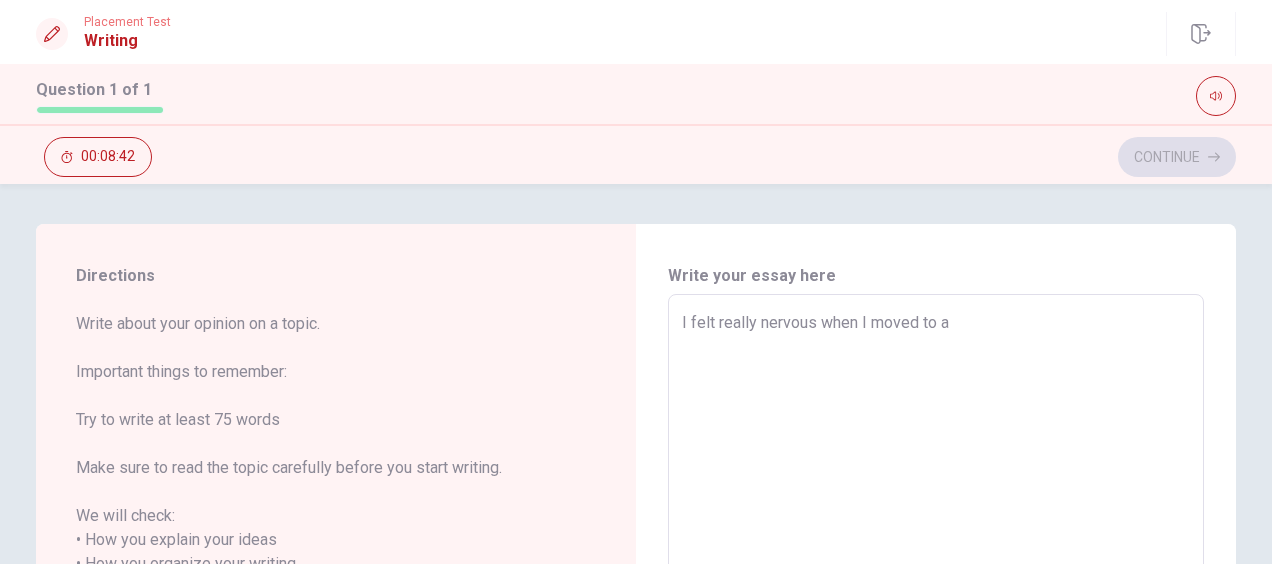 type on "x" 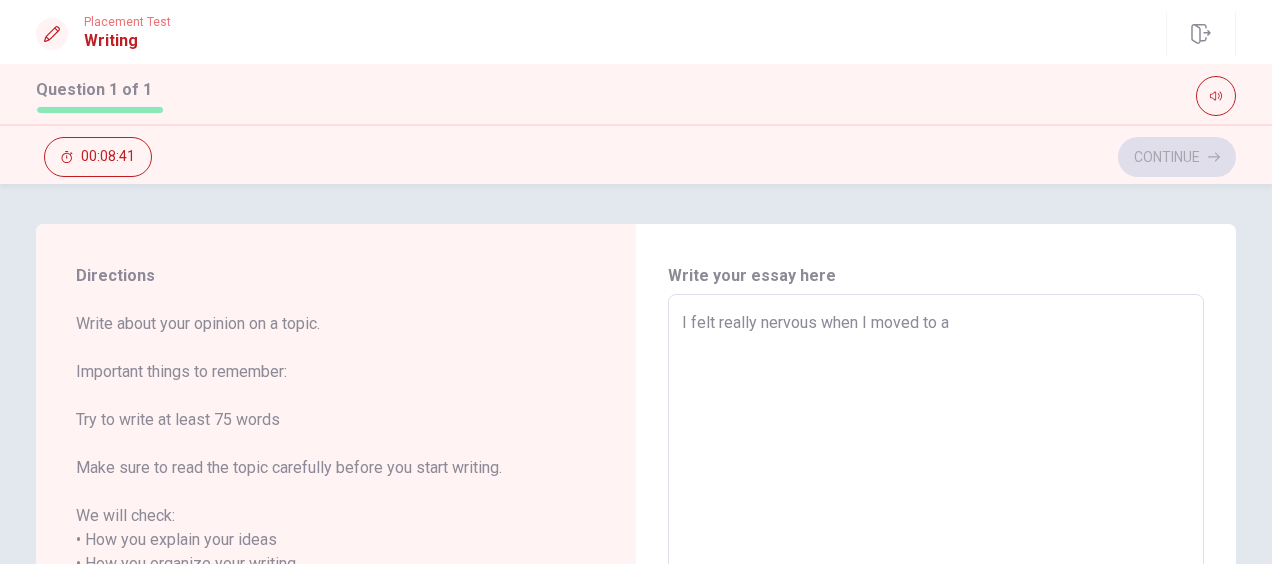 type on "I felt really nervous when I moved to a n" 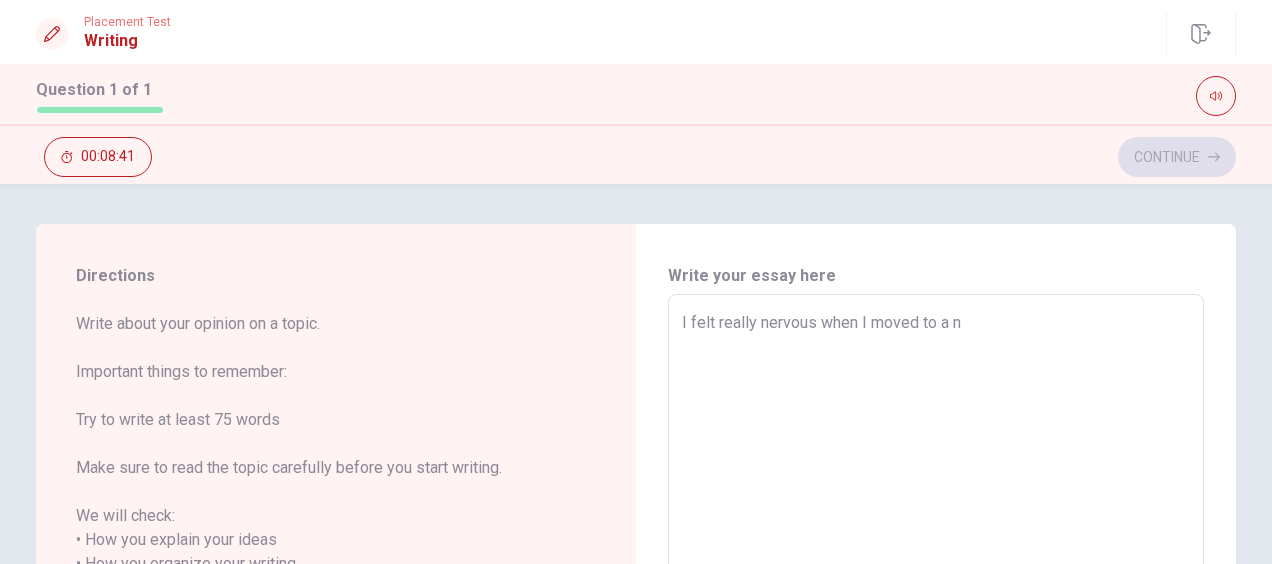 type on "x" 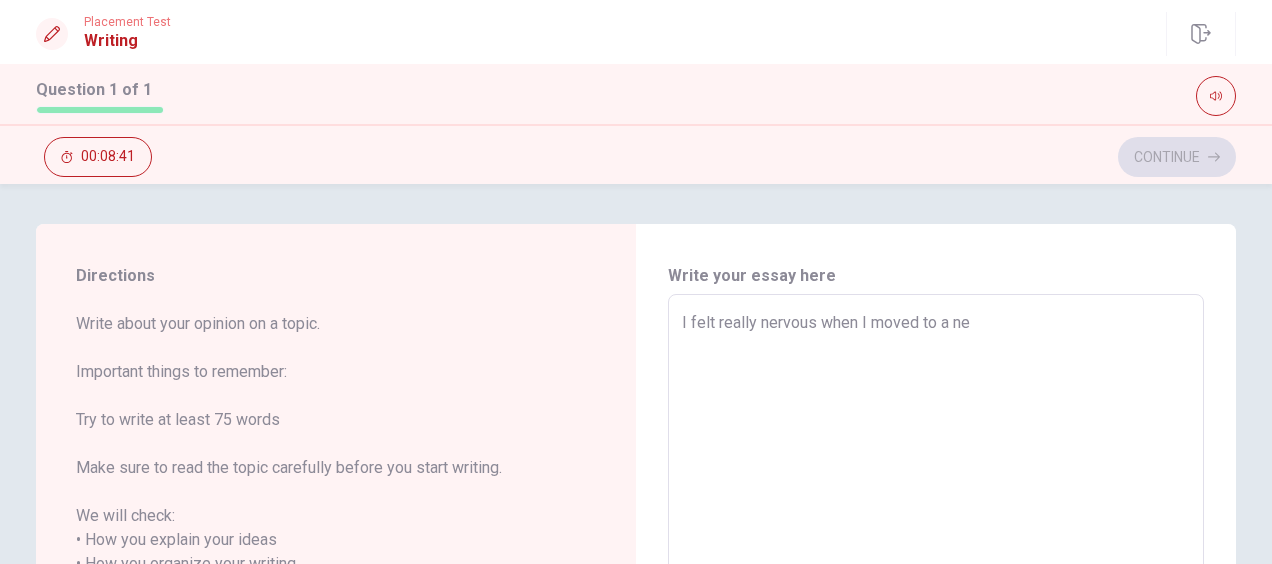type on "x" 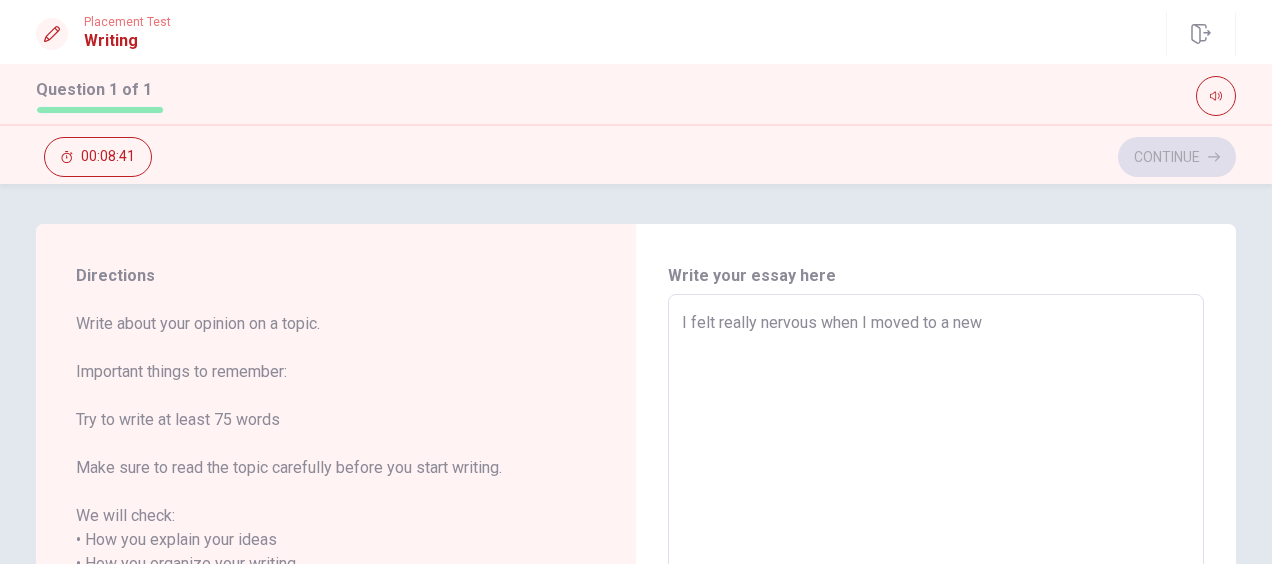 type on "x" 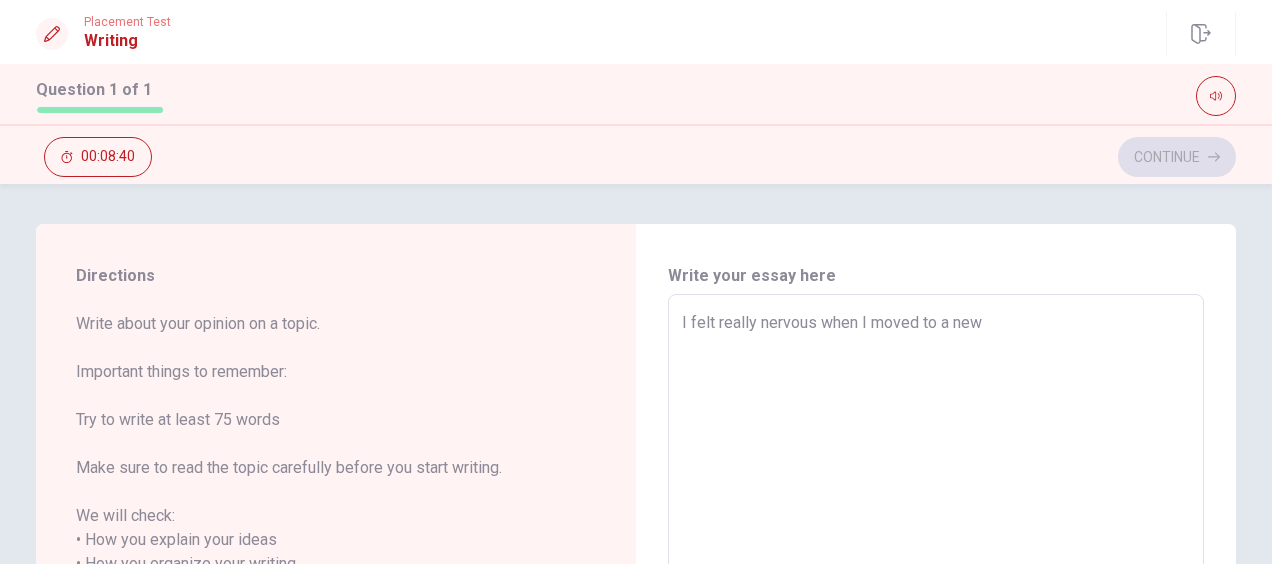 type on "I felt really nervous when I moved to a new" 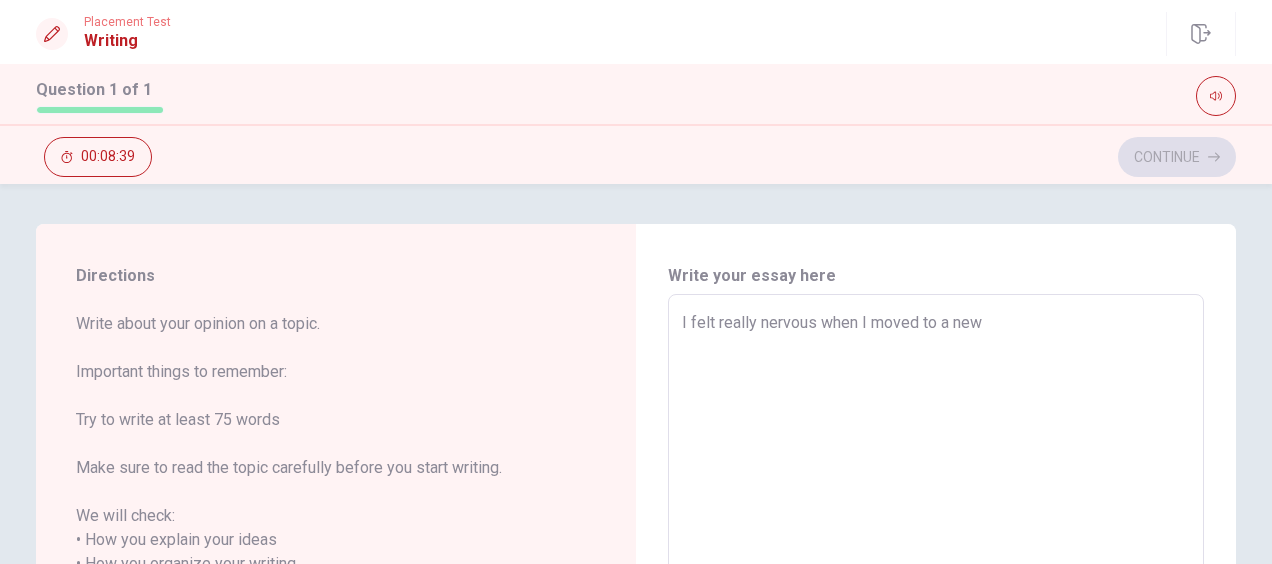 type on "x" 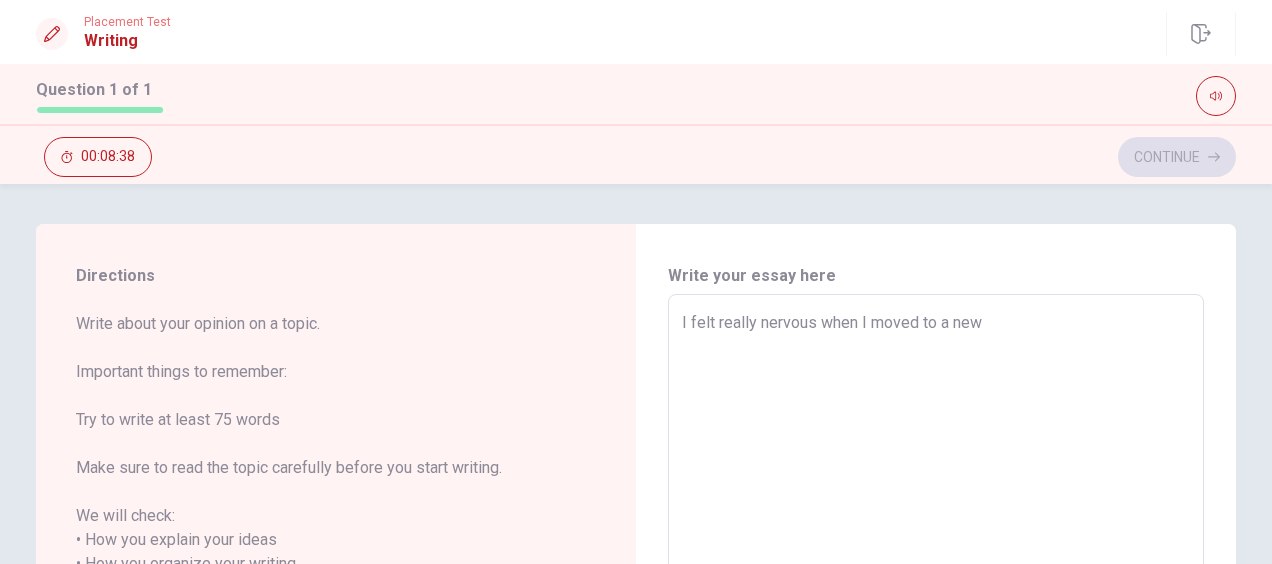 type on "I felt really nervous when I moved to a new" 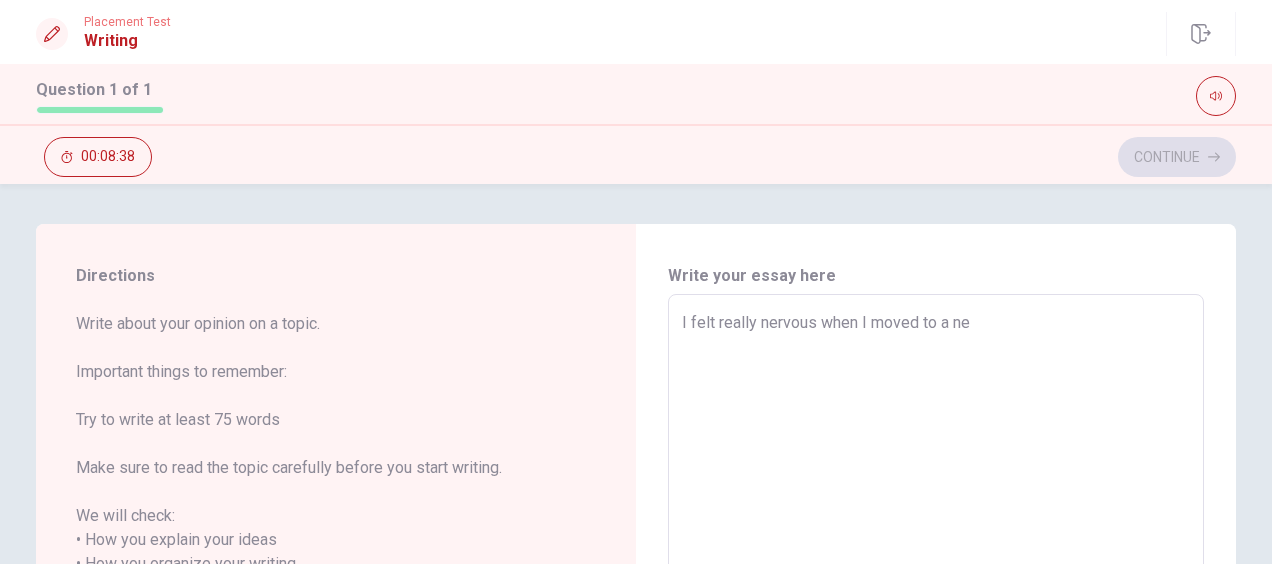 type on "x" 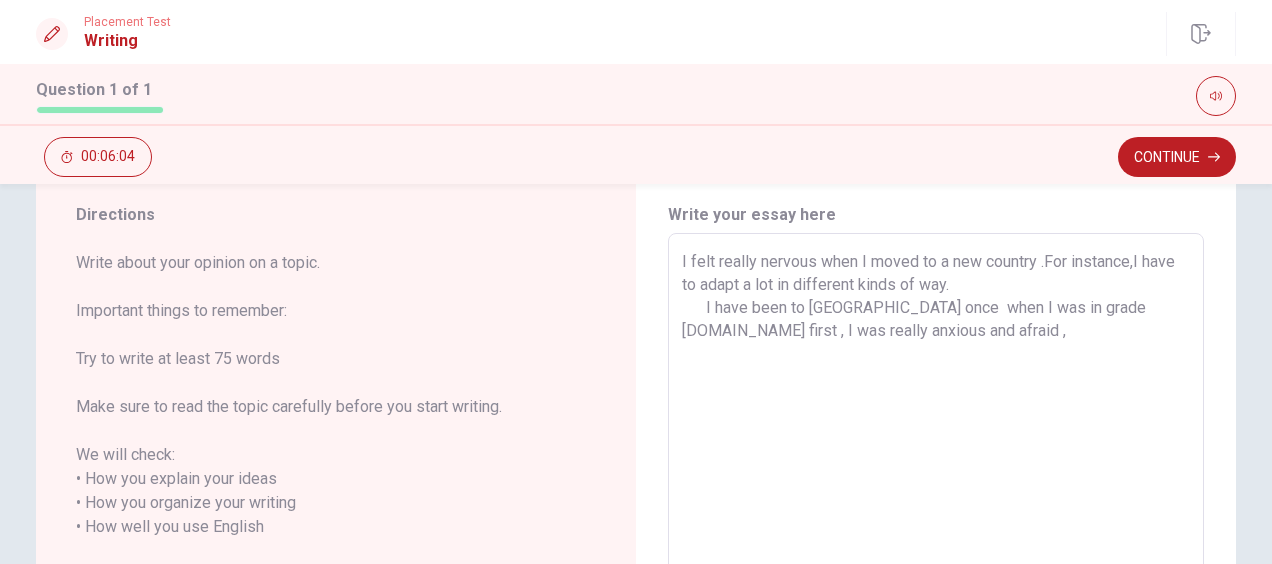 scroll, scrollTop: 0, scrollLeft: 0, axis: both 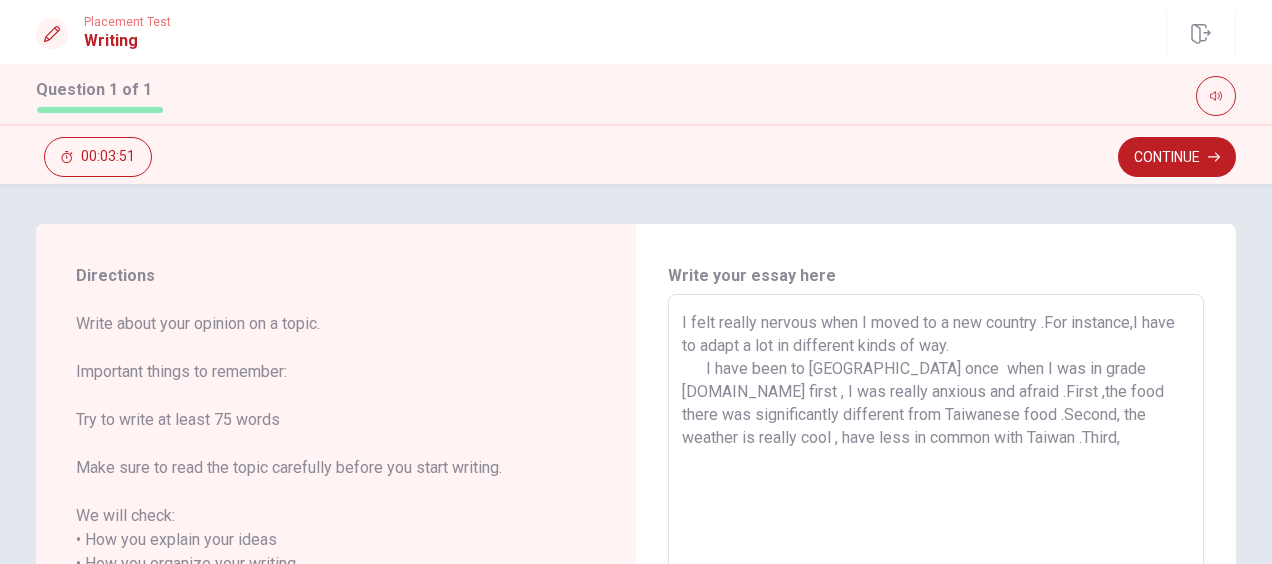 click on "I felt really nervous when I moved to a new country .For instance,I have to adapt a lot in different kinds of way.
I have been to [GEOGRAPHIC_DATA] once  when I was in grade [DOMAIN_NAME] first , I was really anxious and afraid .First ,the food there was significantly different from Taiwanese food .Second, the weather is really cool , have less in common with Taiwan .Third," at bounding box center [936, 588] 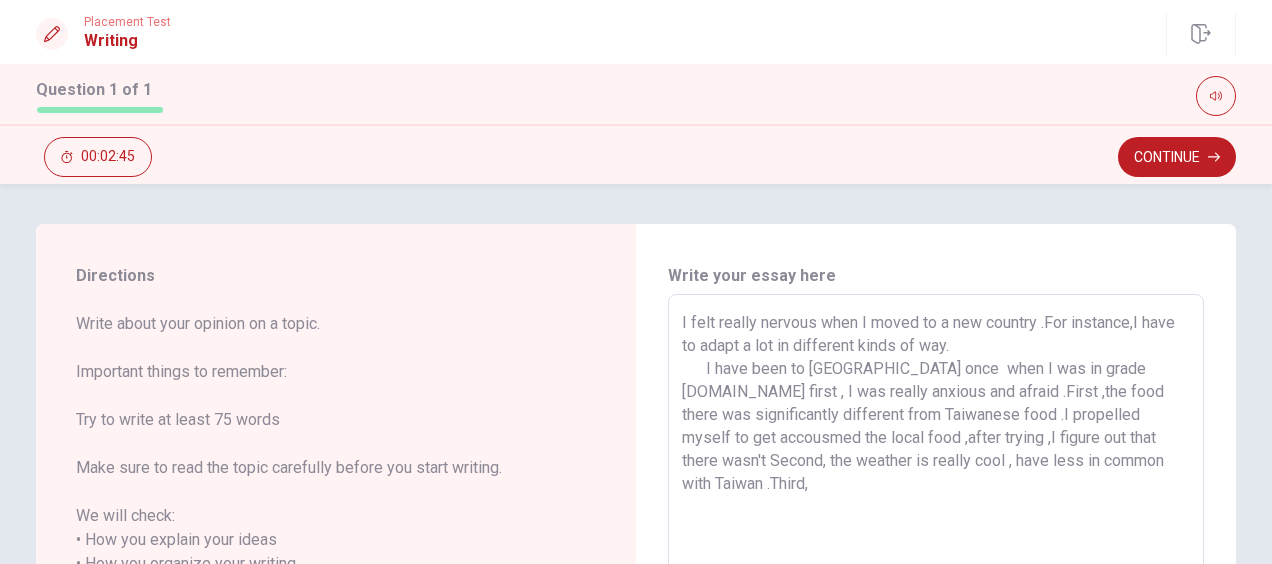 click on "I felt really nervous when I moved to a new country .For instance,I have to adapt a lot in different kinds of way.
I have been to [GEOGRAPHIC_DATA] once  when I was in grade [DOMAIN_NAME] first , I was really anxious and afraid .First ,the food there was significantly different from Taiwanese food .I propelled myself to get accousmed the local food ,after trying ,I figure out that there wasn't Second, the weather is really cool , have less in common with Taiwan .Third," at bounding box center [936, 588] 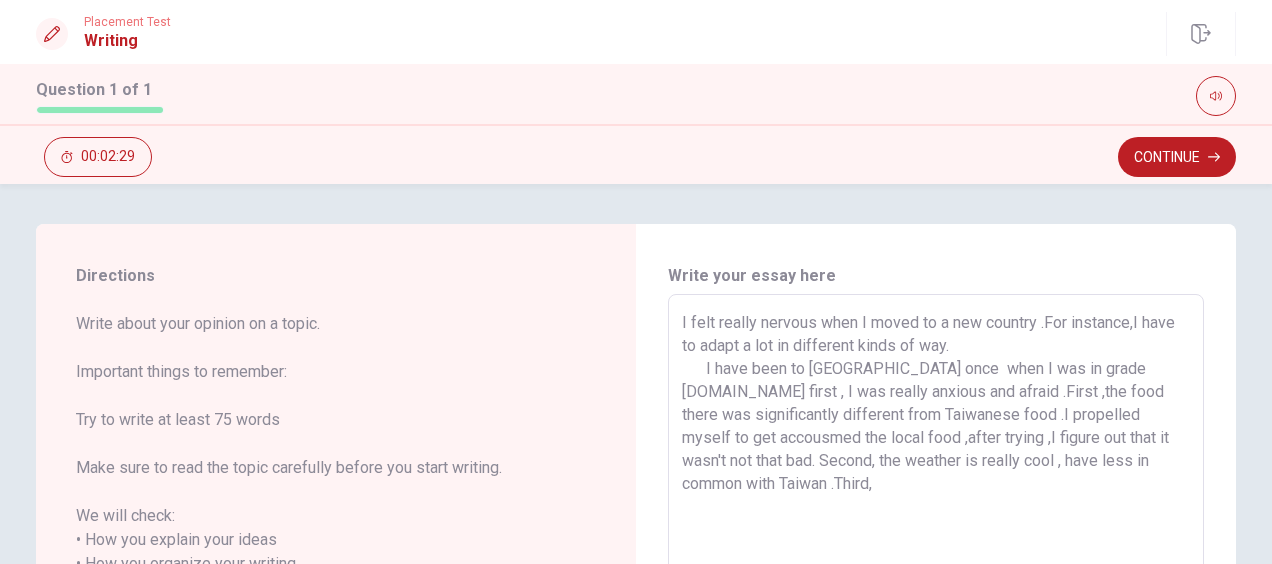 click on "I felt really nervous when I moved to a new country .For instance,I have to adapt a lot in different kinds of way.
I have been to [GEOGRAPHIC_DATA] once  when I was in grade [DOMAIN_NAME] first , I was really anxious and afraid .First ,the food there was significantly different from Taiwanese food .I propelled myself to get accousmed the local food ,after trying ,I figure out that it wasn't not that bad. Second, the weather is really cool , have less in common with Taiwan .Third,  x ​" at bounding box center [936, 588] 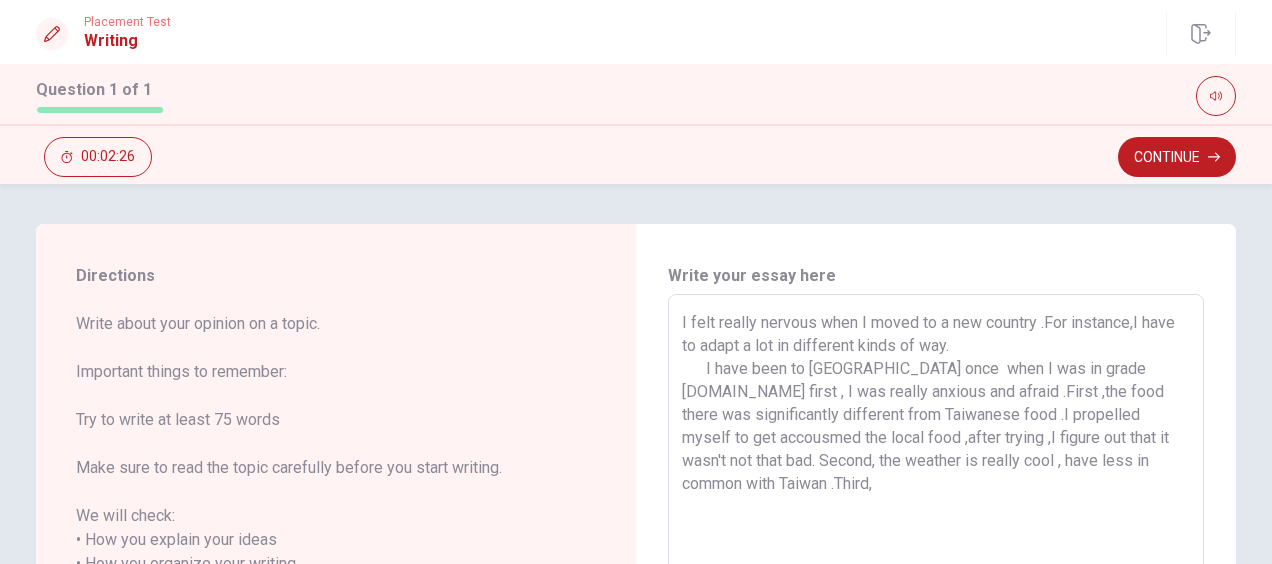 click on "I felt really nervous when I moved to a new country .For instance,I have to adapt a lot in different kinds of way.
I have been to [GEOGRAPHIC_DATA] once  when I was in grade [DOMAIN_NAME] first , I was really anxious and afraid .First ,the food there was significantly different from Taiwanese food .I propelled myself to get accousmed the local food ,after trying ,I figure out that it wasn't not that bad. Second, the weather is really cool , have less in common with Taiwan .Third," at bounding box center [936, 588] 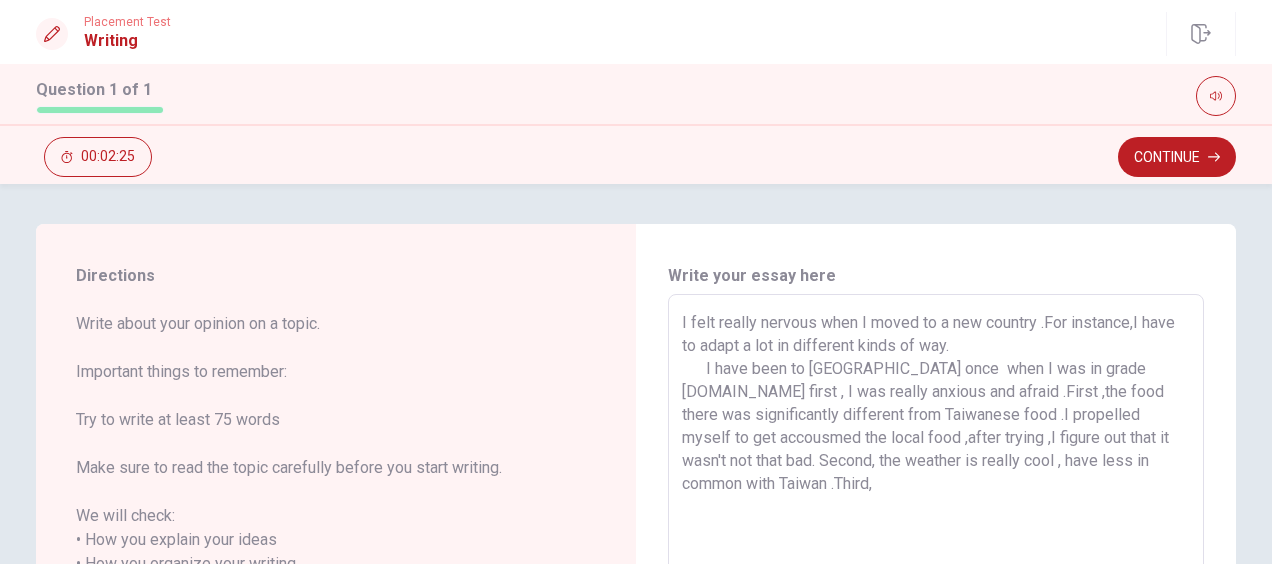 click on "I felt really nervous when I moved to a new country .For instance,I have to adapt a lot in different kinds of way.
I have been to [GEOGRAPHIC_DATA] once  when I was in grade [DOMAIN_NAME] first , I was really anxious and afraid .First ,the food there was significantly different from Taiwanese food .I propelled myself to get accousmed the local food ,after trying ,I figure out that it wasn't not that bad. Second, the weather is really cool , have less in common with Taiwan .Third," at bounding box center (936, 588) 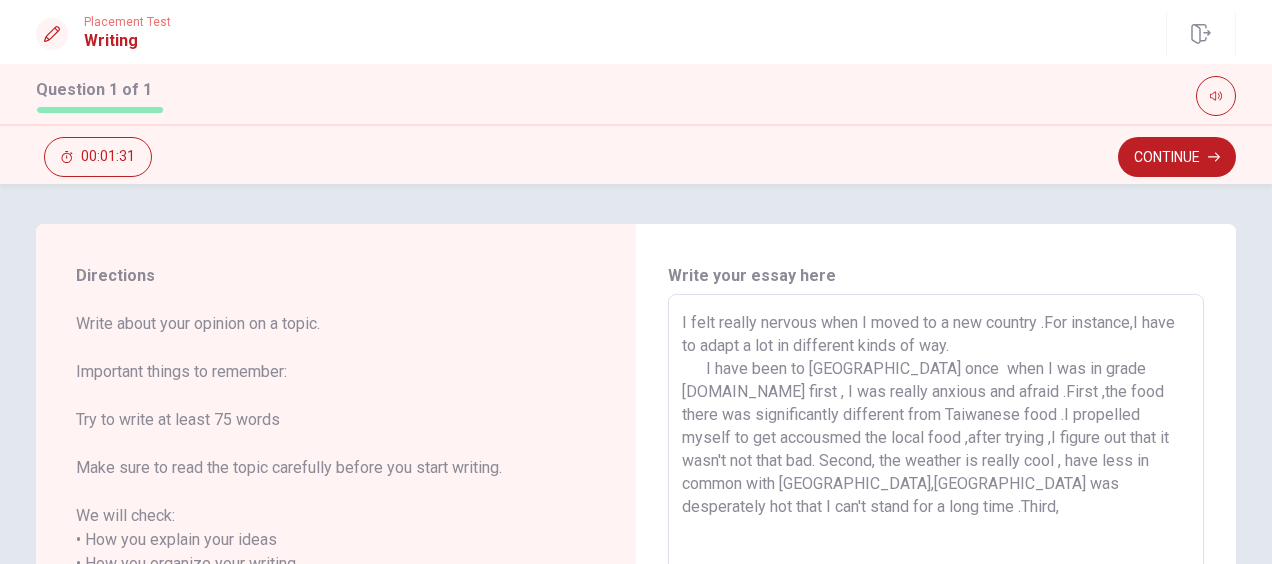 click on "I felt really nervous when I moved to a new country .For instance,I have to adapt a lot in different kinds of way.
I have been to [GEOGRAPHIC_DATA] once  when I was in grade [DOMAIN_NAME] first , I was really anxious and afraid .First ,the food there was significantly different from Taiwanese food .I propelled myself to get accousmed the local food ,after trying ,I figure out that it wasn't not that bad. Second, the weather is really cool , have less in common with [GEOGRAPHIC_DATA],[GEOGRAPHIC_DATA] was desperately hot that I can't stand for a long time .Third," at bounding box center (936, 588) 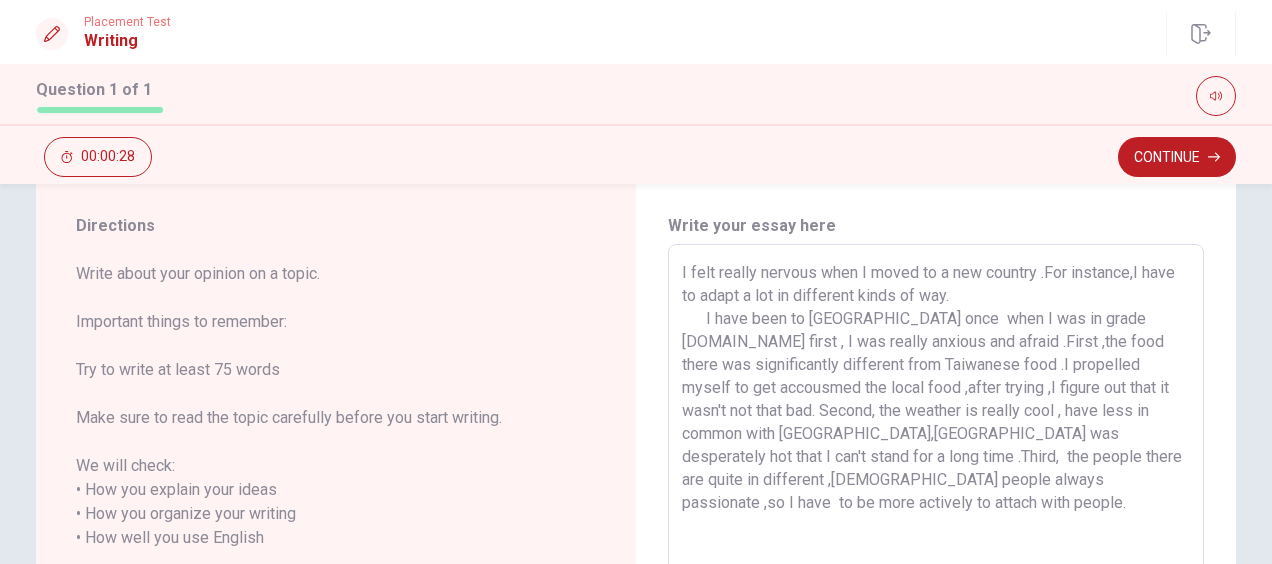 scroll, scrollTop: 52, scrollLeft: 0, axis: vertical 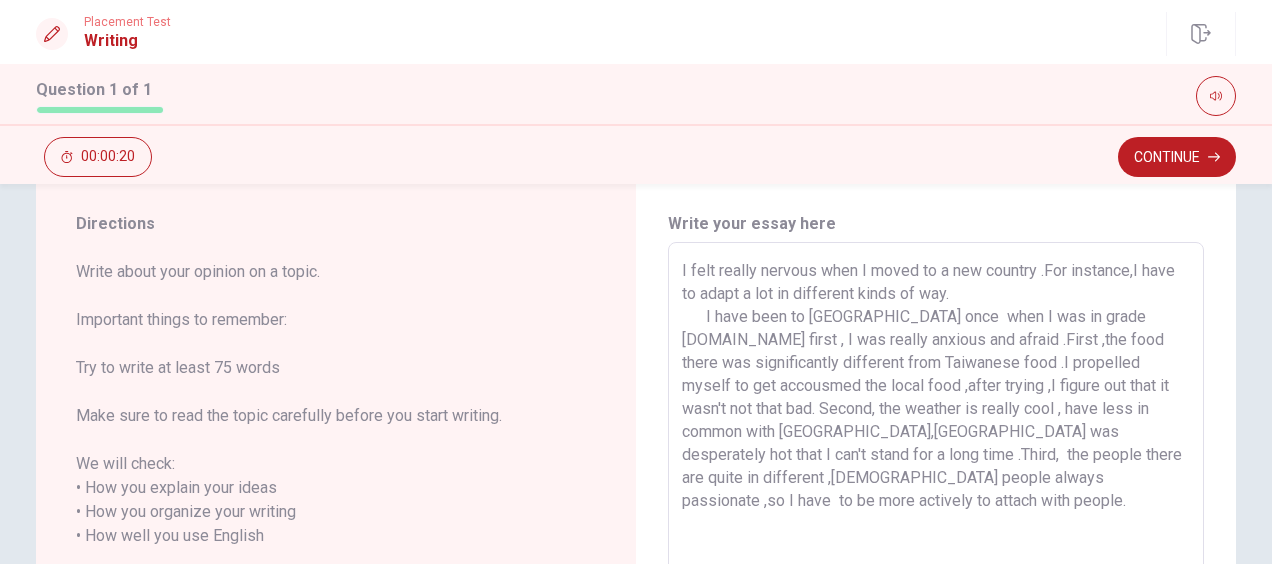 click on "I felt really nervous when I moved to a new country .For instance,I have to adapt a lot in different kinds of way.
I have been to [GEOGRAPHIC_DATA] once  when I was in grade [DOMAIN_NAME] first , I was really anxious and afraid .First ,the food there was significantly different from Taiwanese food .I propelled myself to get accousmed the local food ,after trying ,I figure out that it wasn't not that bad. Second, the weather is really cool , have less in common with [GEOGRAPHIC_DATA],[GEOGRAPHIC_DATA] was desperately hot that I can't stand for a long time .Third,  the people there are quite in different ,[DEMOGRAPHIC_DATA] people always passionate ,so I have  to be more actively to attach with people." at bounding box center [936, 536] 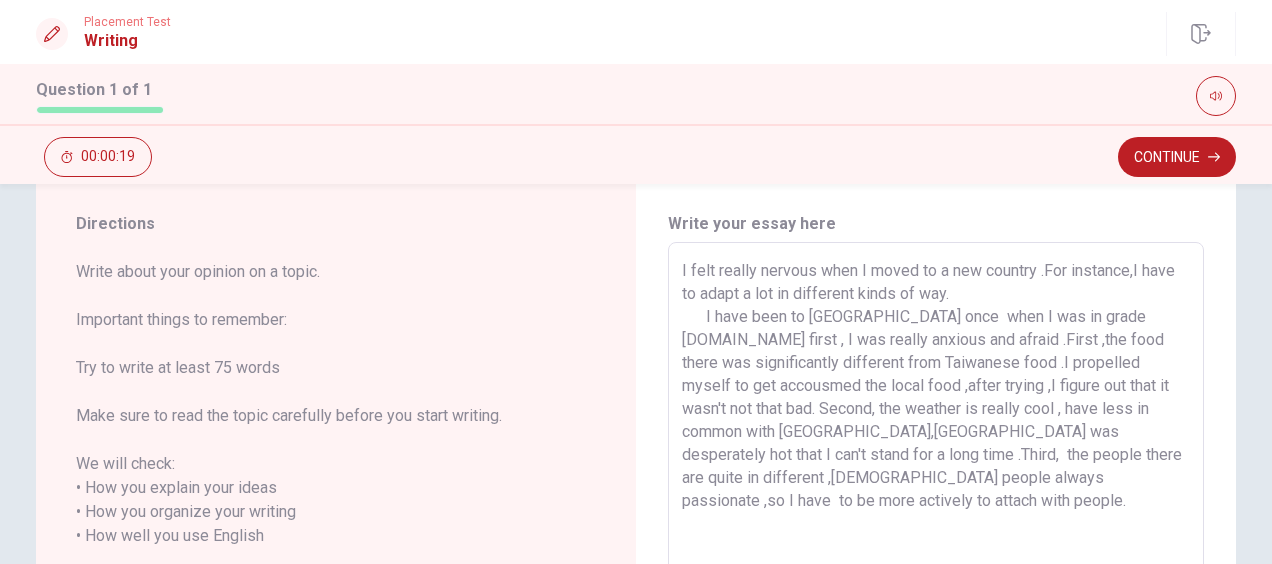 click on "I felt really nervous when I moved to a new country .For instance,I have to adapt a lot in different kinds of way.
I have been to [GEOGRAPHIC_DATA] once  when I was in grade [DOMAIN_NAME] first , I was really anxious and afraid .First ,the food there was significantly different from Taiwanese food .I propelled myself to get accousmed the local food ,after trying ,I figure out that it wasn't not that bad. Second, the weather is really cool , have less in common with [GEOGRAPHIC_DATA],[GEOGRAPHIC_DATA] was desperately hot that I can't stand for a long time .Third,  the people there are quite in different ,[DEMOGRAPHIC_DATA] people always passionate ,so I have  to be more actively to attach with people." at bounding box center [936, 536] 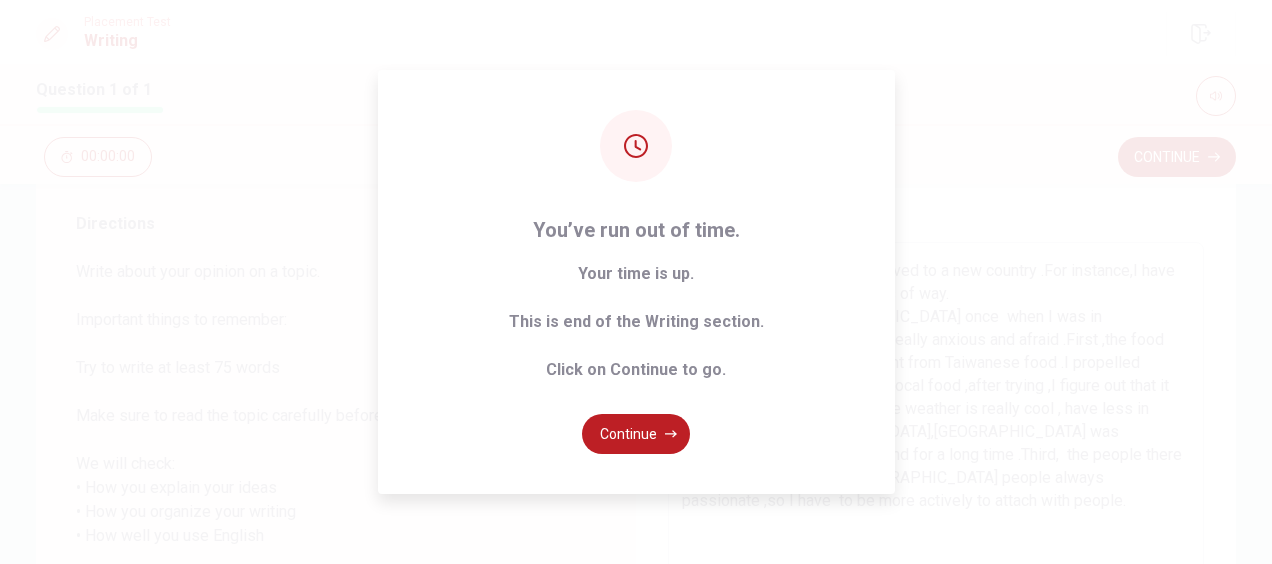 click on "Continue" at bounding box center [636, 434] 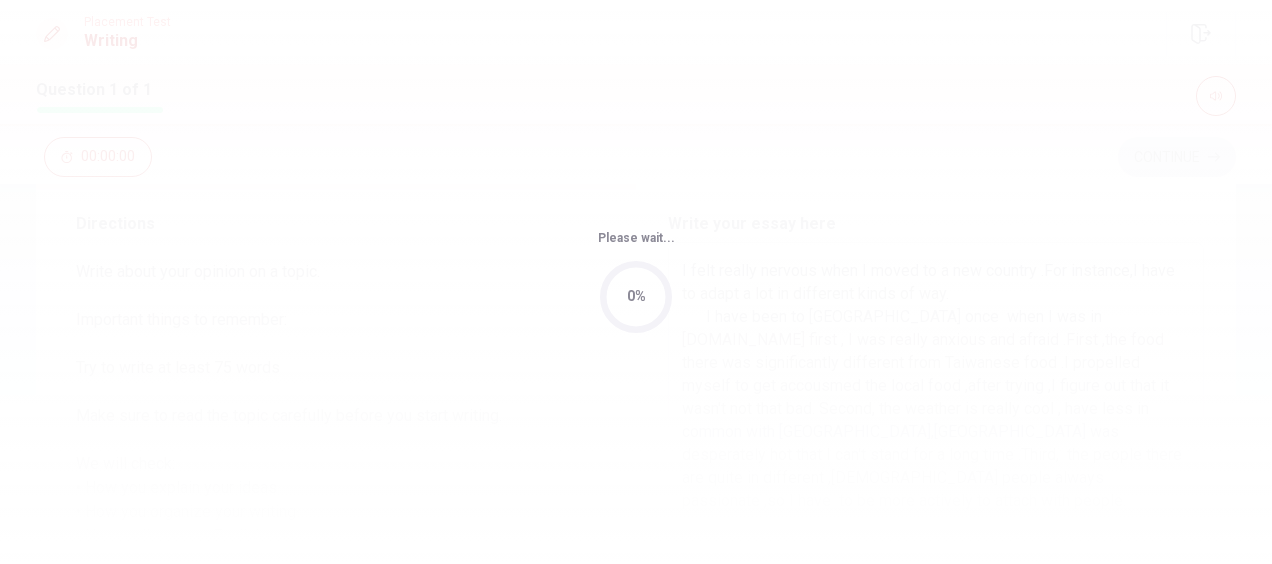 scroll, scrollTop: 0, scrollLeft: 0, axis: both 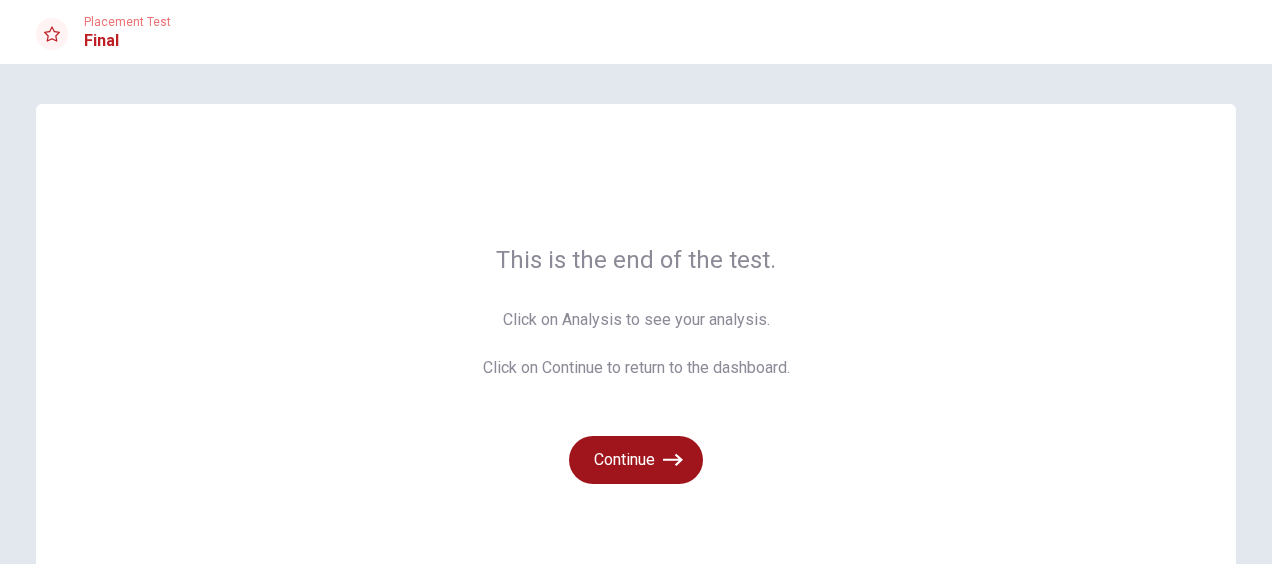 click on "Continue" at bounding box center (636, 460) 